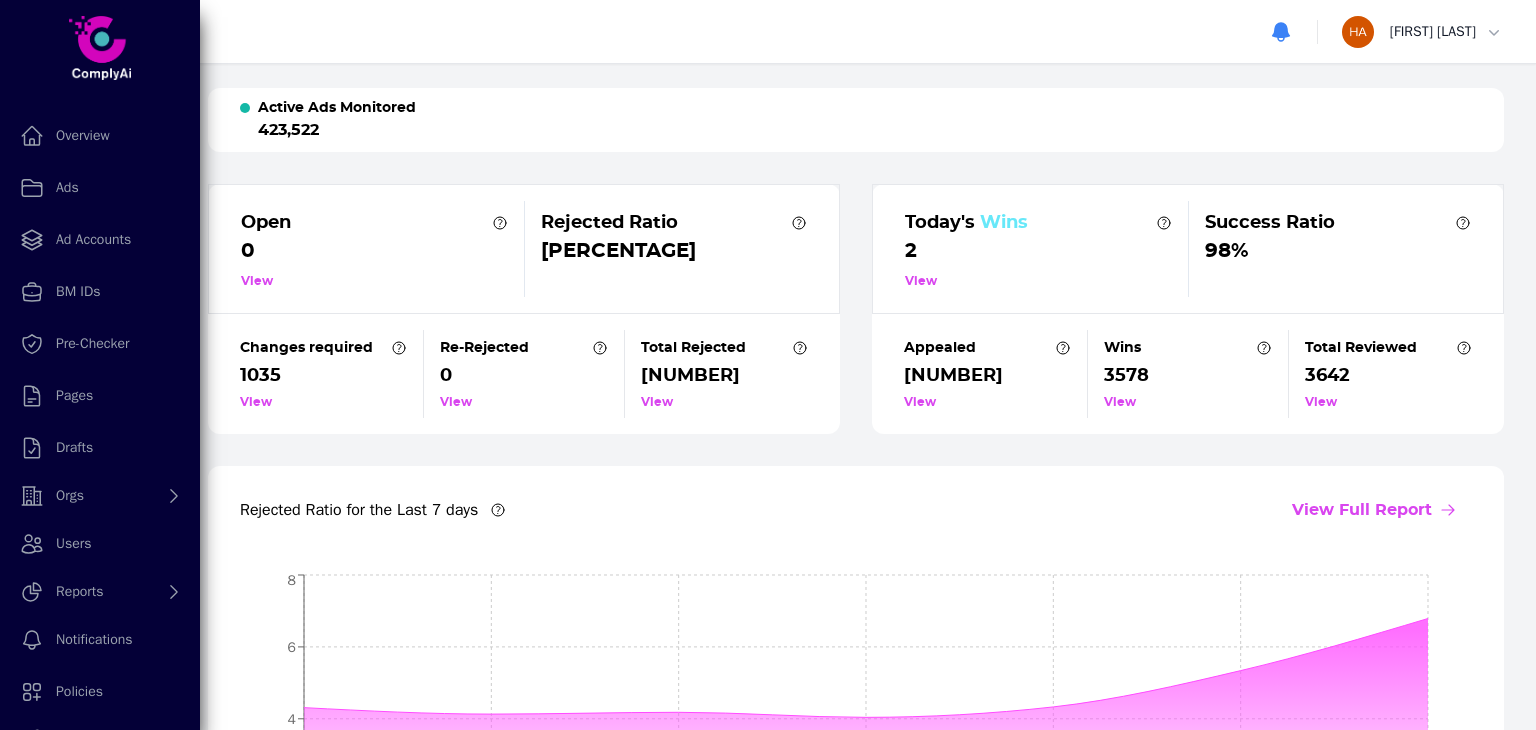scroll, scrollTop: 0, scrollLeft: 0, axis: both 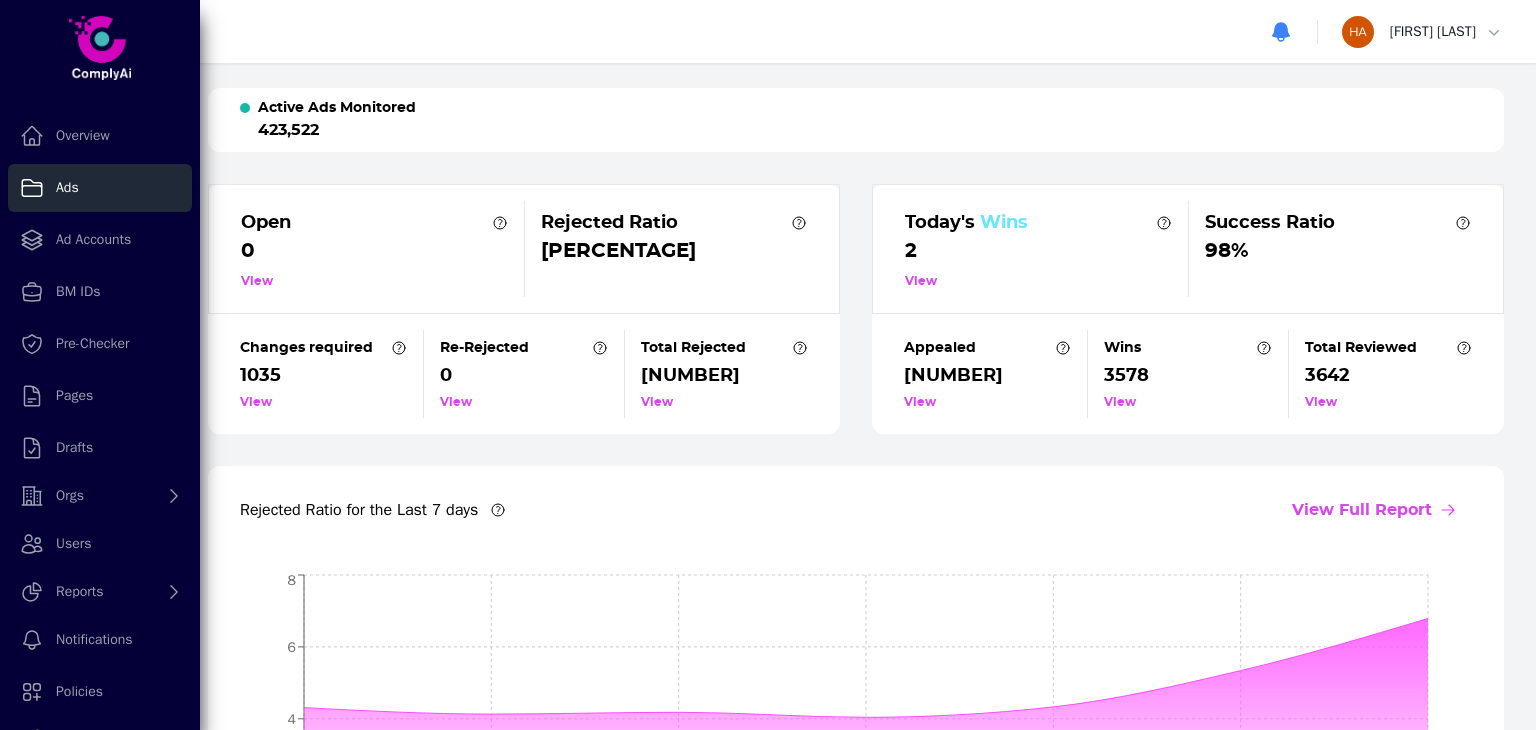 click on "Ads" at bounding box center (67, 188) 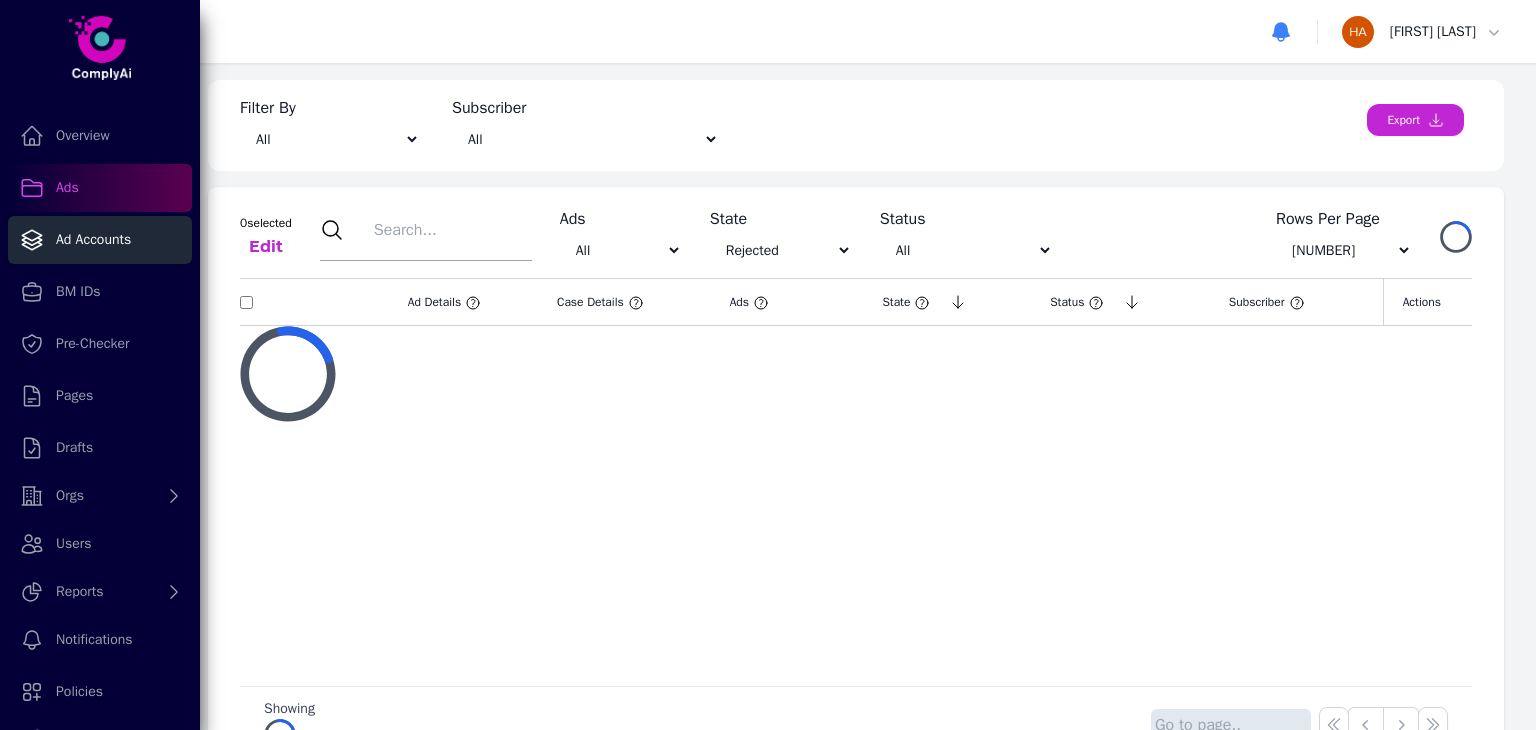 click on "Ad Accounts" at bounding box center [93, 240] 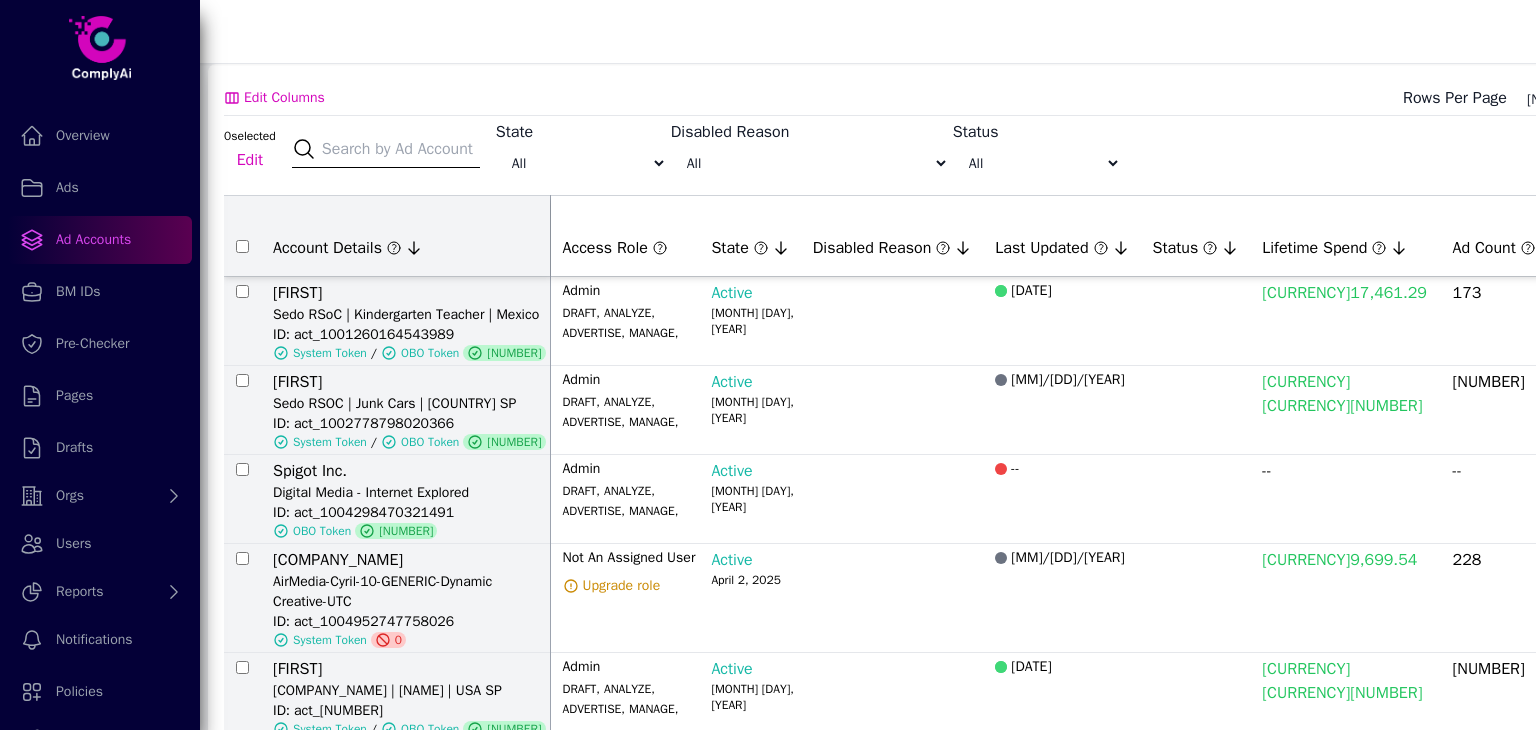 scroll, scrollTop: 331, scrollLeft: 0, axis: vertical 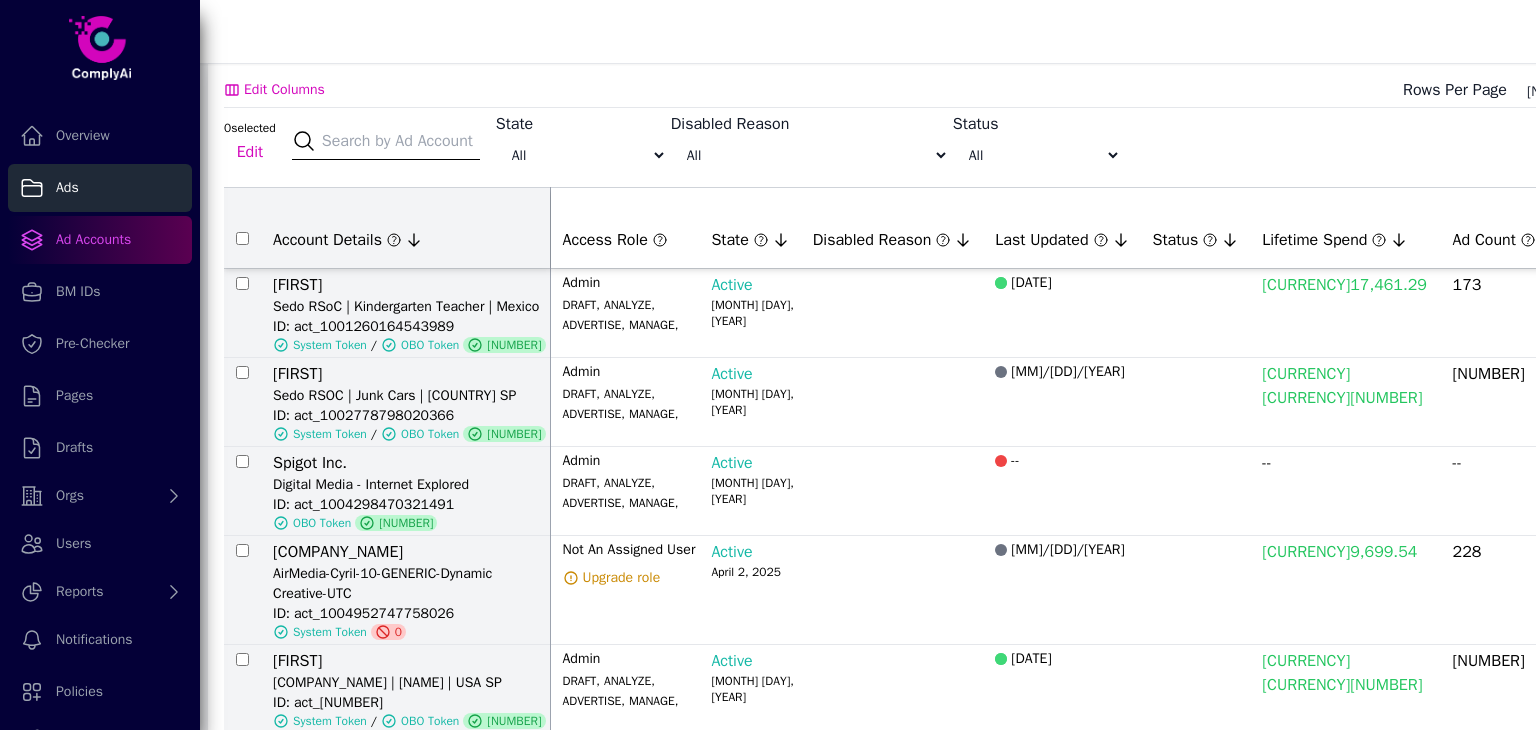 click on "Ads" at bounding box center [100, 188] 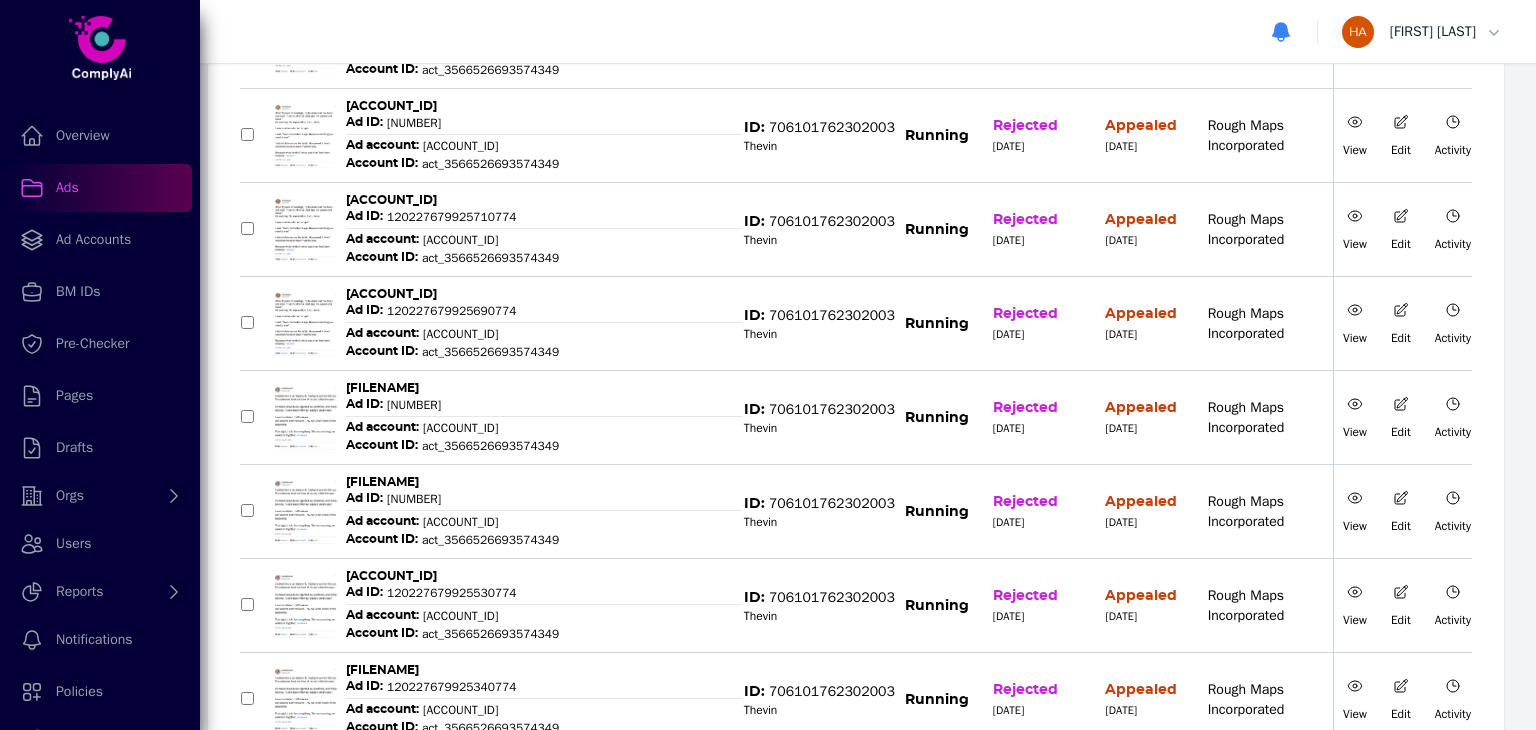scroll, scrollTop: 0, scrollLeft: 0, axis: both 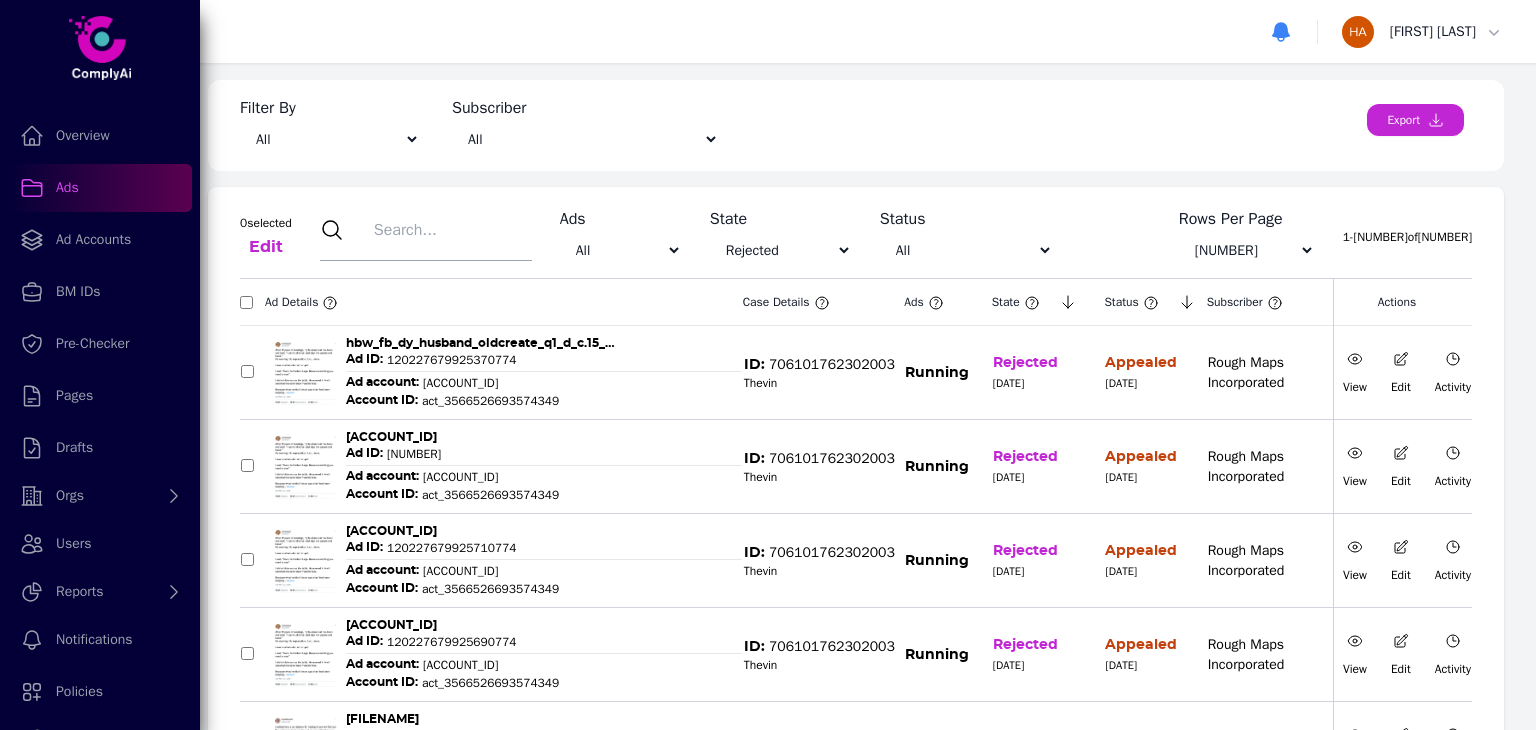 click on "Rejected All Active Re-rejected" at bounding box center [621, 250] 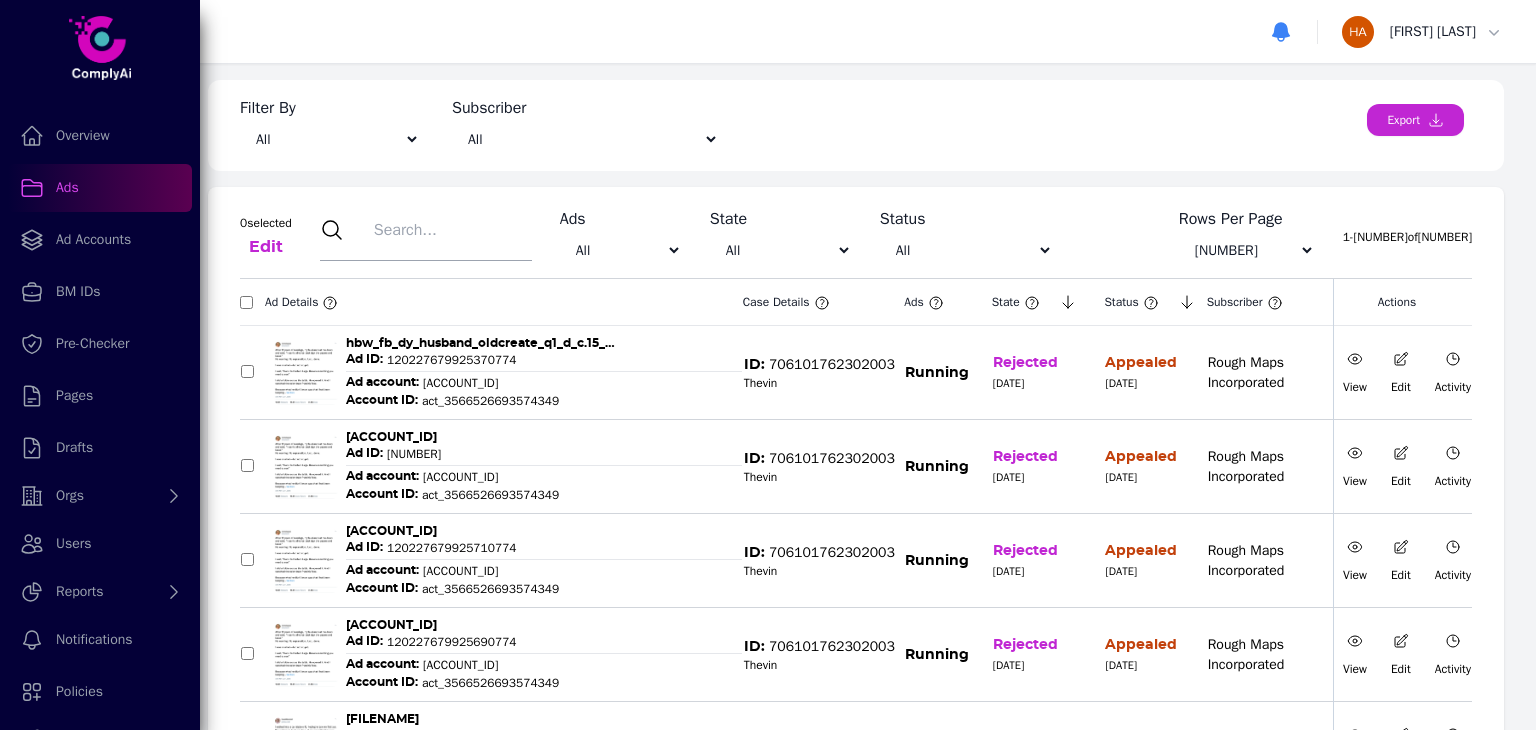 click on "Rejected All Active Re-rejected" at bounding box center [621, 250] 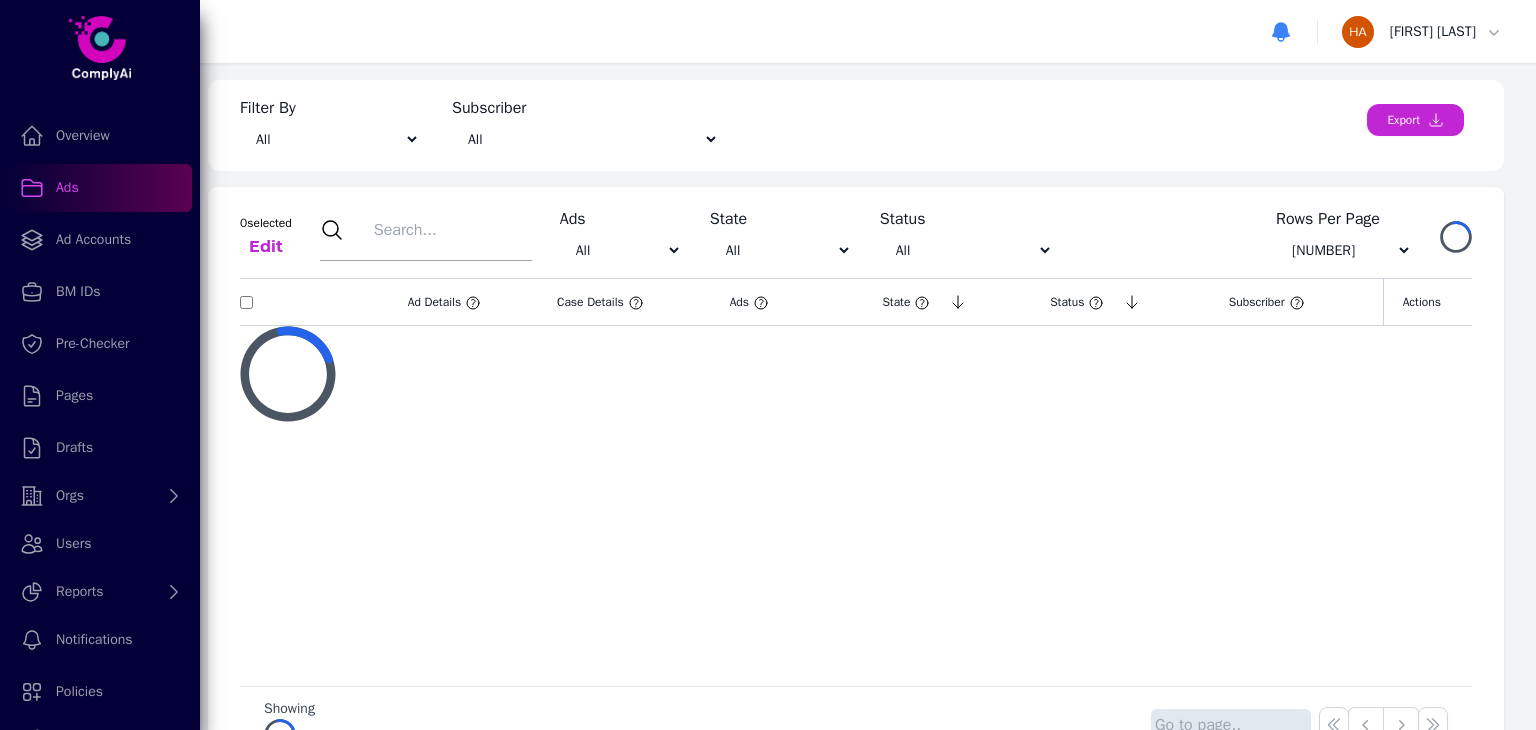 click at bounding box center (450, 230) 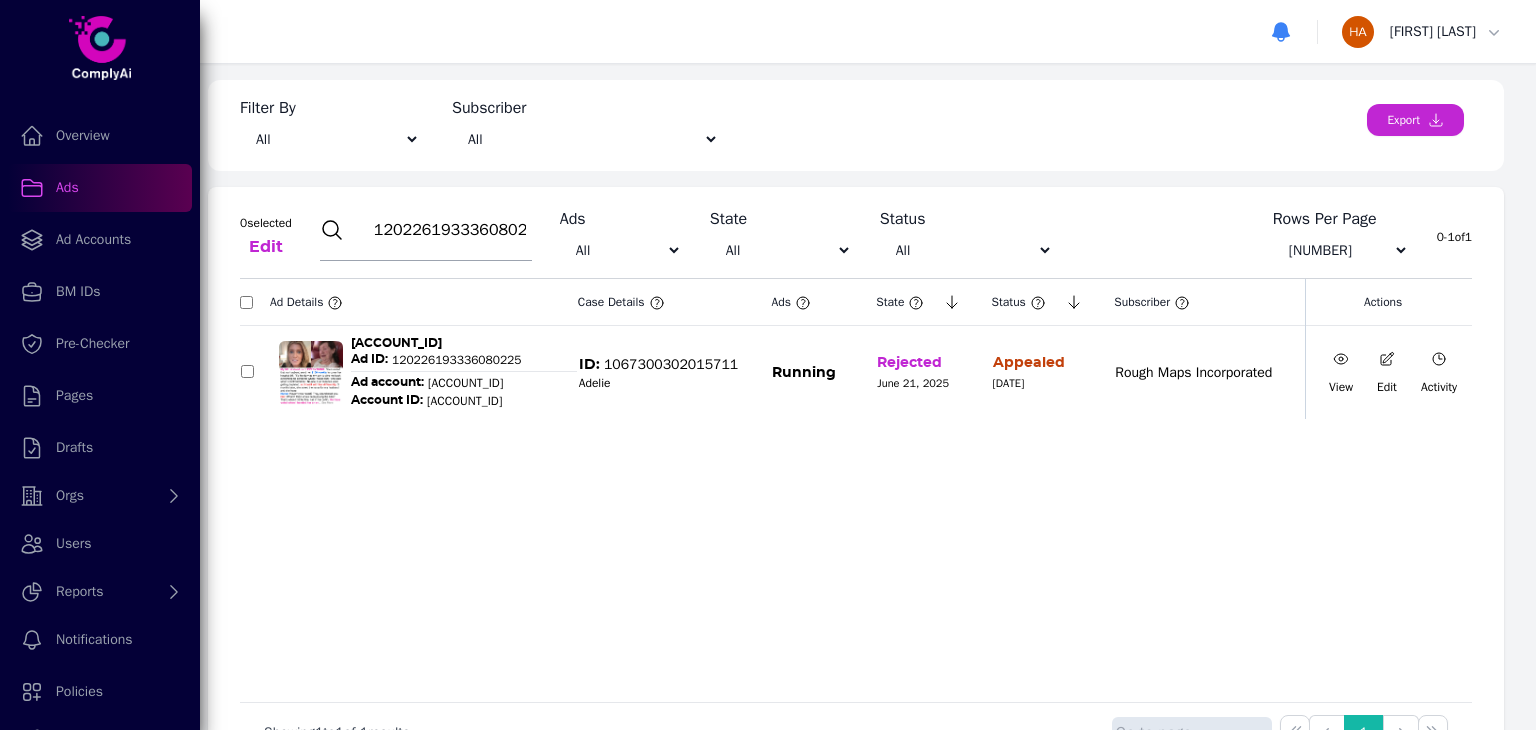 type on "120226193336080225" 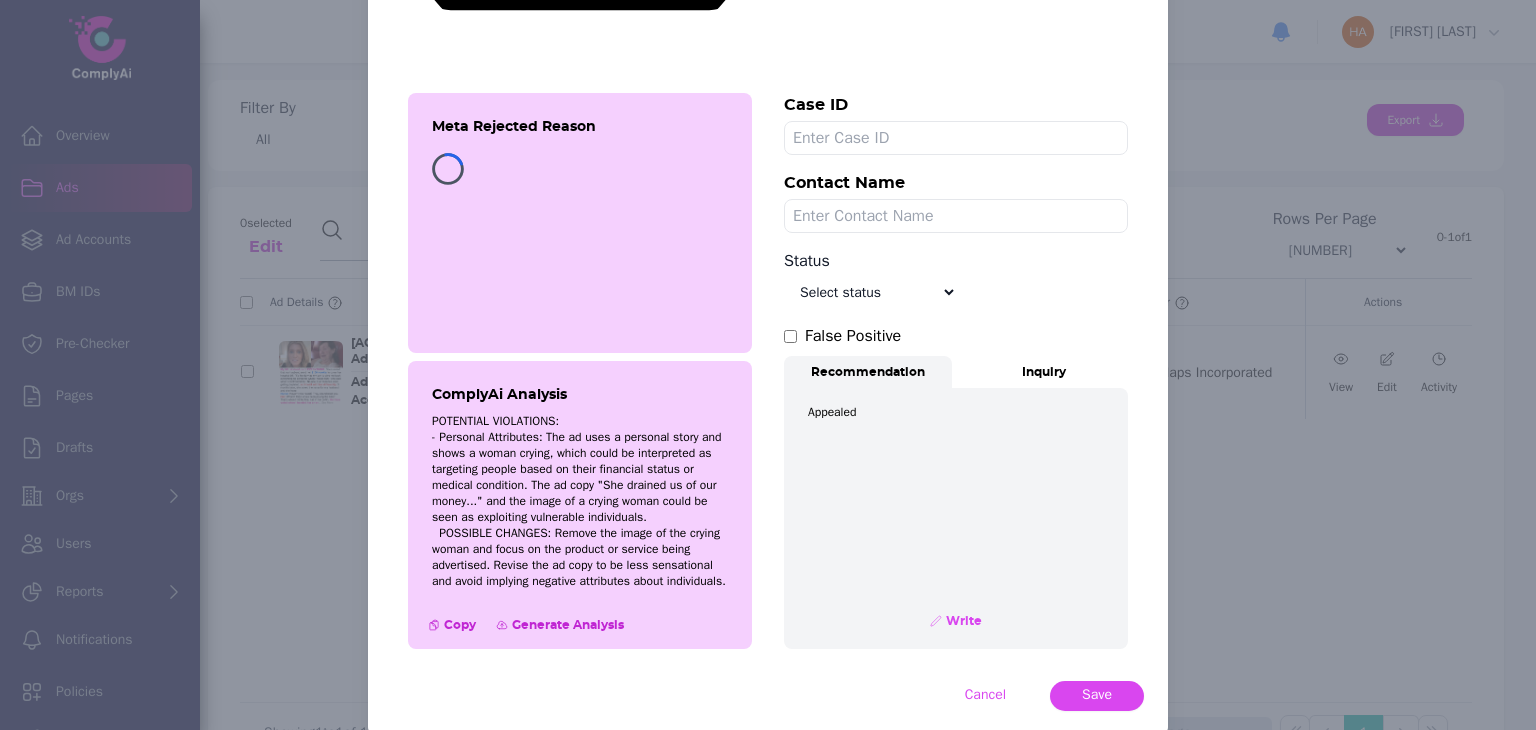 scroll, scrollTop: 516, scrollLeft: 0, axis: vertical 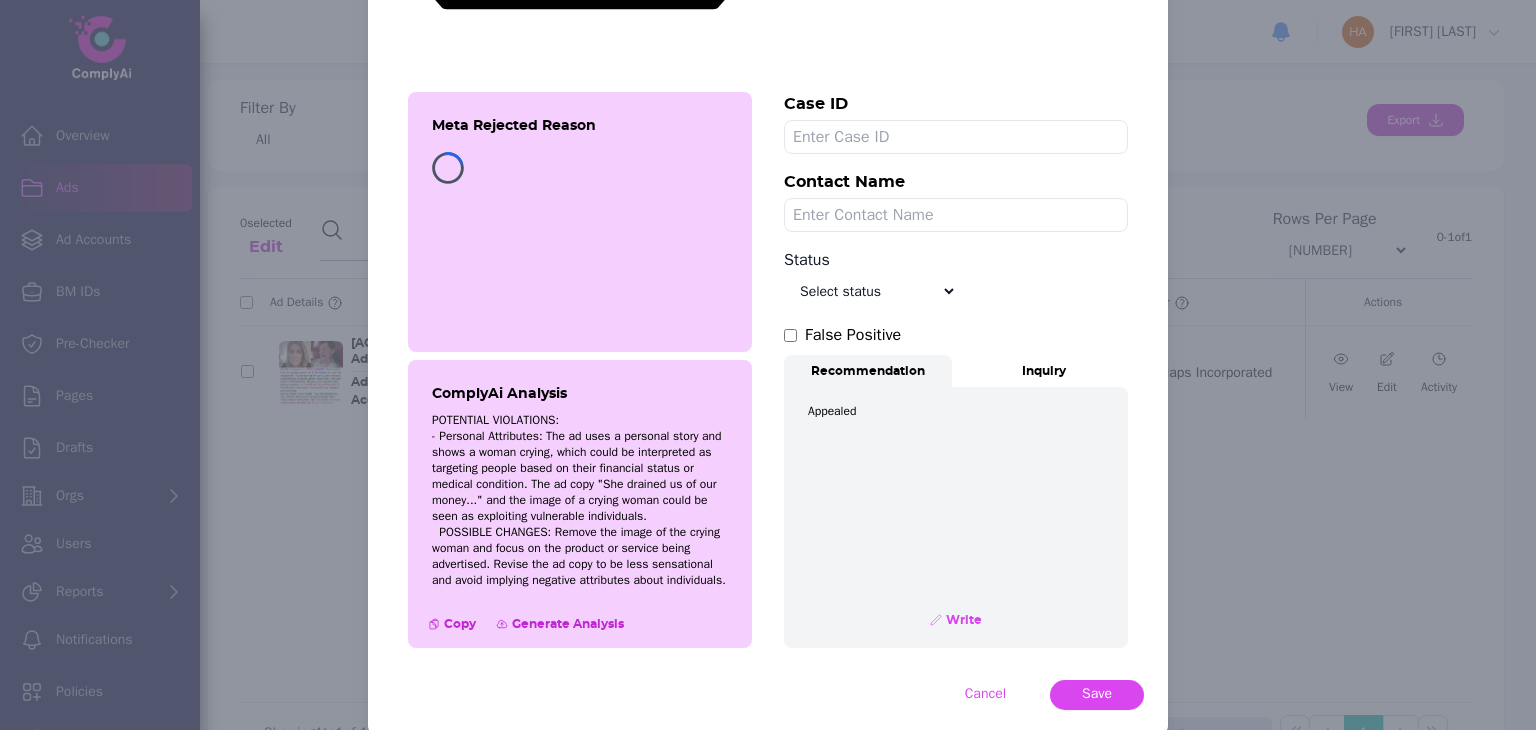click on "Select status Appealed Edit required Appeal won In review Pending status Open Closed Rejected archive" at bounding box center [870, 291] 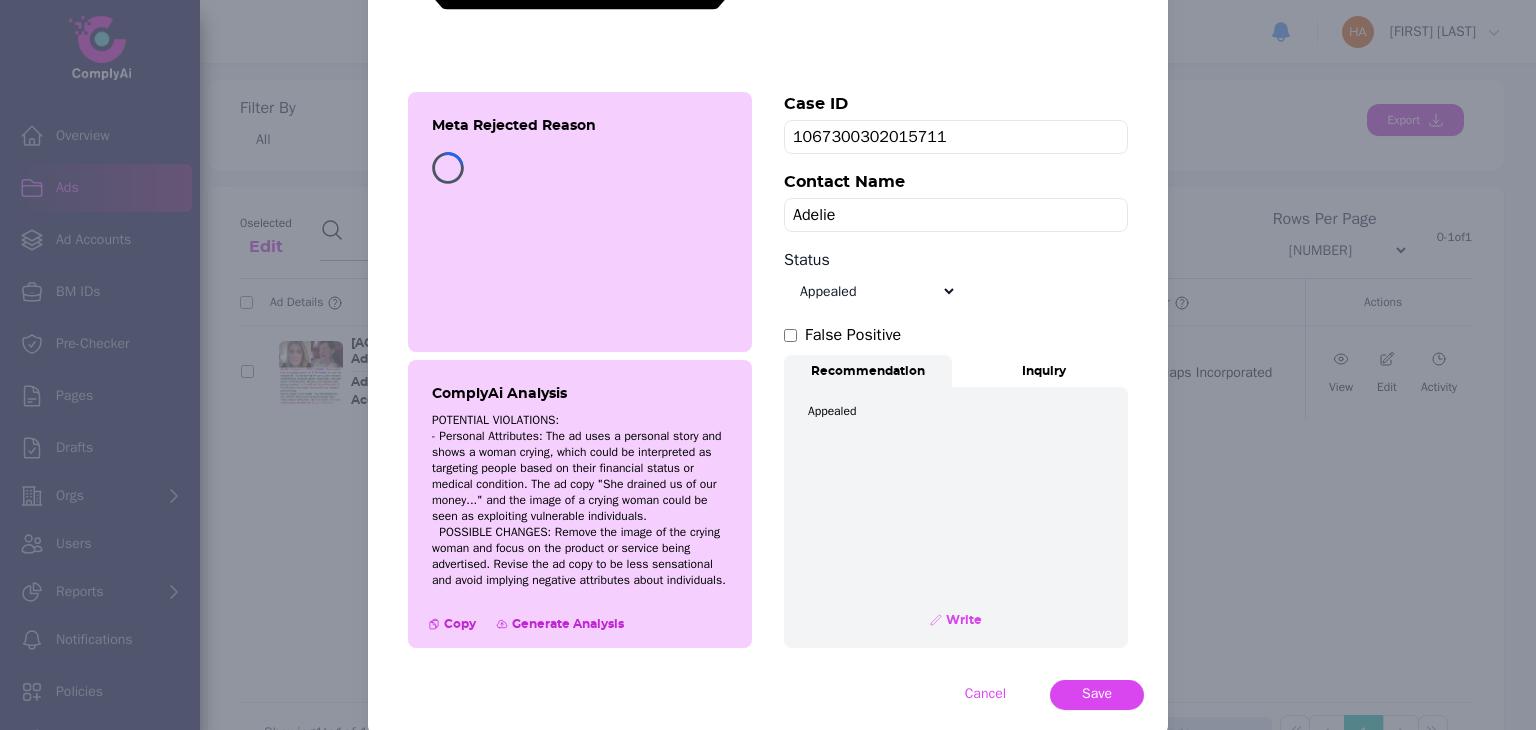 scroll, scrollTop: 546, scrollLeft: 0, axis: vertical 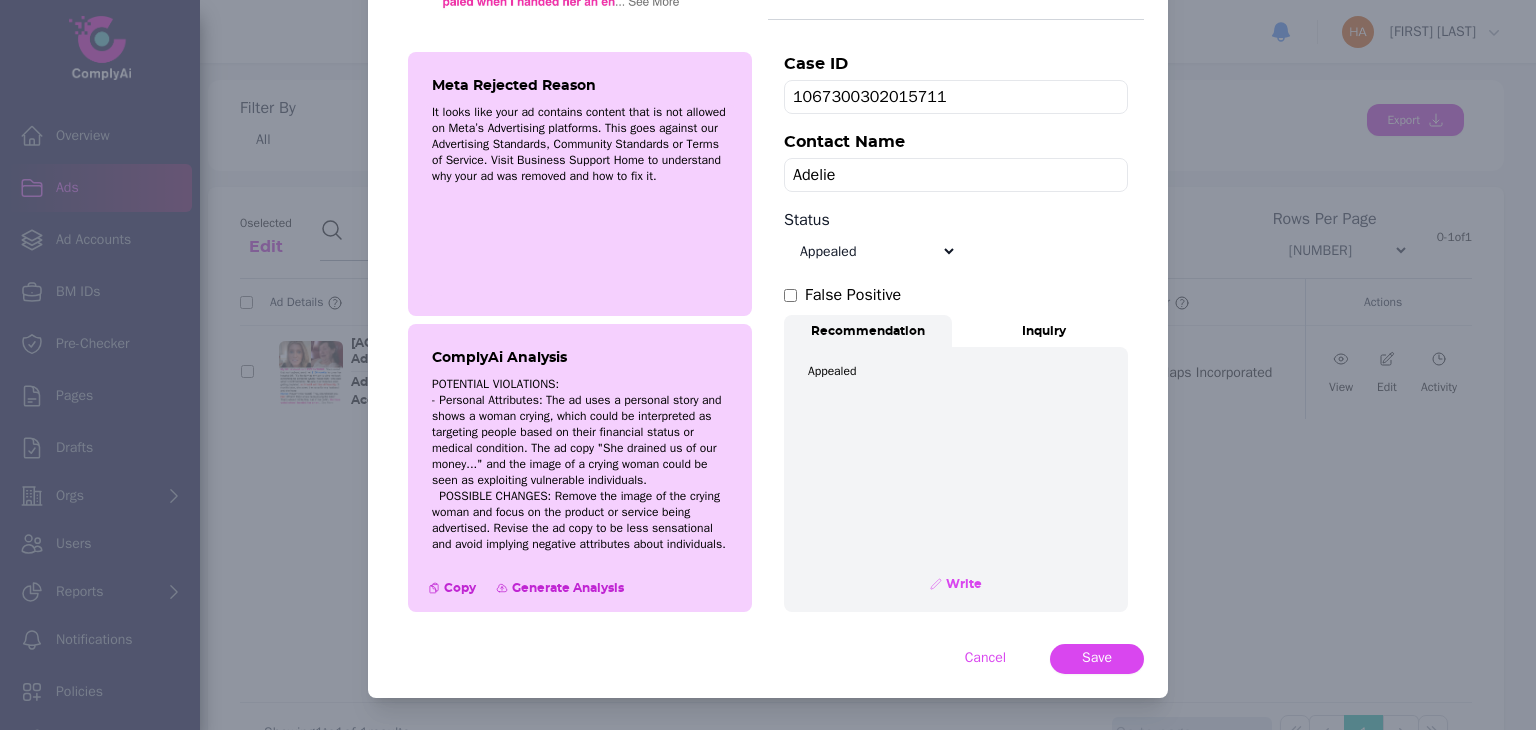 select on "Appeal won" 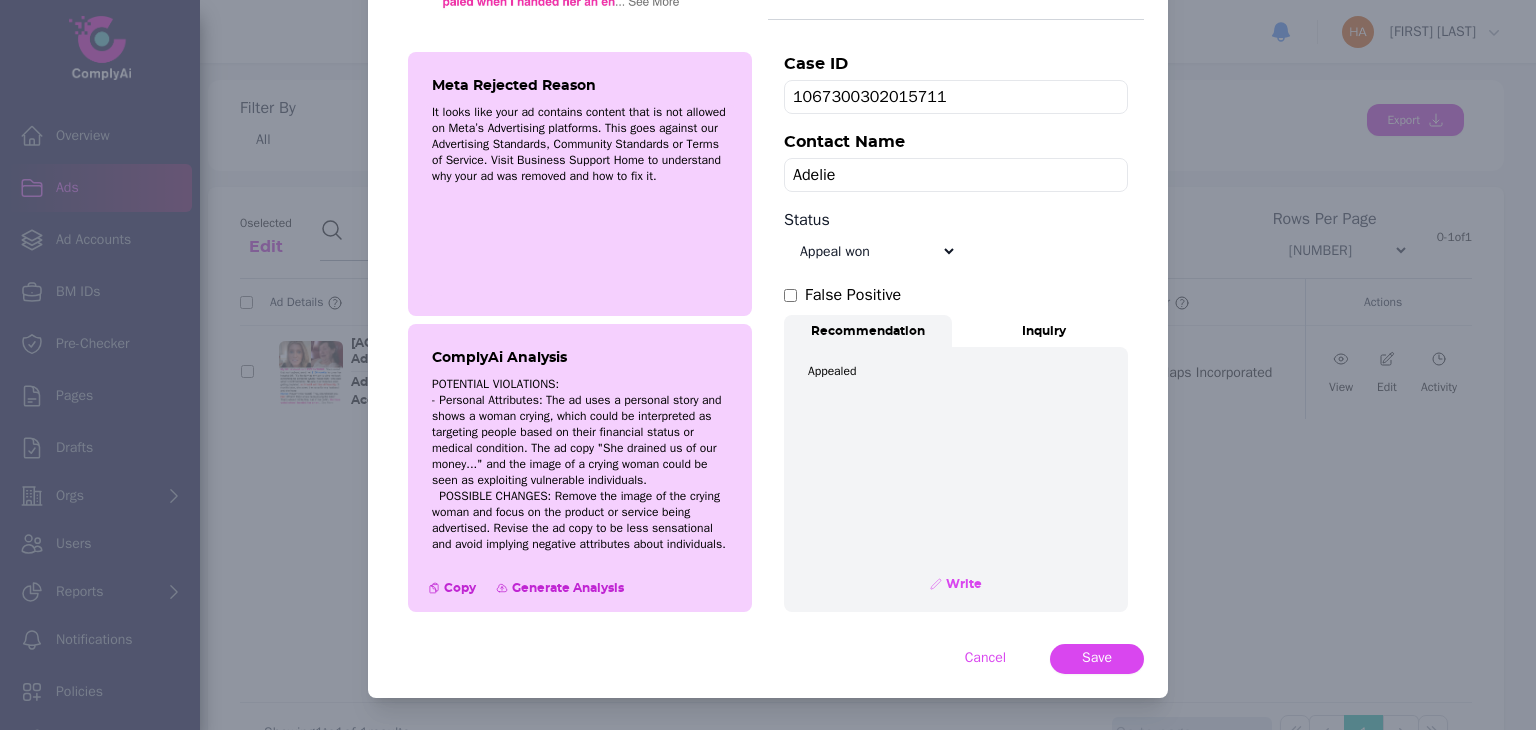 click on "Select status Appealed Edit required Appeal won In review Pending status Open Closed Rejected archive" at bounding box center [870, 251] 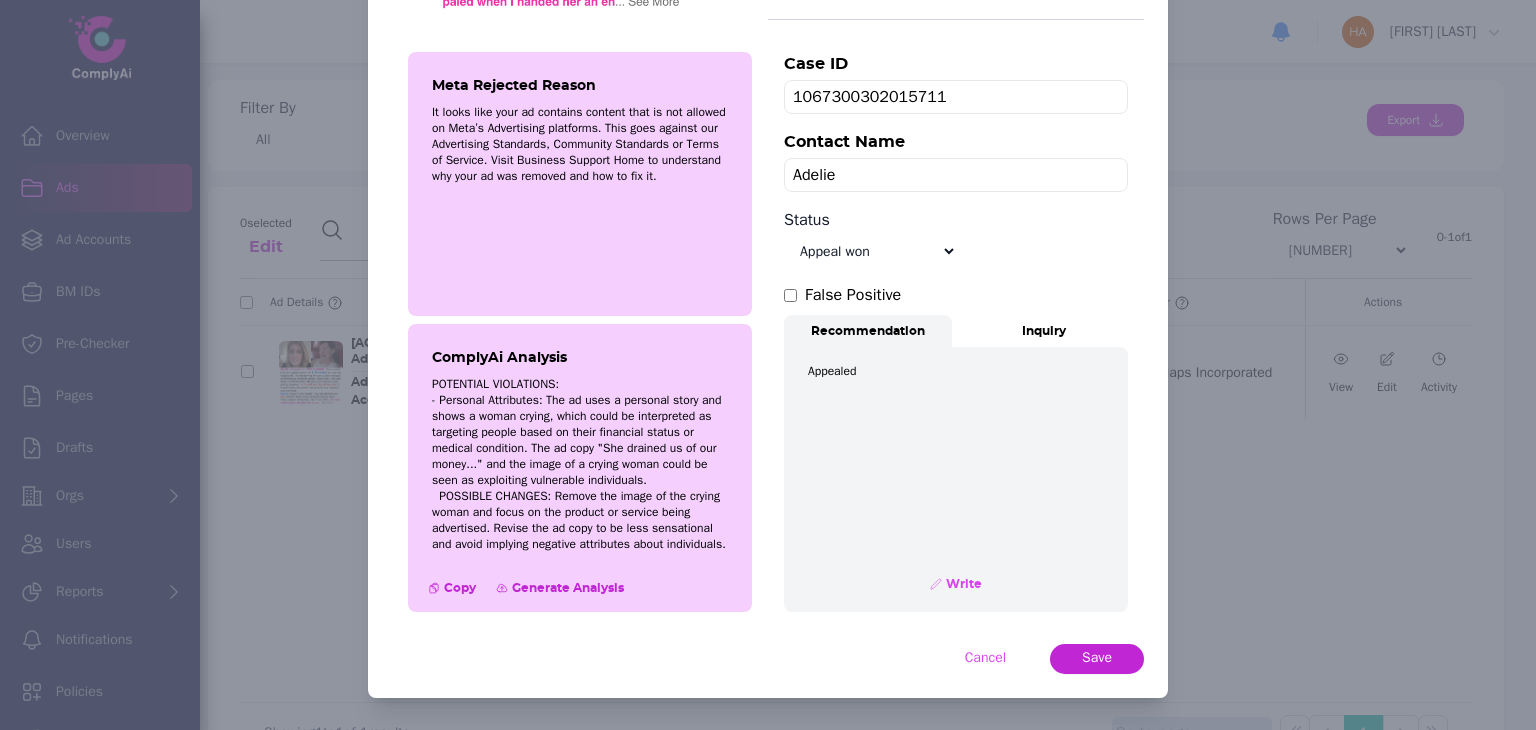 click on "Save" at bounding box center (1097, 658) 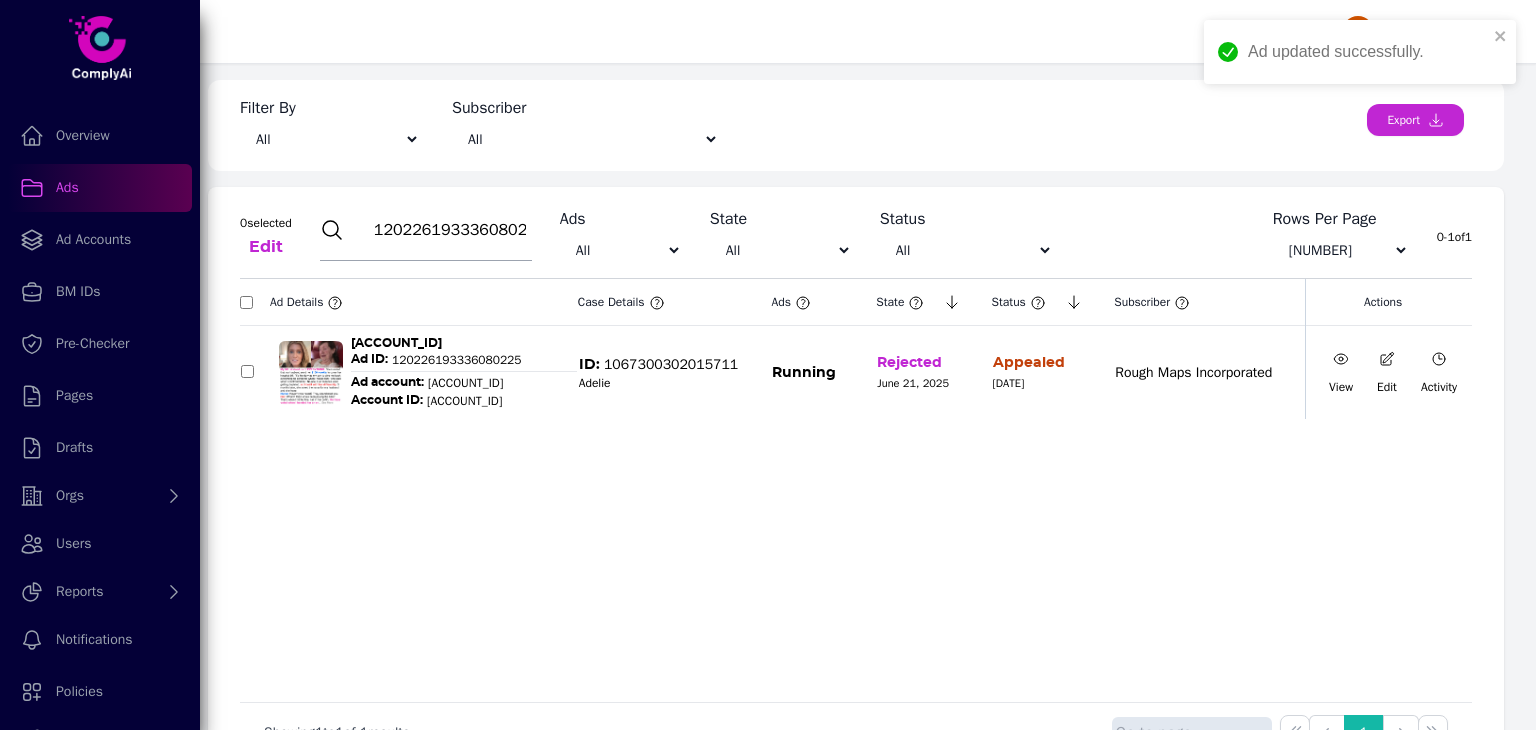 click on "120226193336080225" at bounding box center (450, 230) 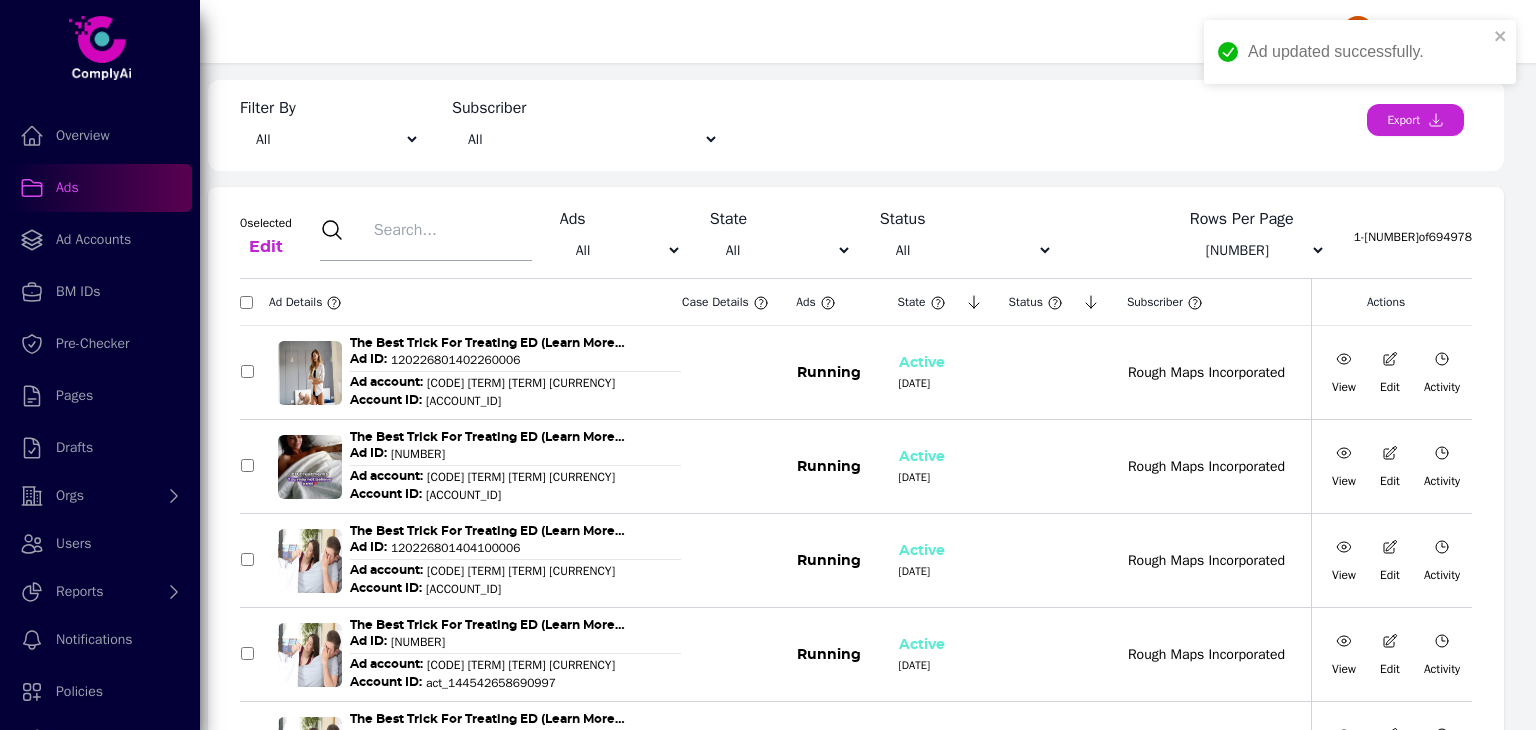 paste on "23850477422800345" 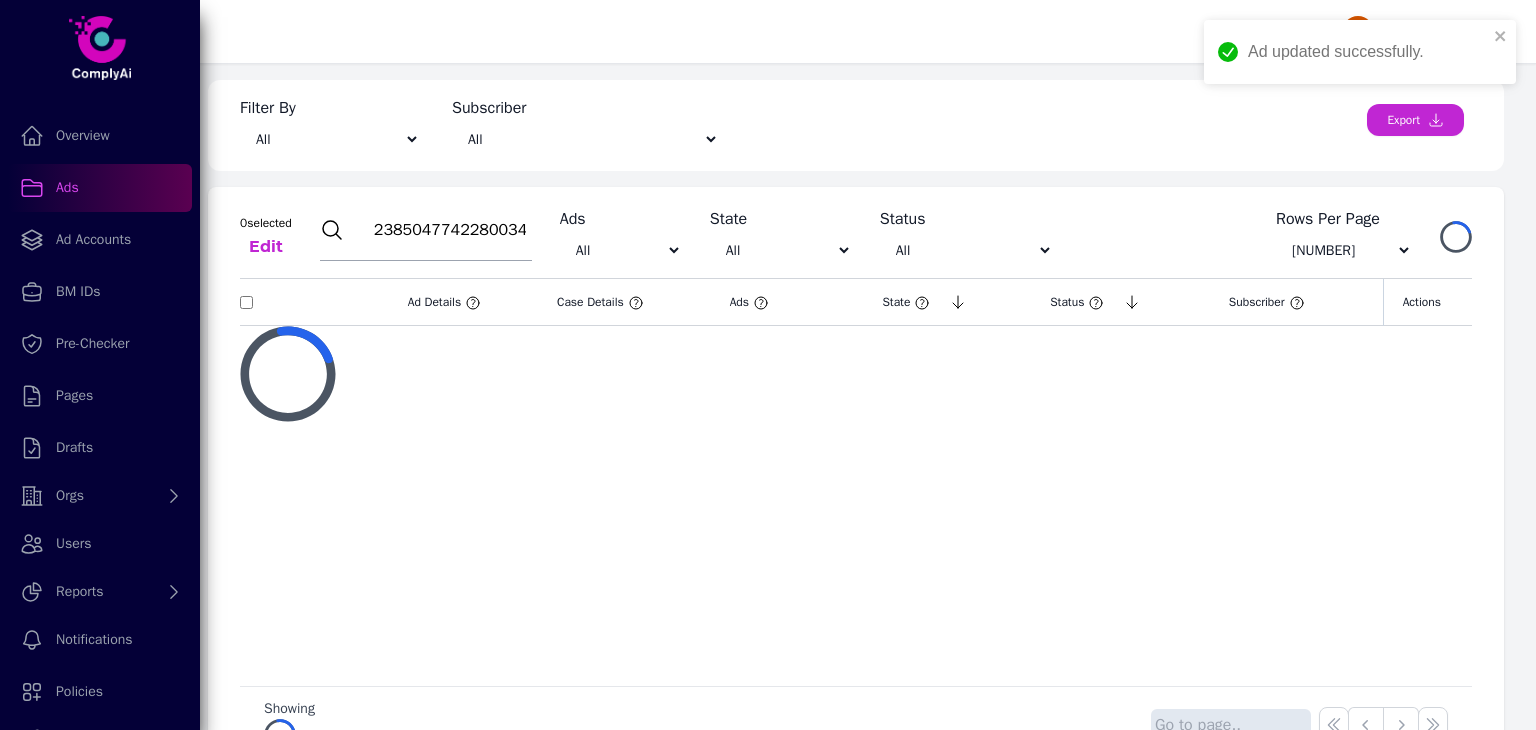 type on "23850477422800345" 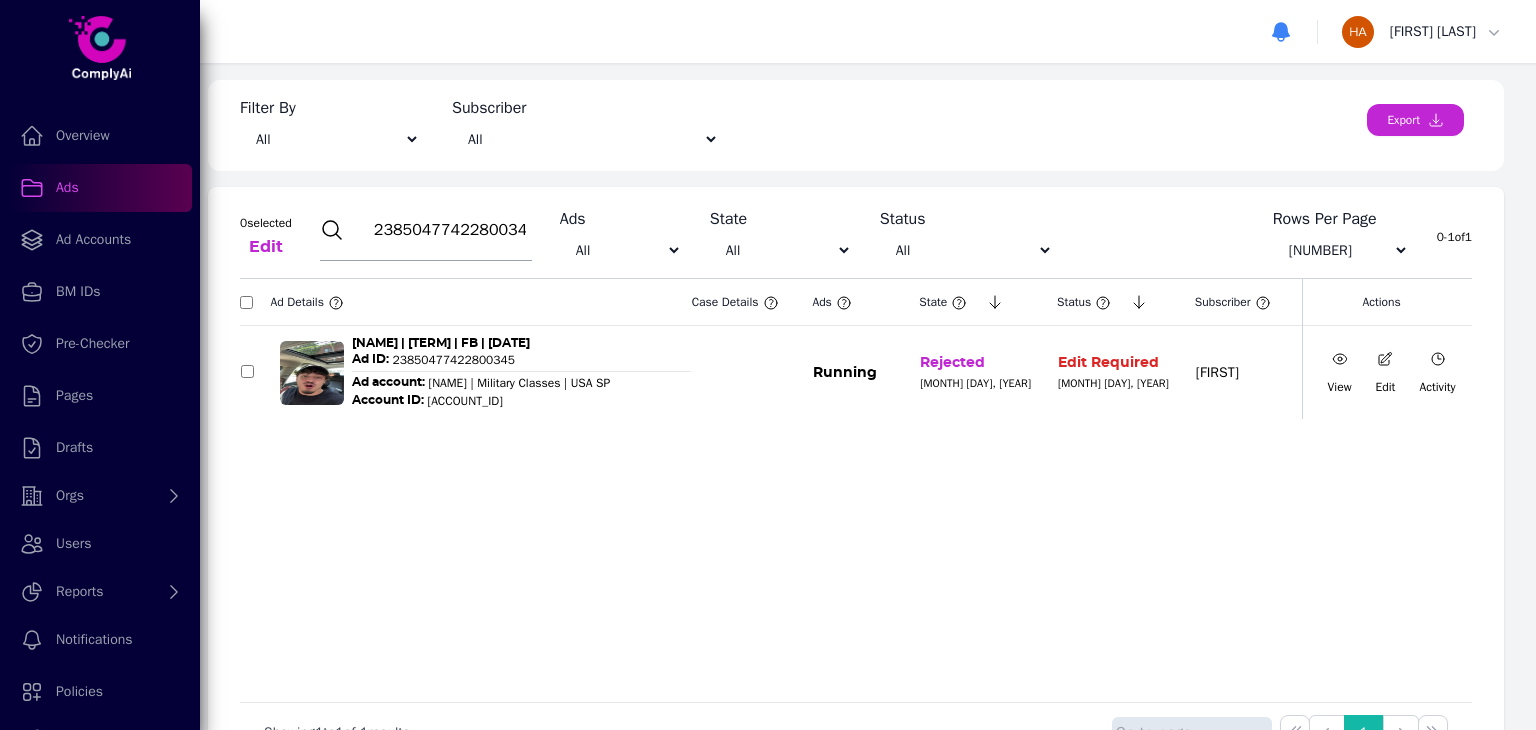 click at bounding box center [1339, 359] 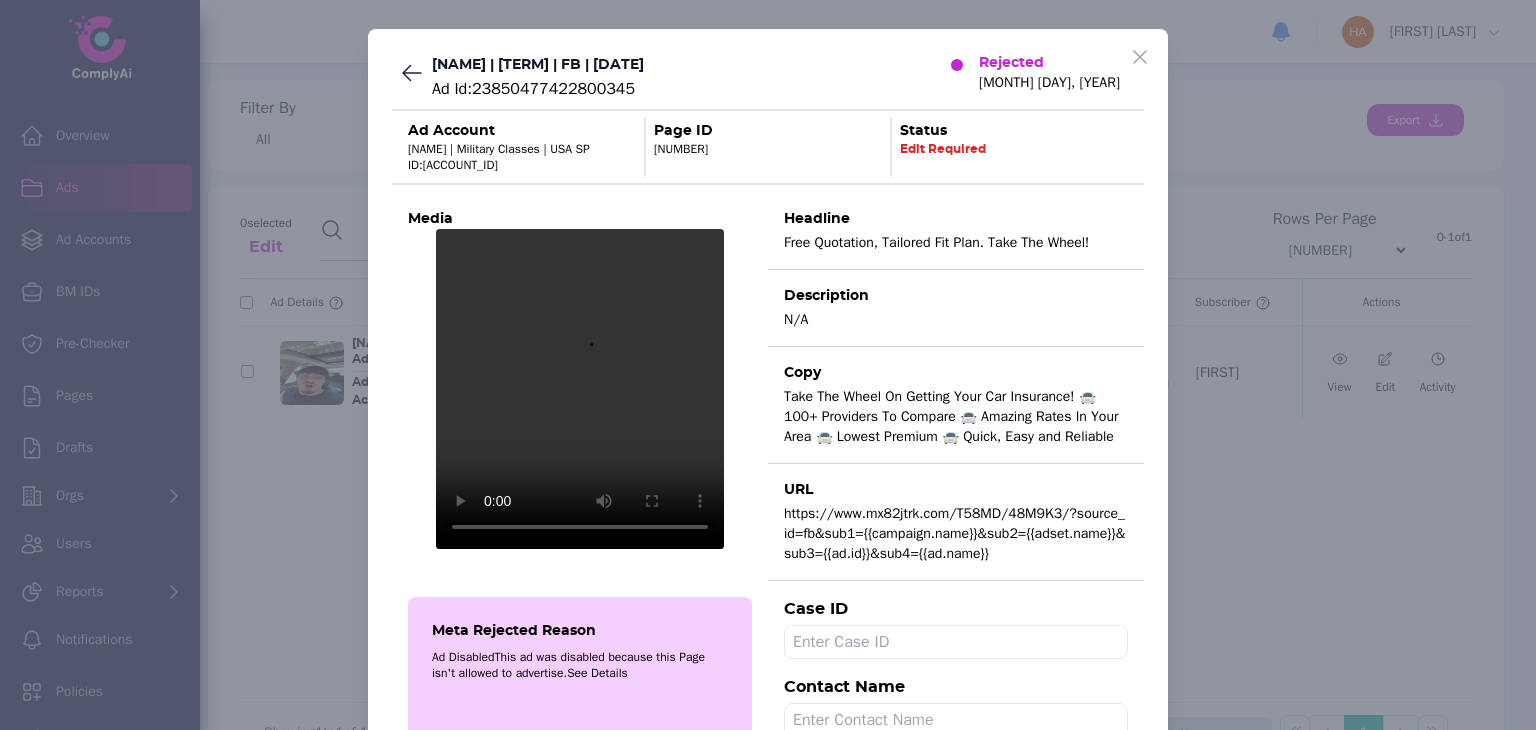 scroll, scrollTop: 0, scrollLeft: 0, axis: both 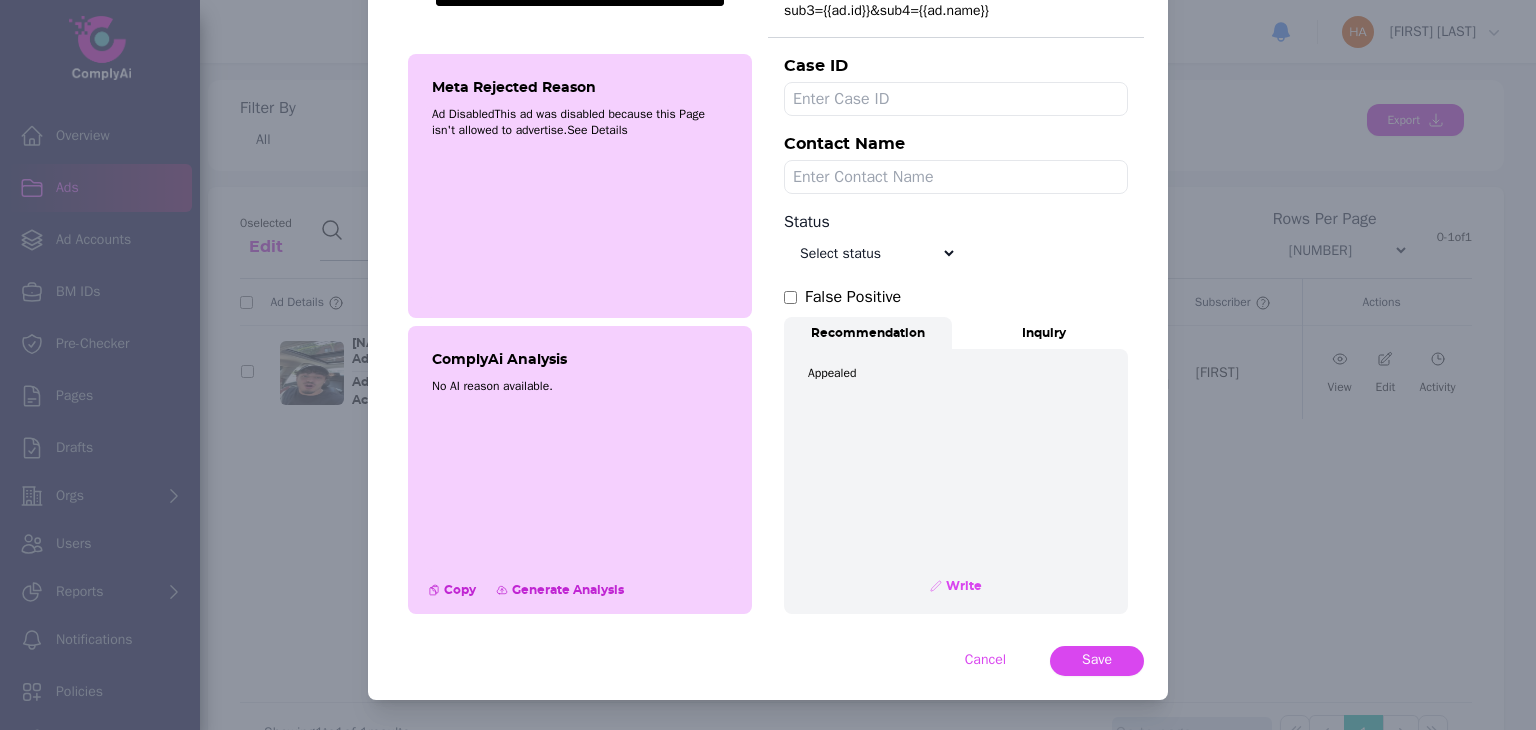 click on "Select status Appealed Edit required Appeal won In review Pending status Open Closed Rejected archive" at bounding box center (870, 253) 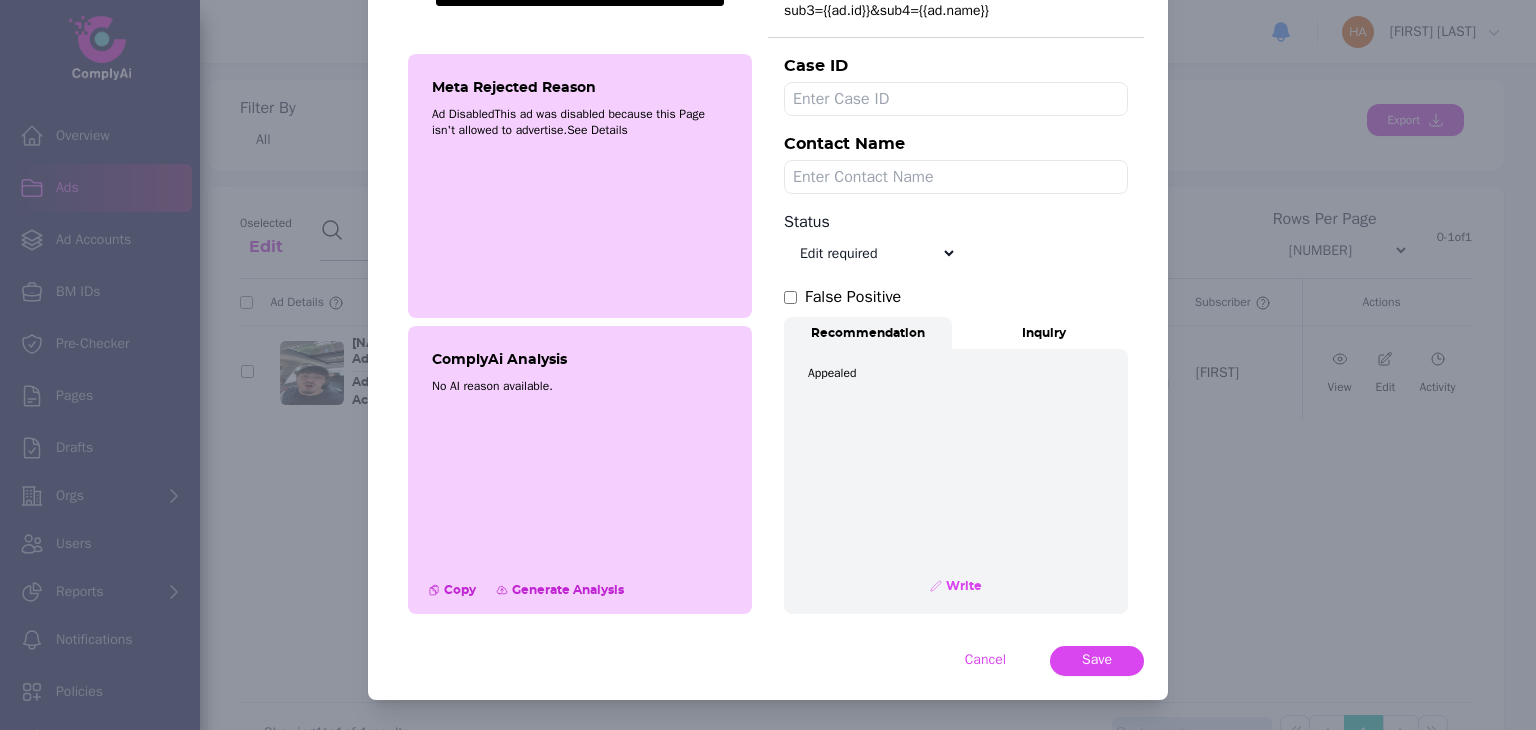 click on "Select status Appealed Edit required Appeal won In review Pending status Open Closed Rejected archive" at bounding box center [870, 253] 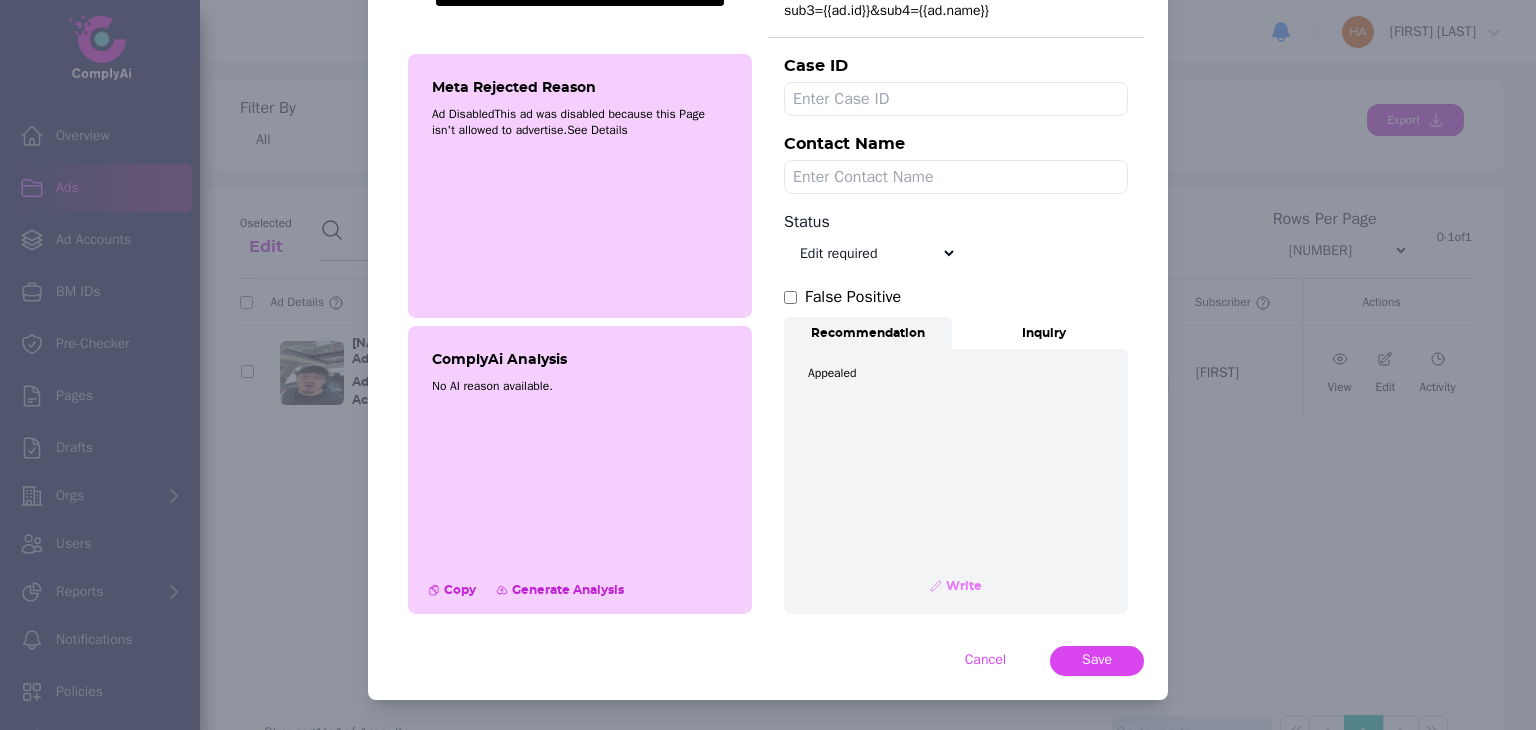 click on "Write" at bounding box center [962, 586] 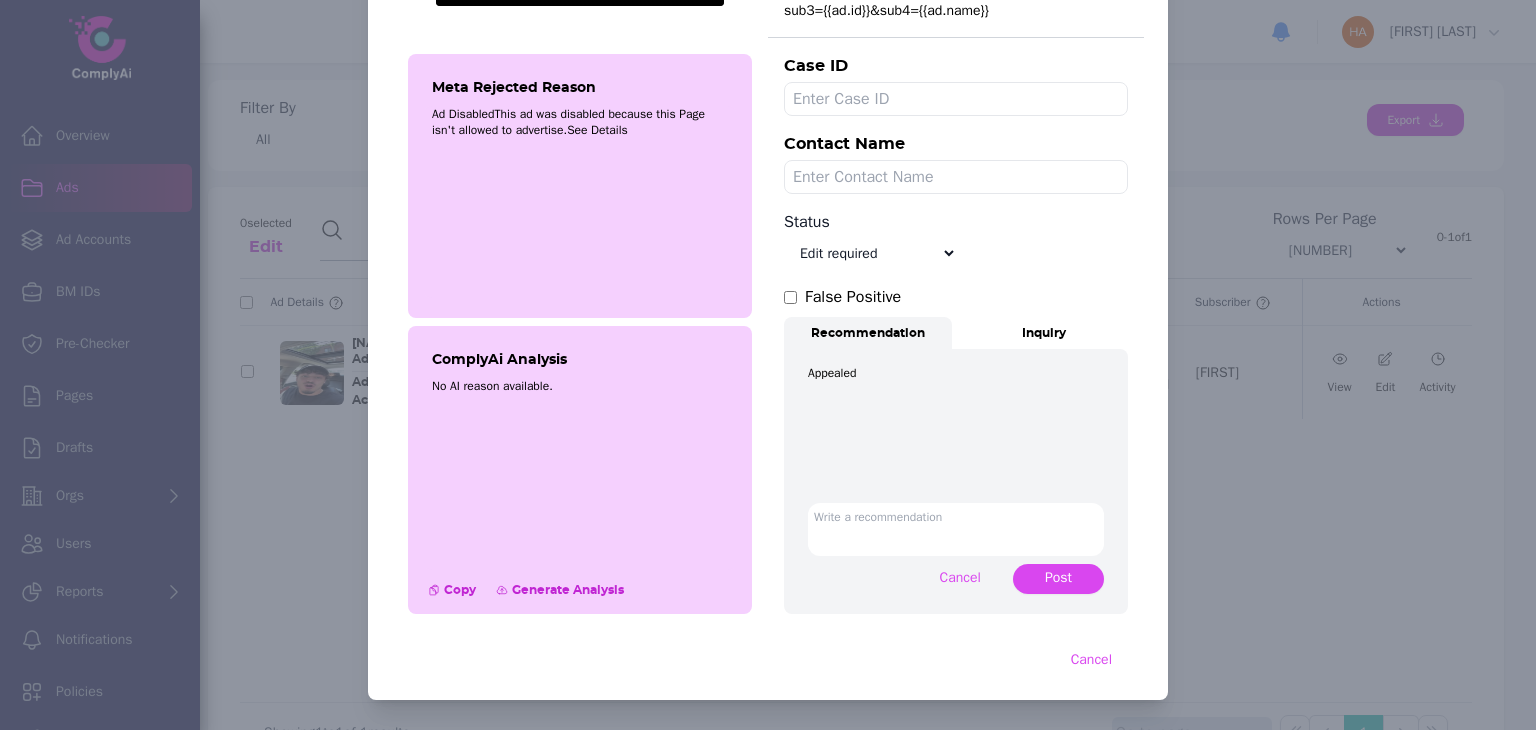 click at bounding box center (956, 529) 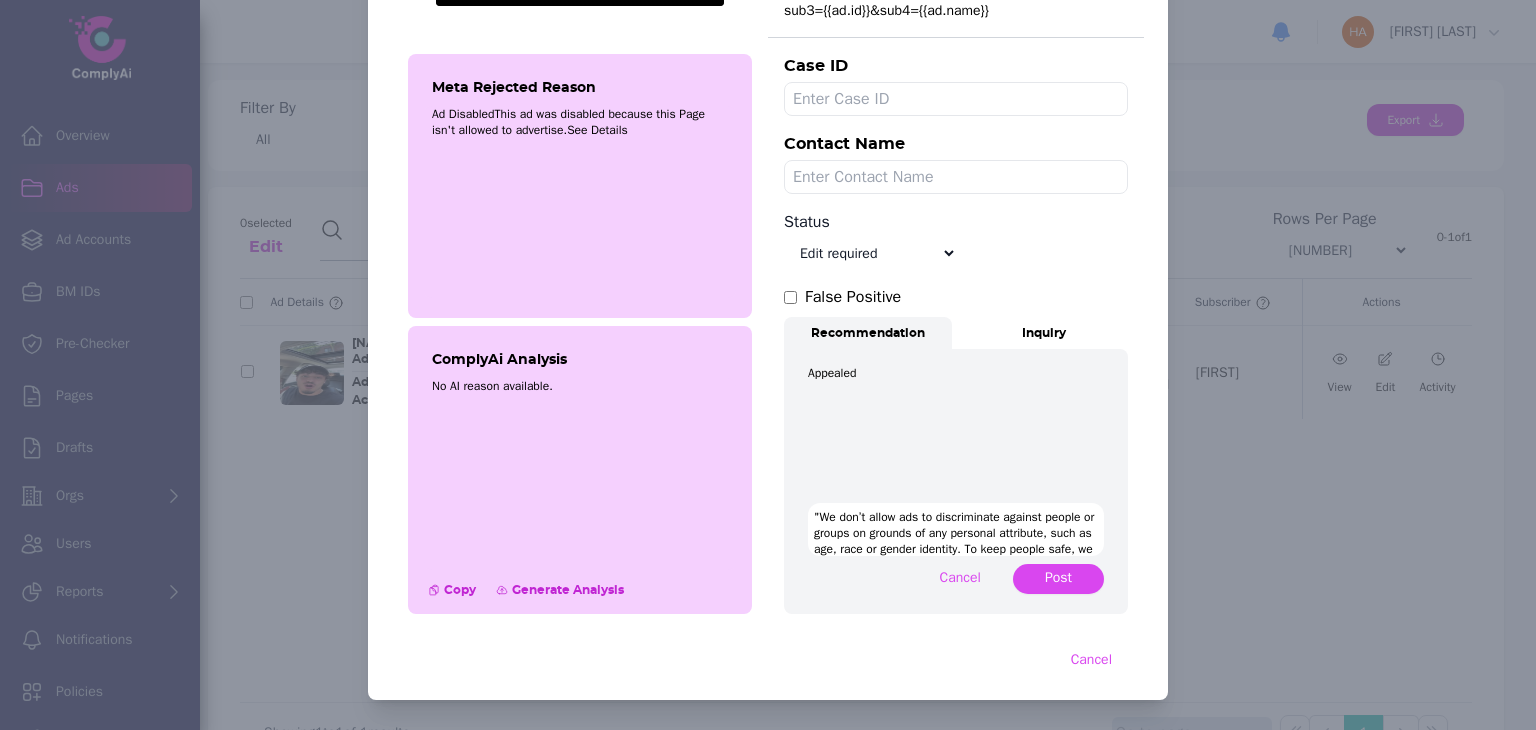 scroll, scrollTop: 114, scrollLeft: 0, axis: vertical 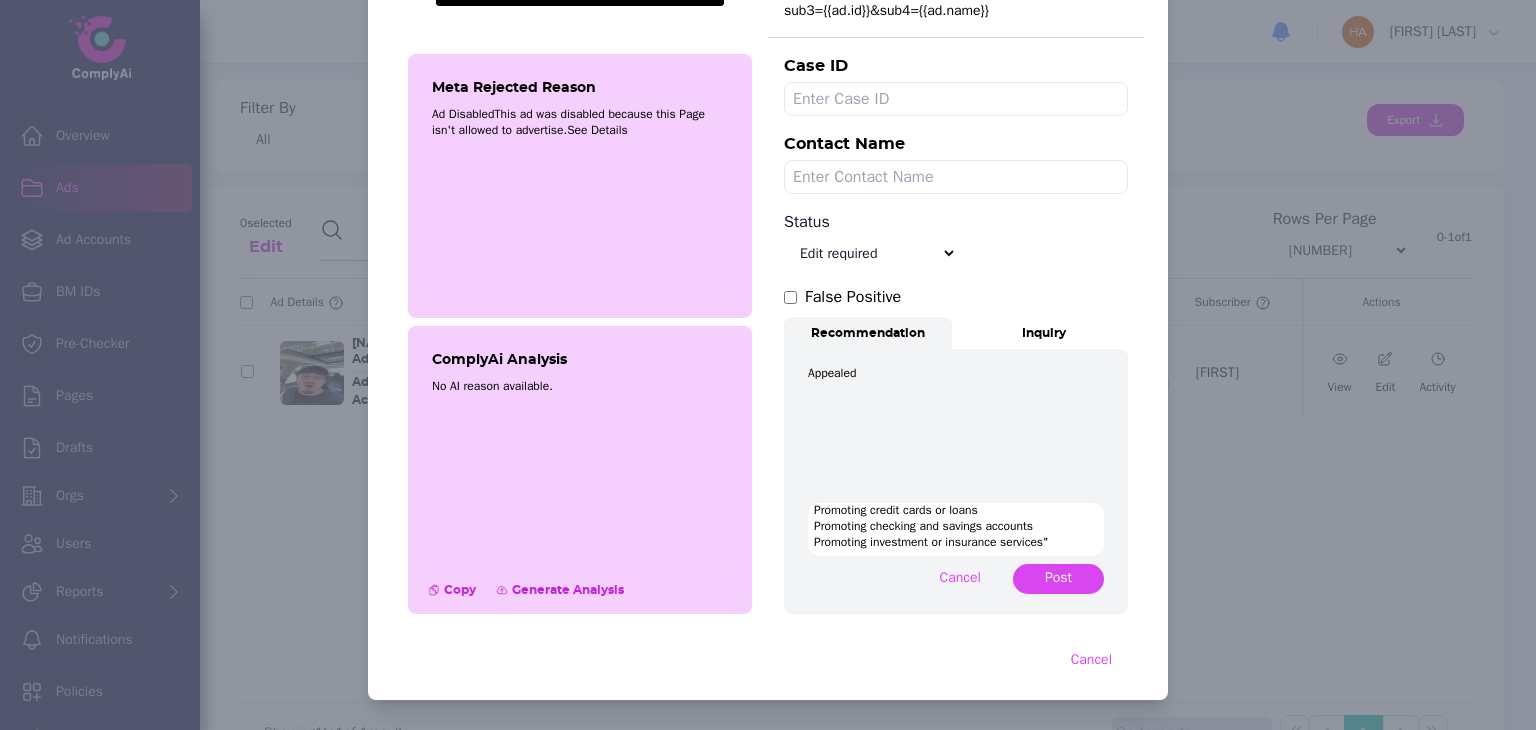 click on ""We don’t allow ads to discriminate against people or groups on grounds of any personal attribute, such as age, race or gender identity. To keep people safe, we require you to tell us if you are running any ads related to financial products and services.
Examples of when this applies:
Promoting credit cards or loans
Promoting checking and savings accounts
Promoting investment or insurance services"" at bounding box center (956, 529) 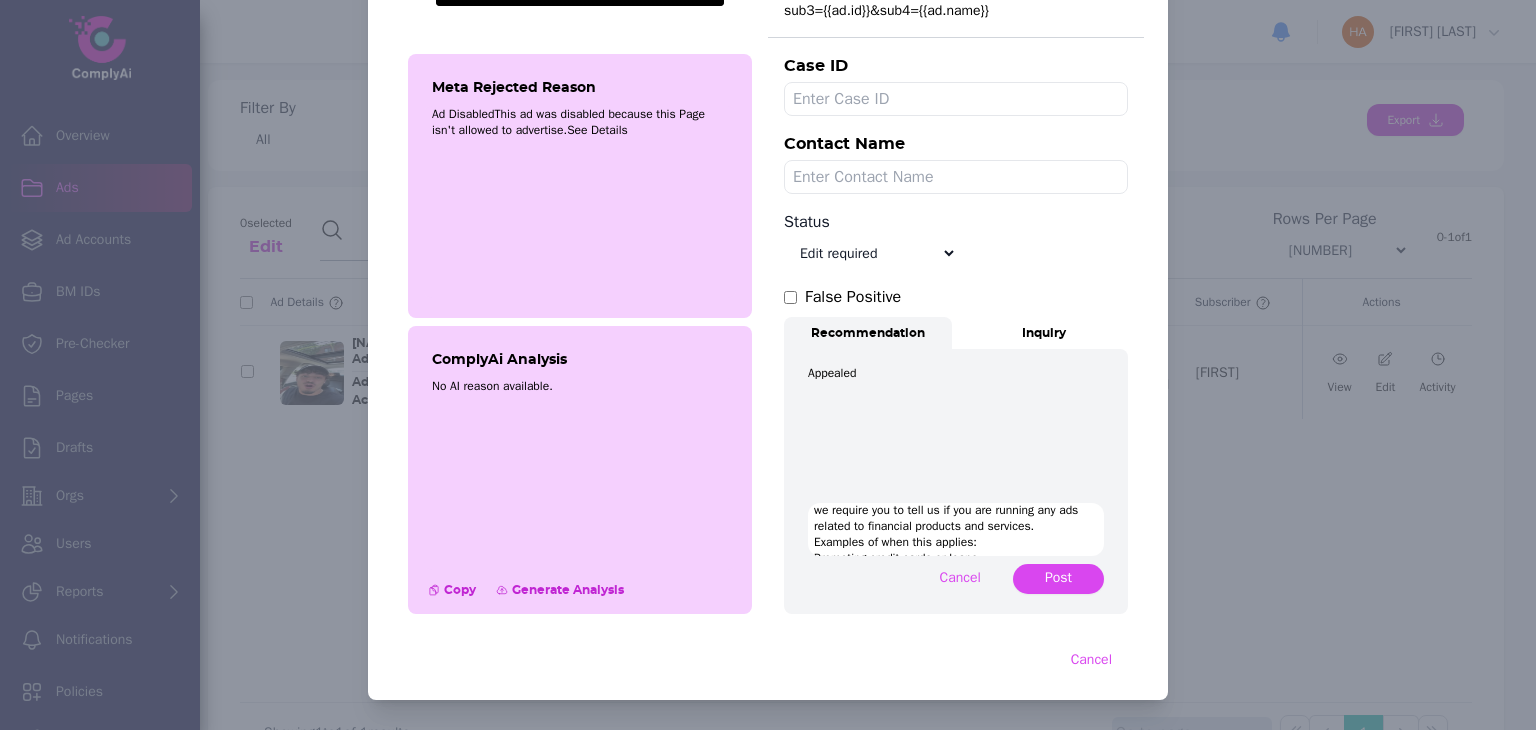 scroll, scrollTop: 56, scrollLeft: 0, axis: vertical 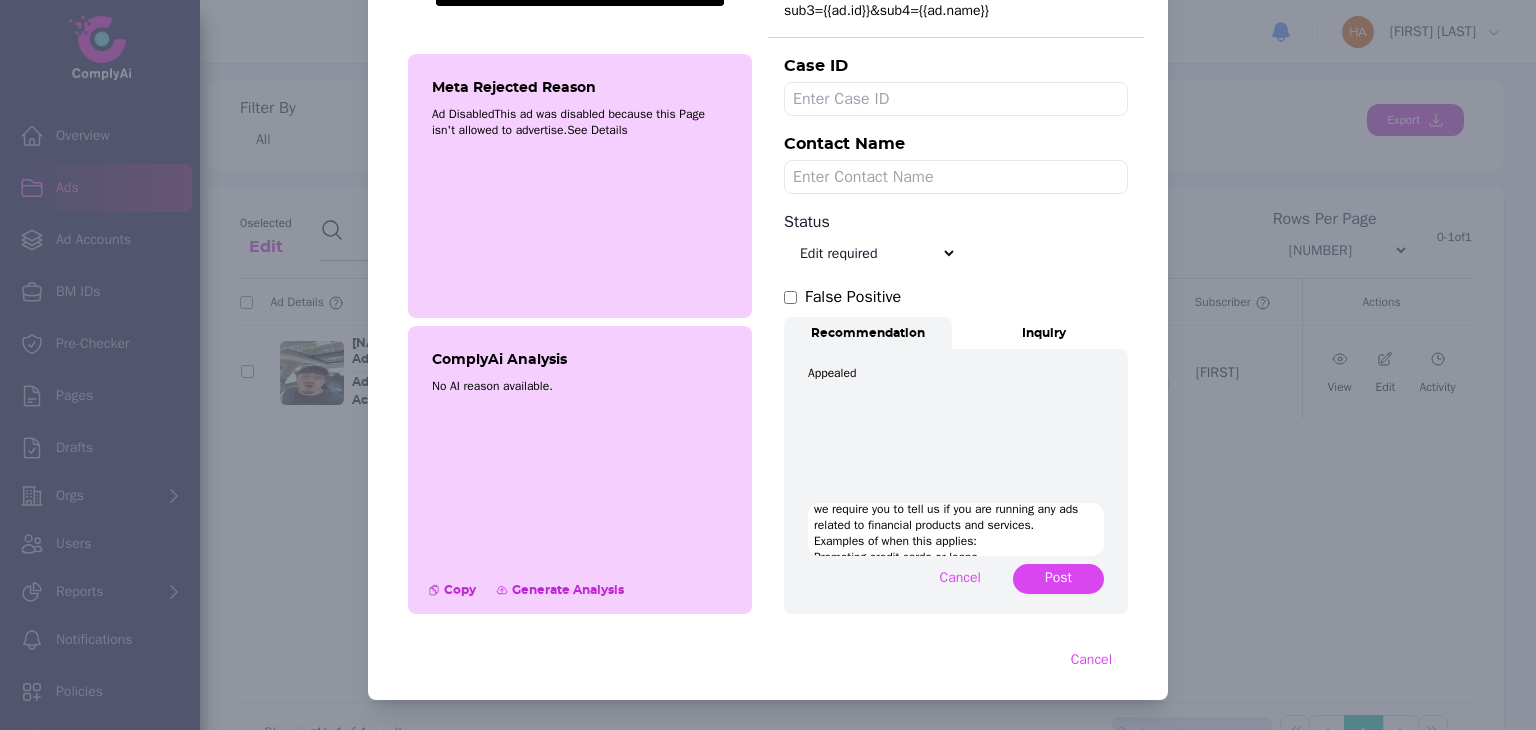 click on "Meta don’t allow ads to discriminate against people or groups on grounds of any personal attribute, such as age, race or gender identity. To keep people safe, we require you to tell us if you are running any ads related to financial products and services.
Examples of when this applies:
Promoting credit cards or loans
Promoting checking and savings accounts
Promoting investment or insurance services" at bounding box center [956, 529] 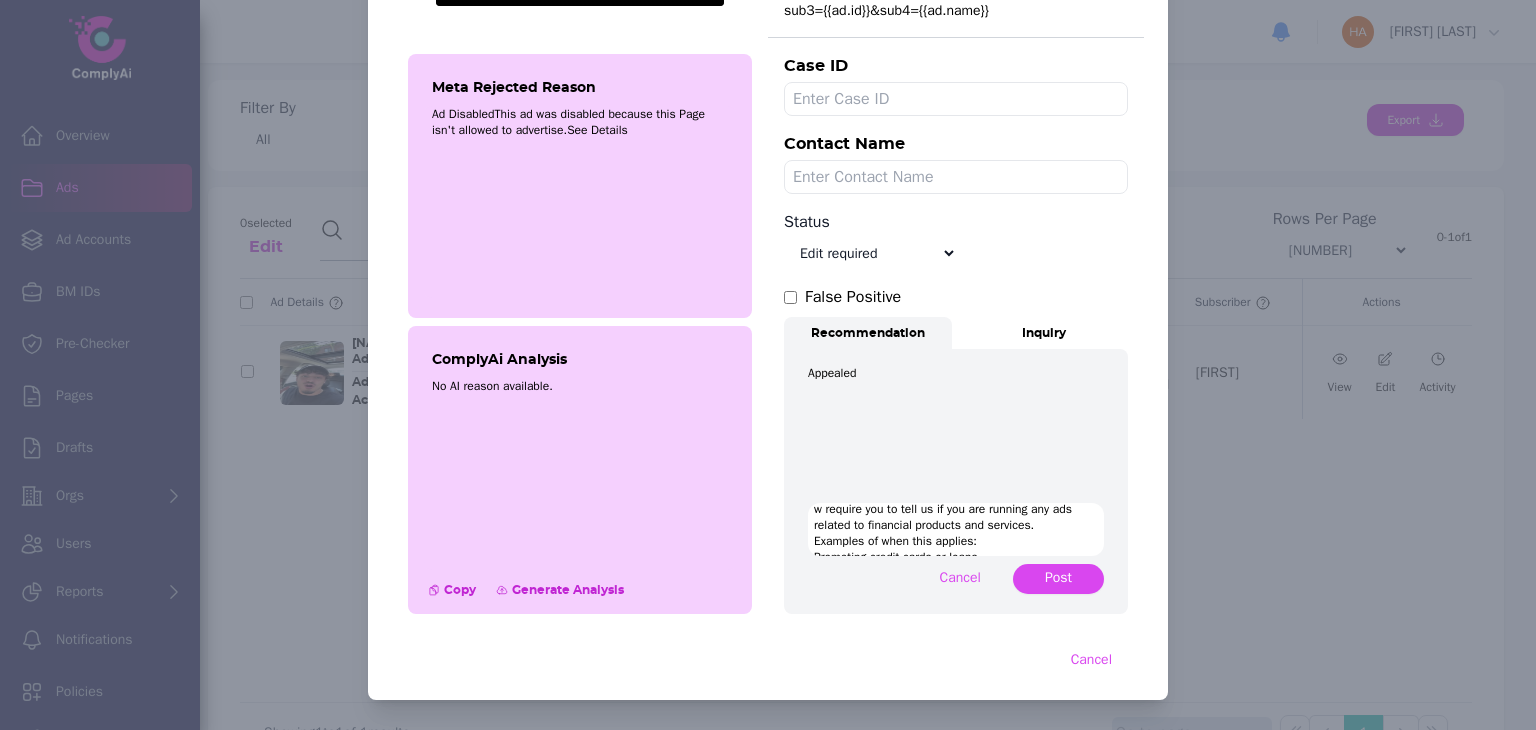 scroll, scrollTop: 53, scrollLeft: 0, axis: vertical 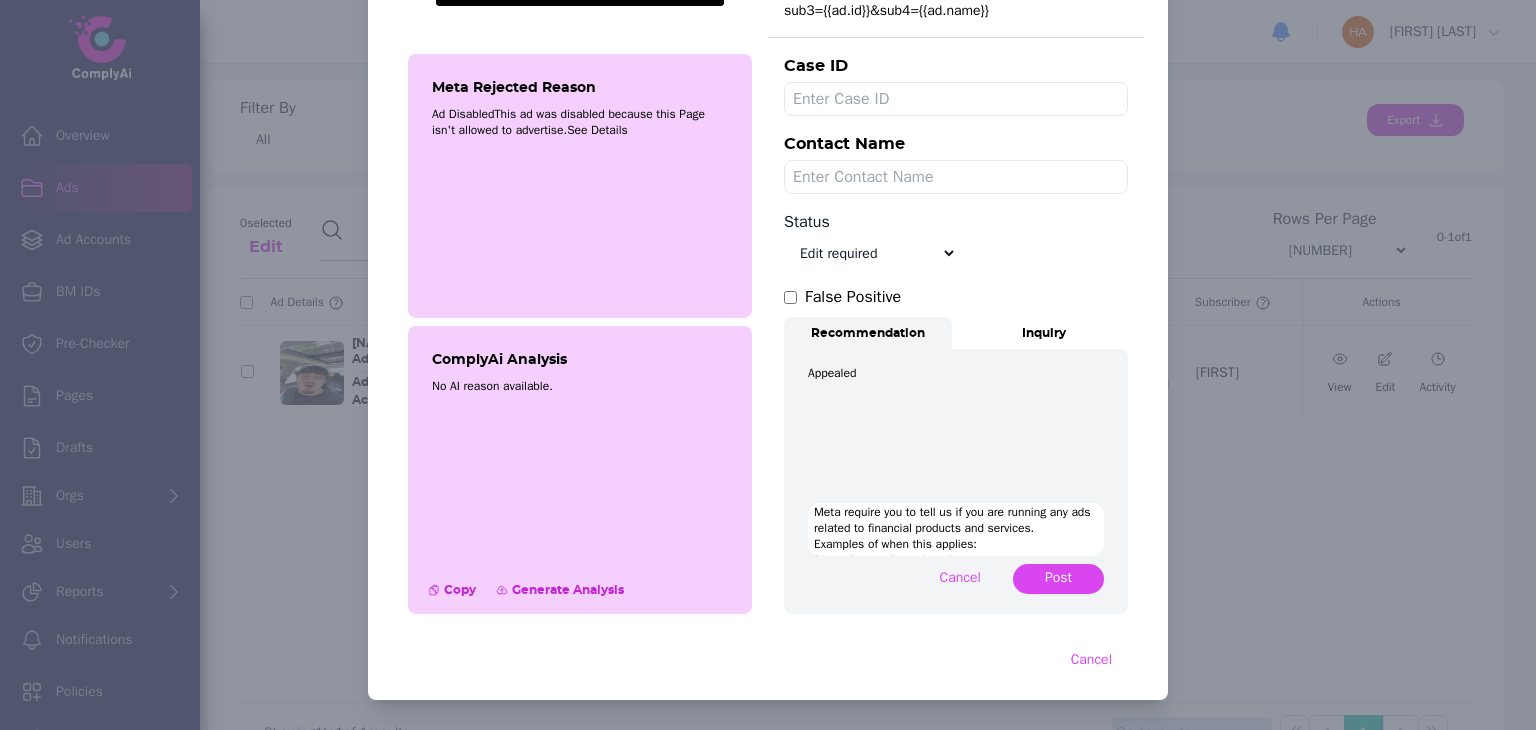 click on "Meta don’t allow ads to discriminate against people or groups on grounds of any personal attribute, such as age, race or gender identity. To keep people safe, Meta require you to tell us if you are running any ads related to financial products and services.
Examples of when this applies:
Promoting credit cards or loans
Promoting checking and savings accounts
Promoting investment or insurance services"" at bounding box center [956, 529] 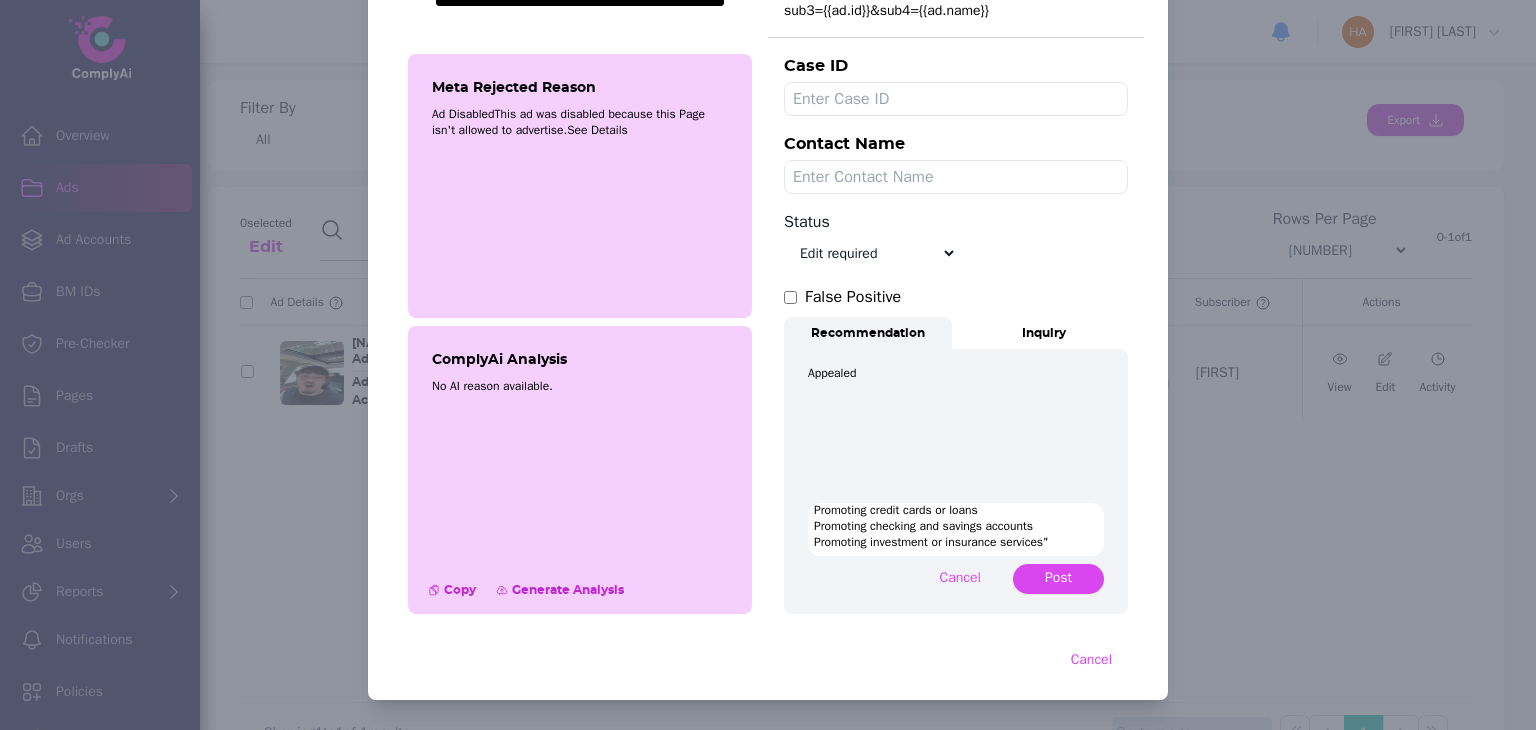 scroll, scrollTop: 118, scrollLeft: 0, axis: vertical 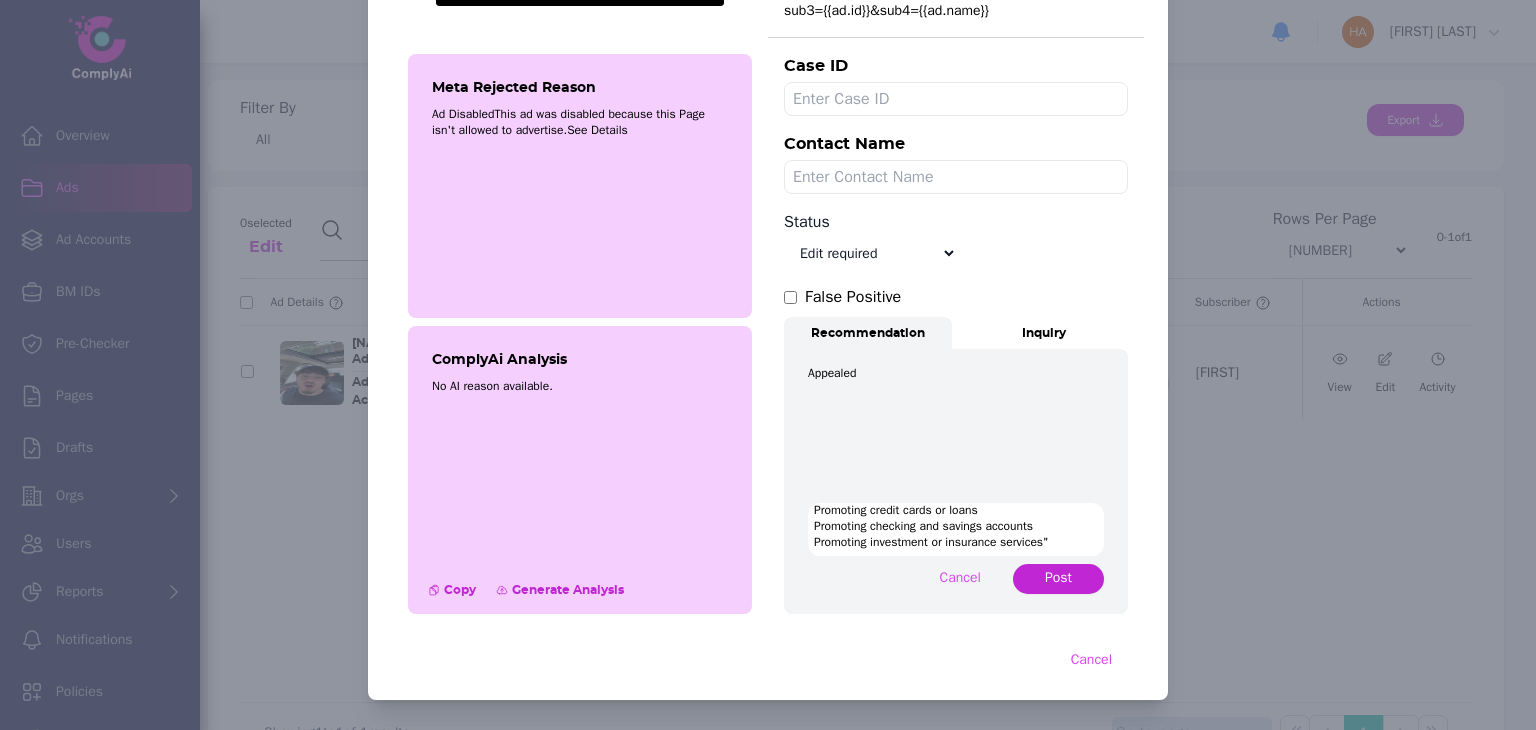 type on "Meta don’t allow ads to discriminate against people or groups on grounds of any personal attribute, such as age, race or gender identity. To keep people safe, Meta require you to tell them if you are running any ads related to financial products and services.
Examples of when this applies:
Promoting credit cards or loans
Promoting checking and savings accounts
Promoting investment or insurance services"" 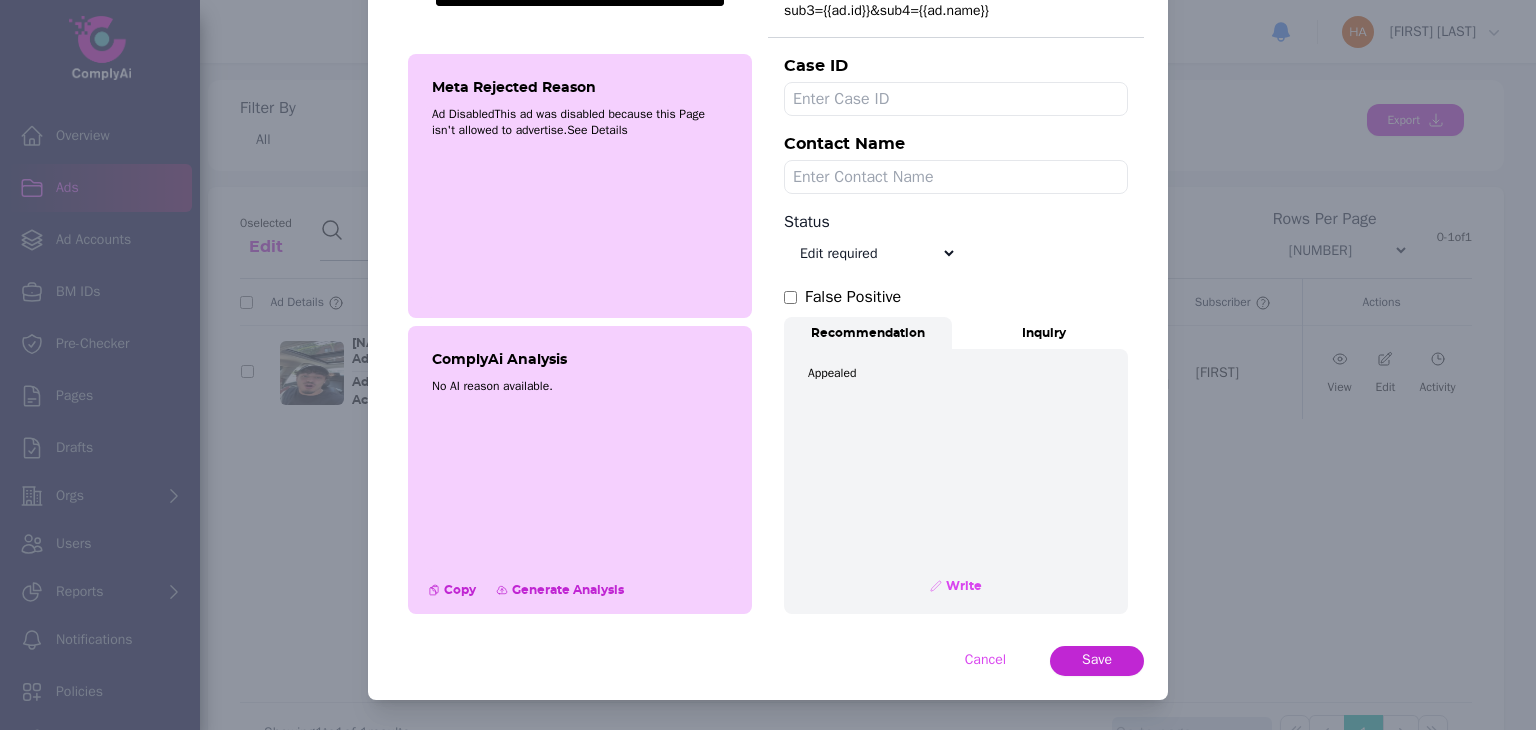 click on "Save" at bounding box center (1097, 660) 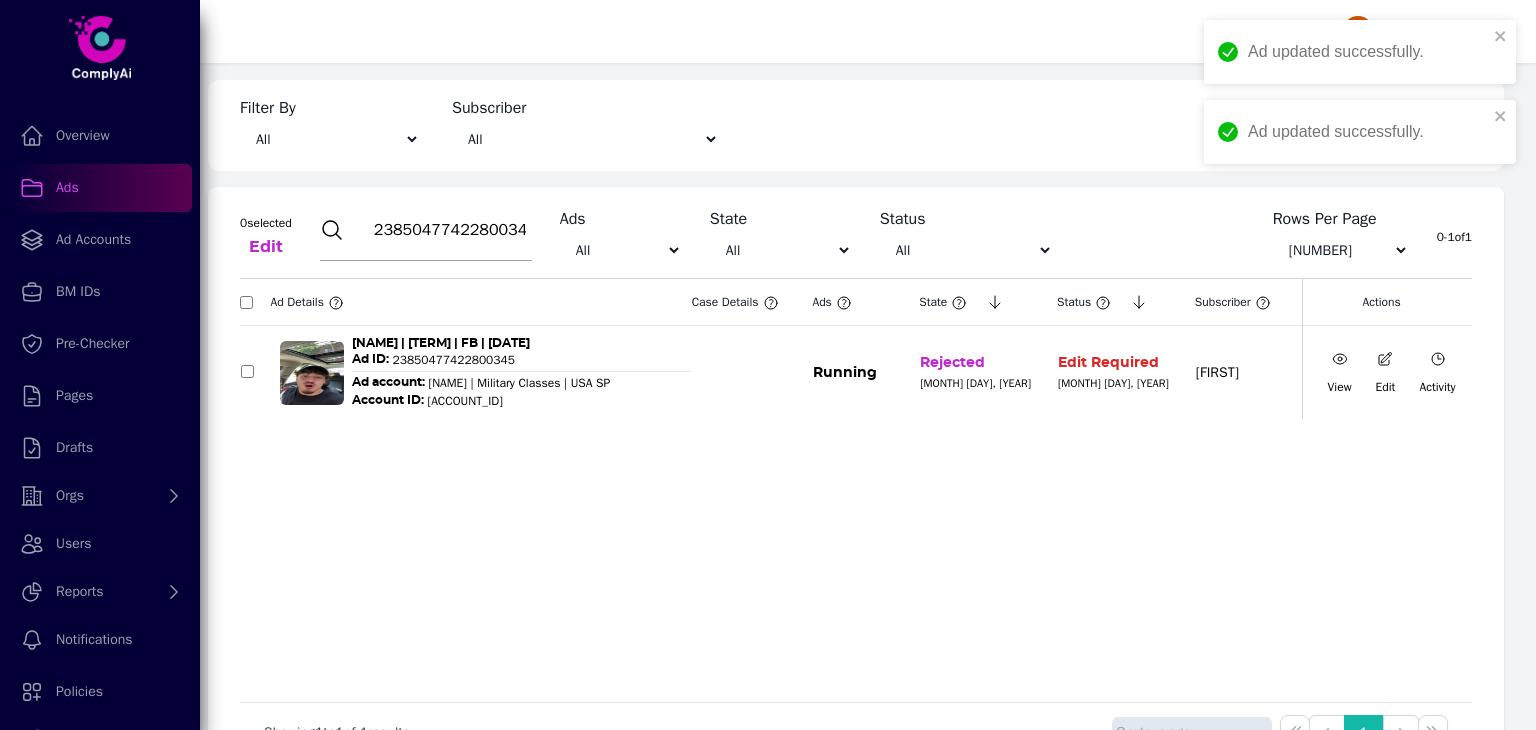 click at bounding box center (1340, 359) 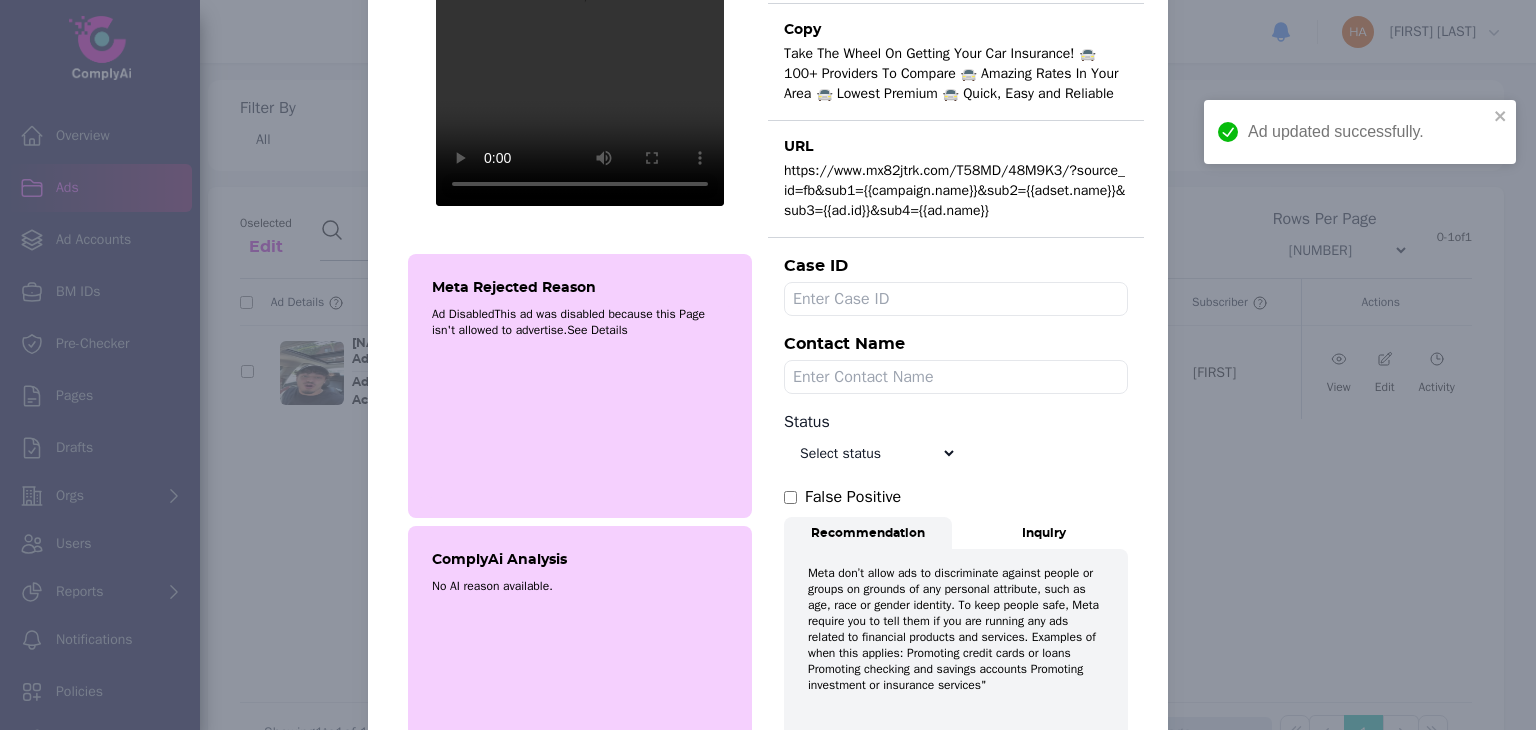 scroll, scrollTop: 354, scrollLeft: 0, axis: vertical 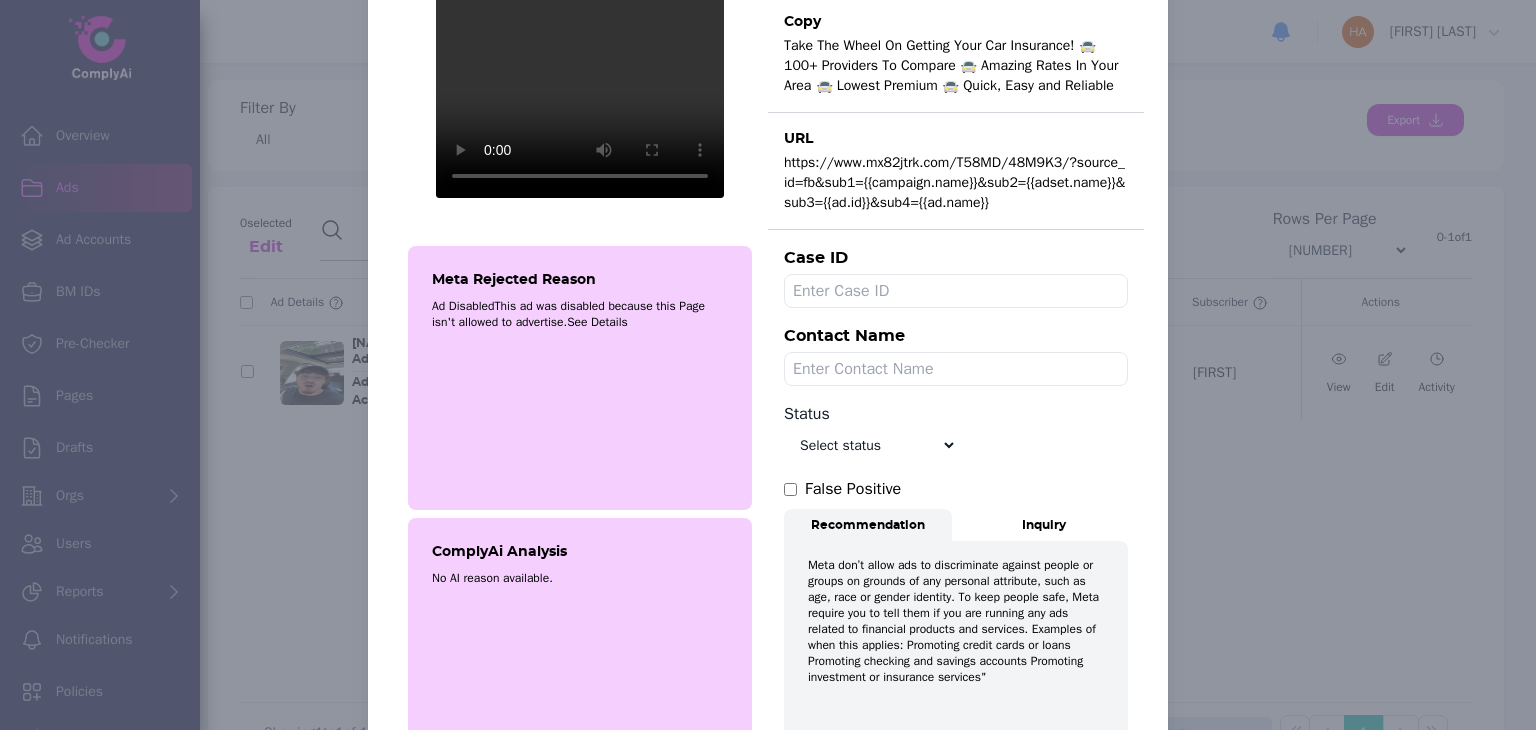 click at bounding box center [956, 291] 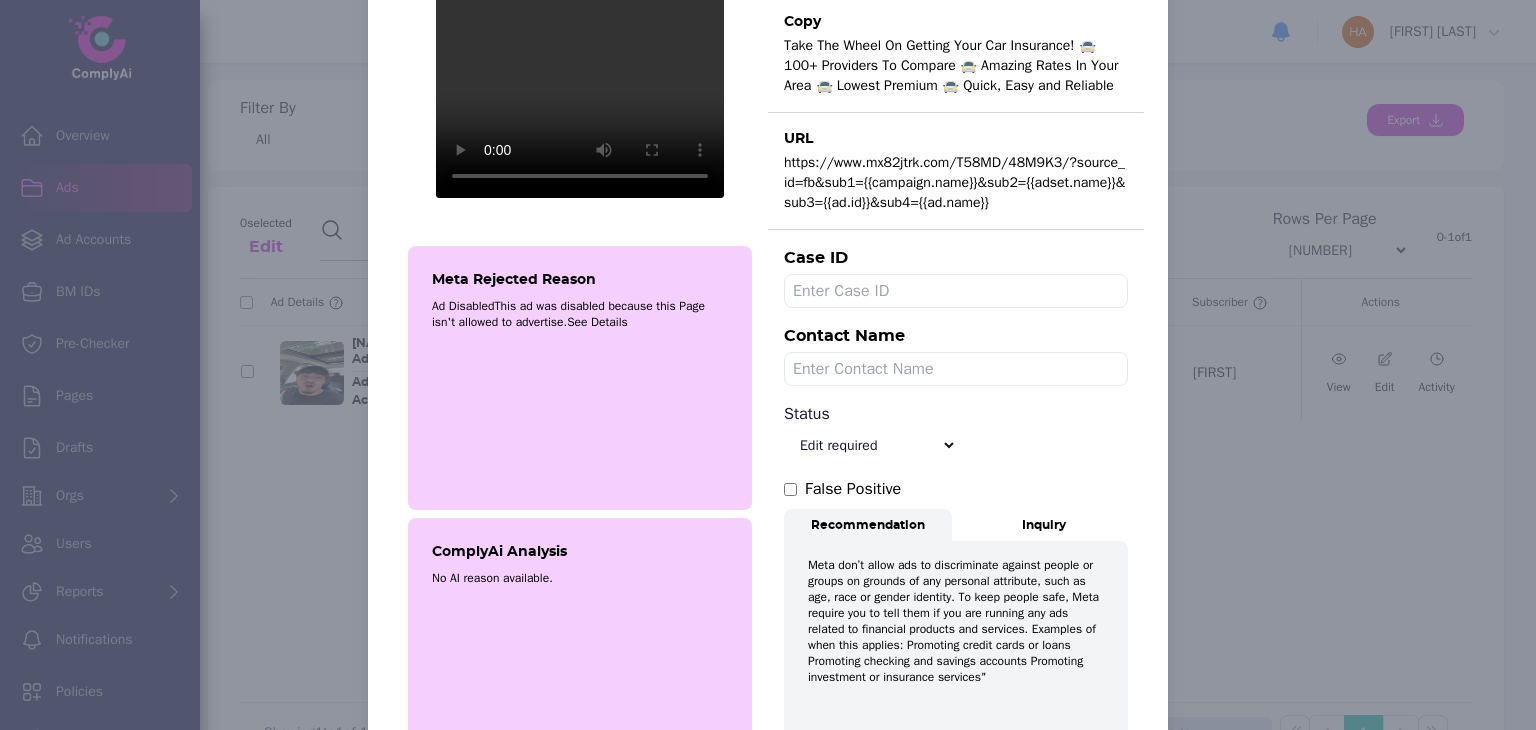 paste on "594505280336993" 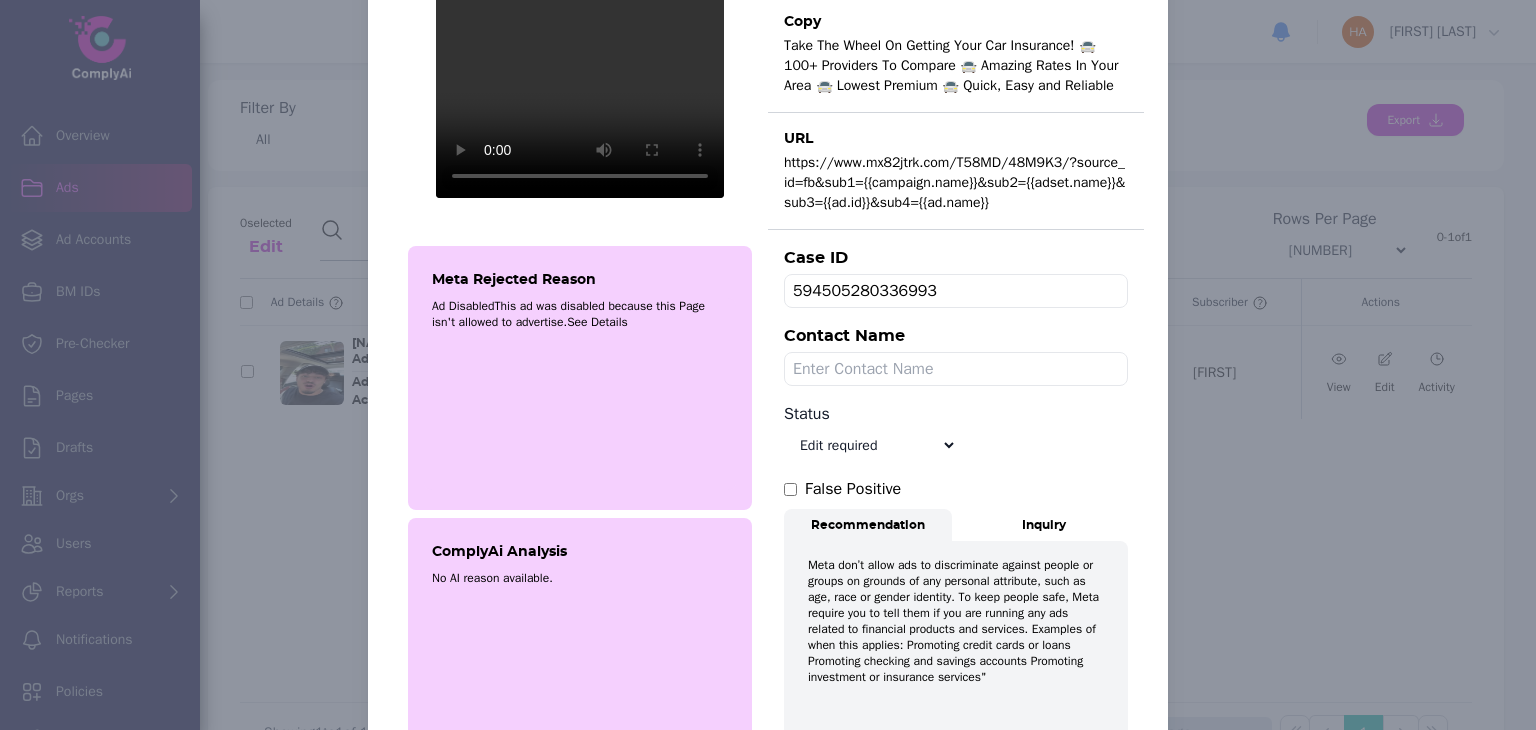 type on "594505280336993" 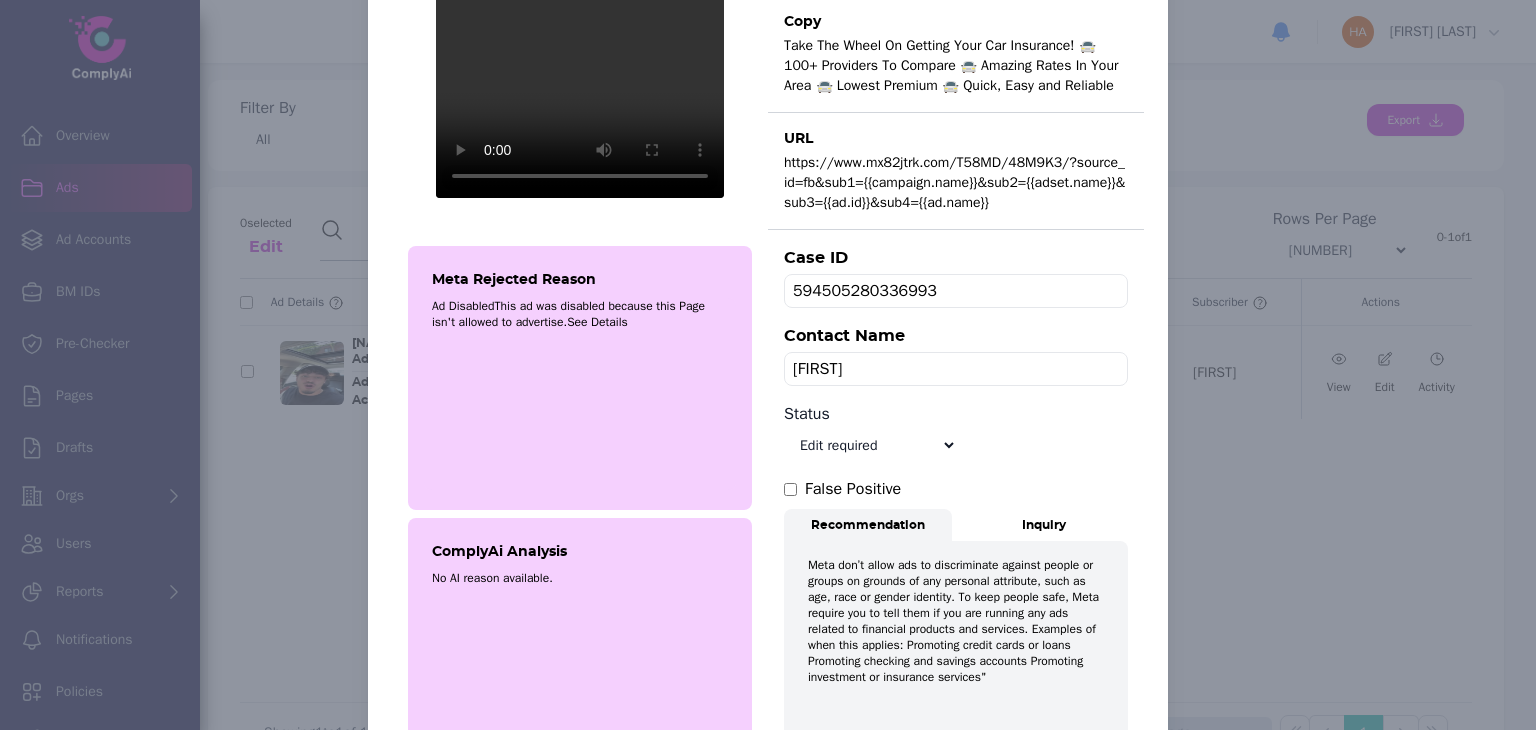 scroll, scrollTop: 546, scrollLeft: 0, axis: vertical 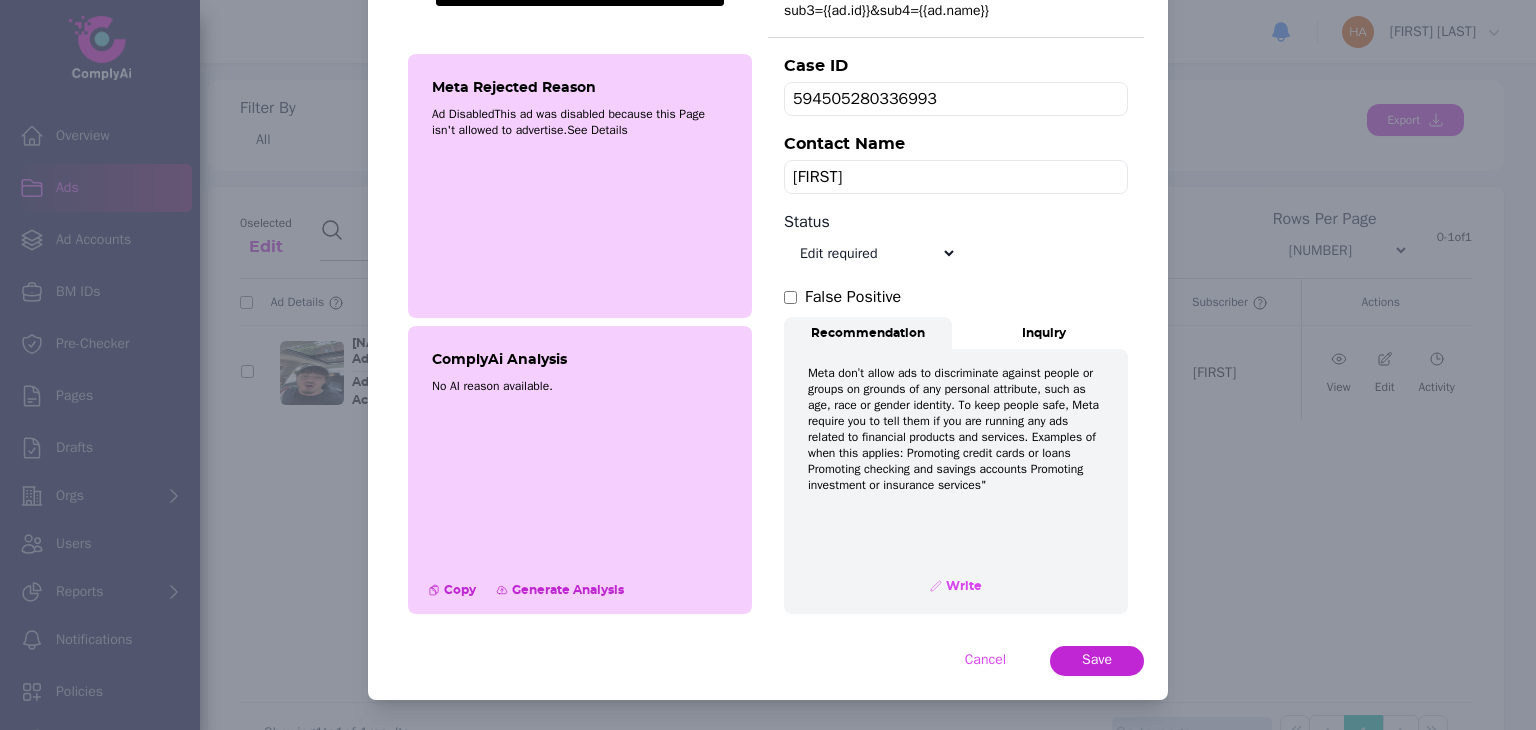 type on "[FIRST]" 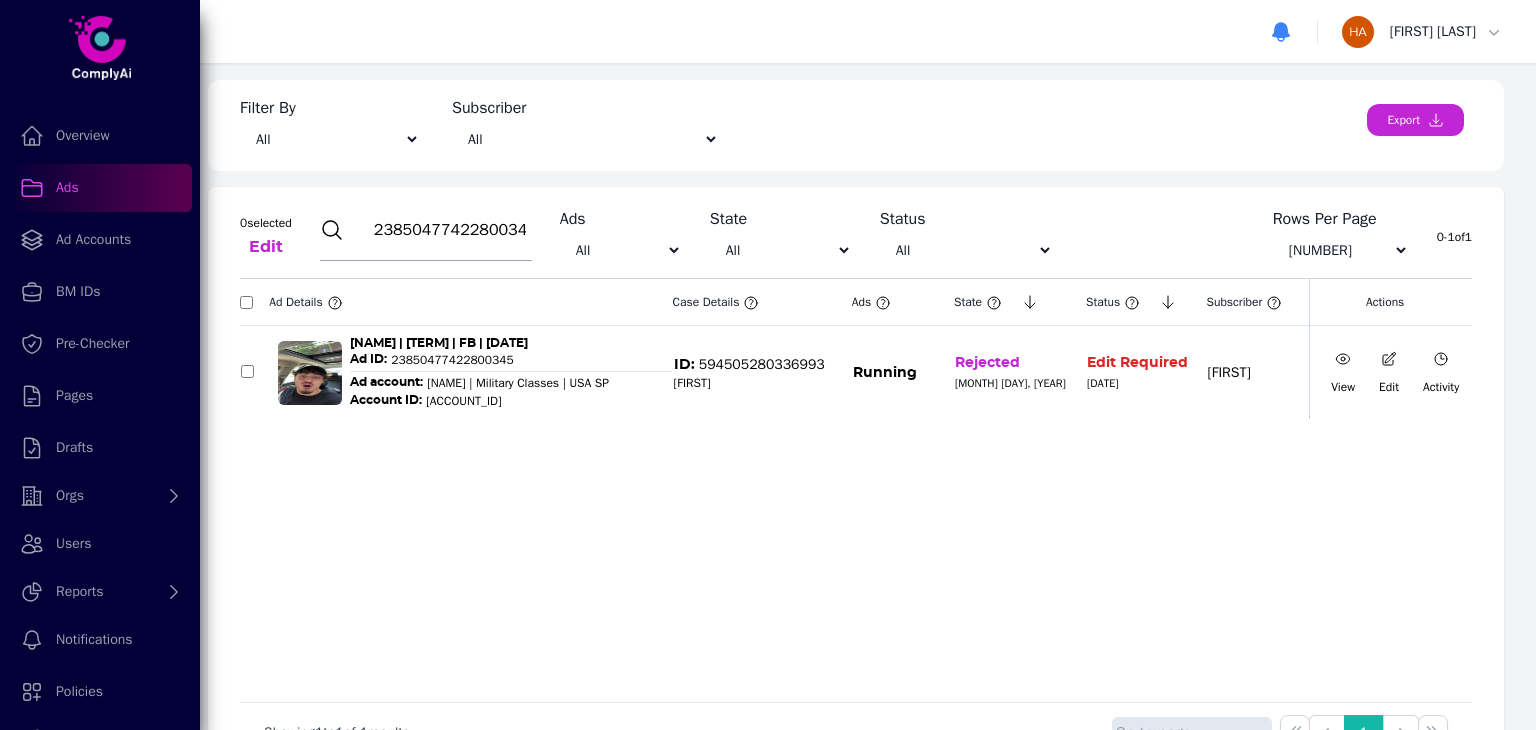 click on "23850477422800345" at bounding box center [450, 230] 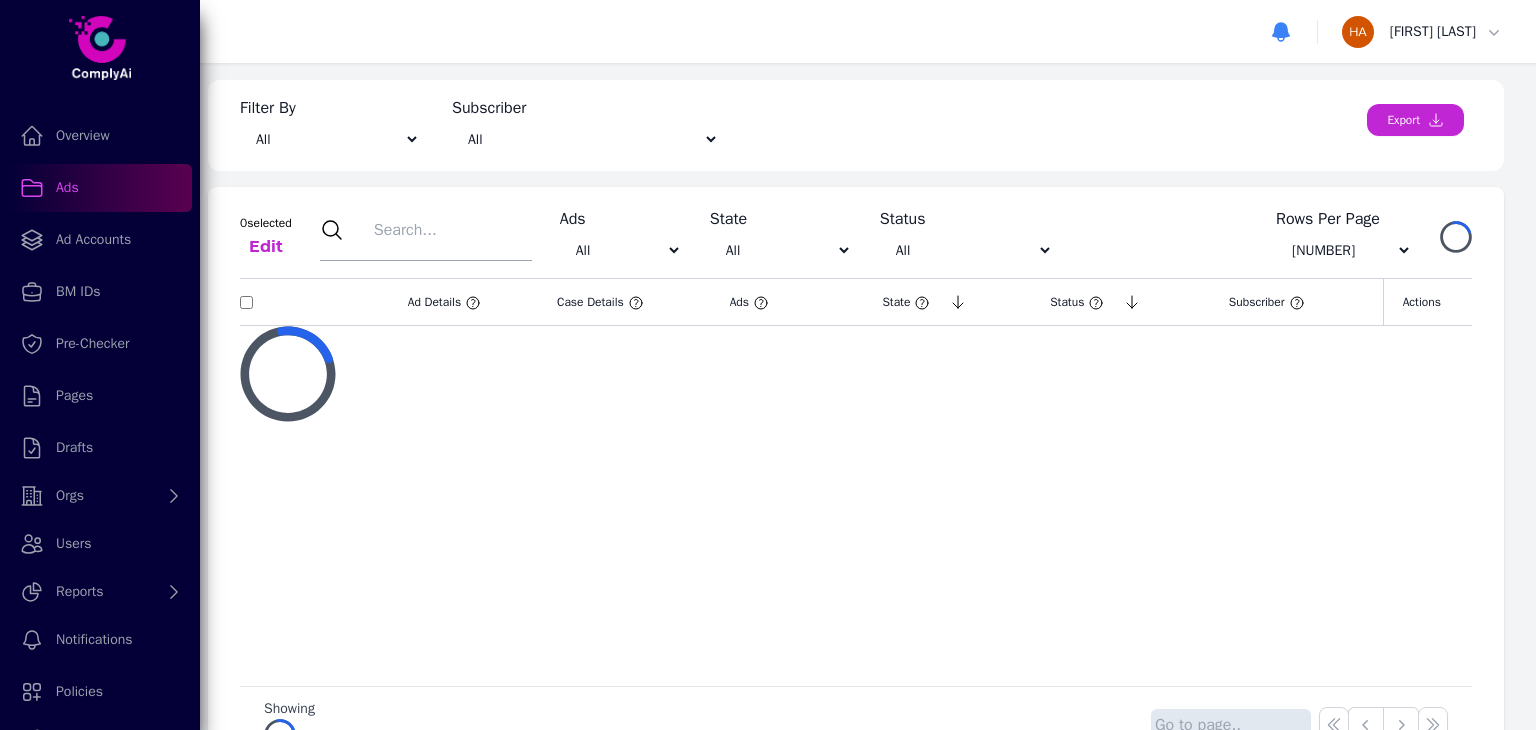 paste on "120229394322560376" 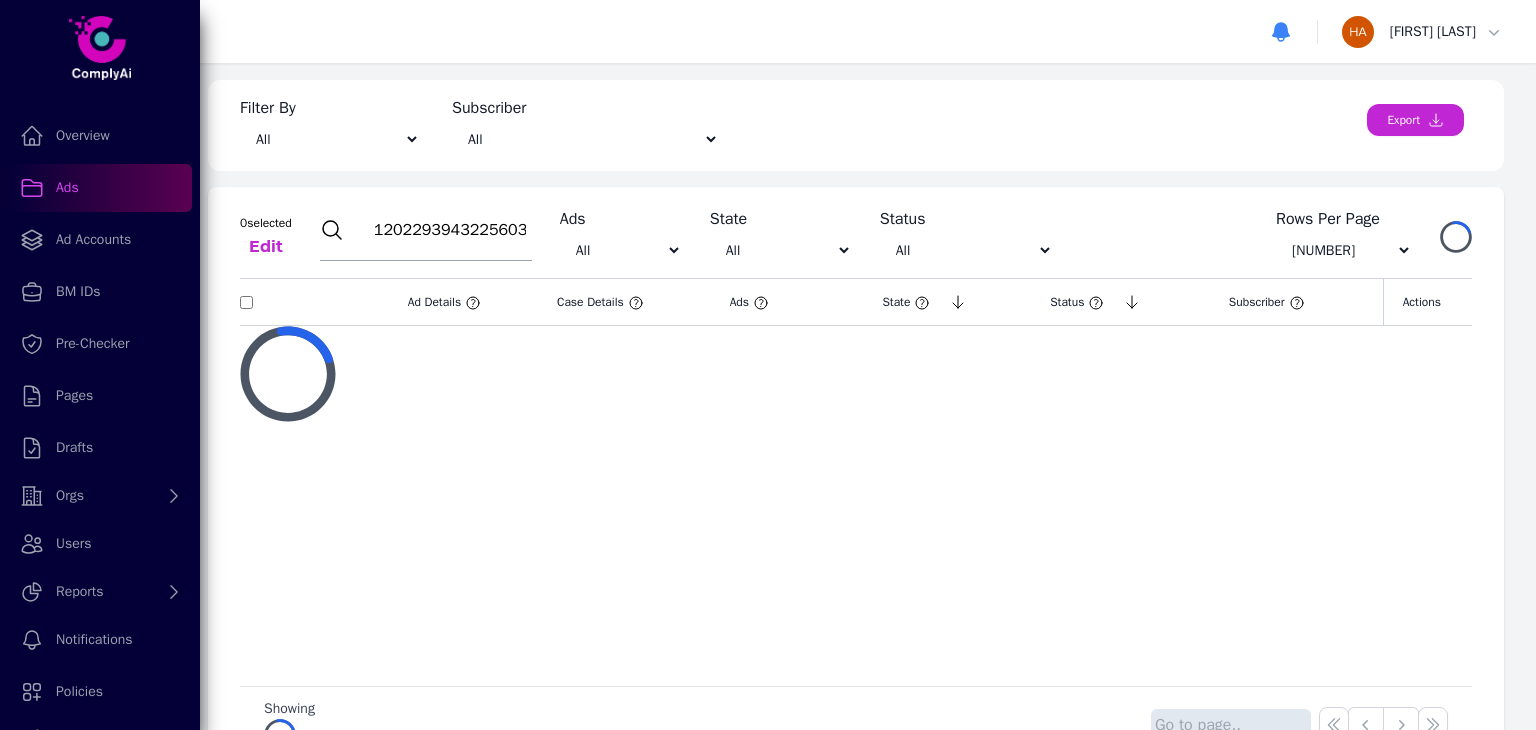 type on "120229394322560376" 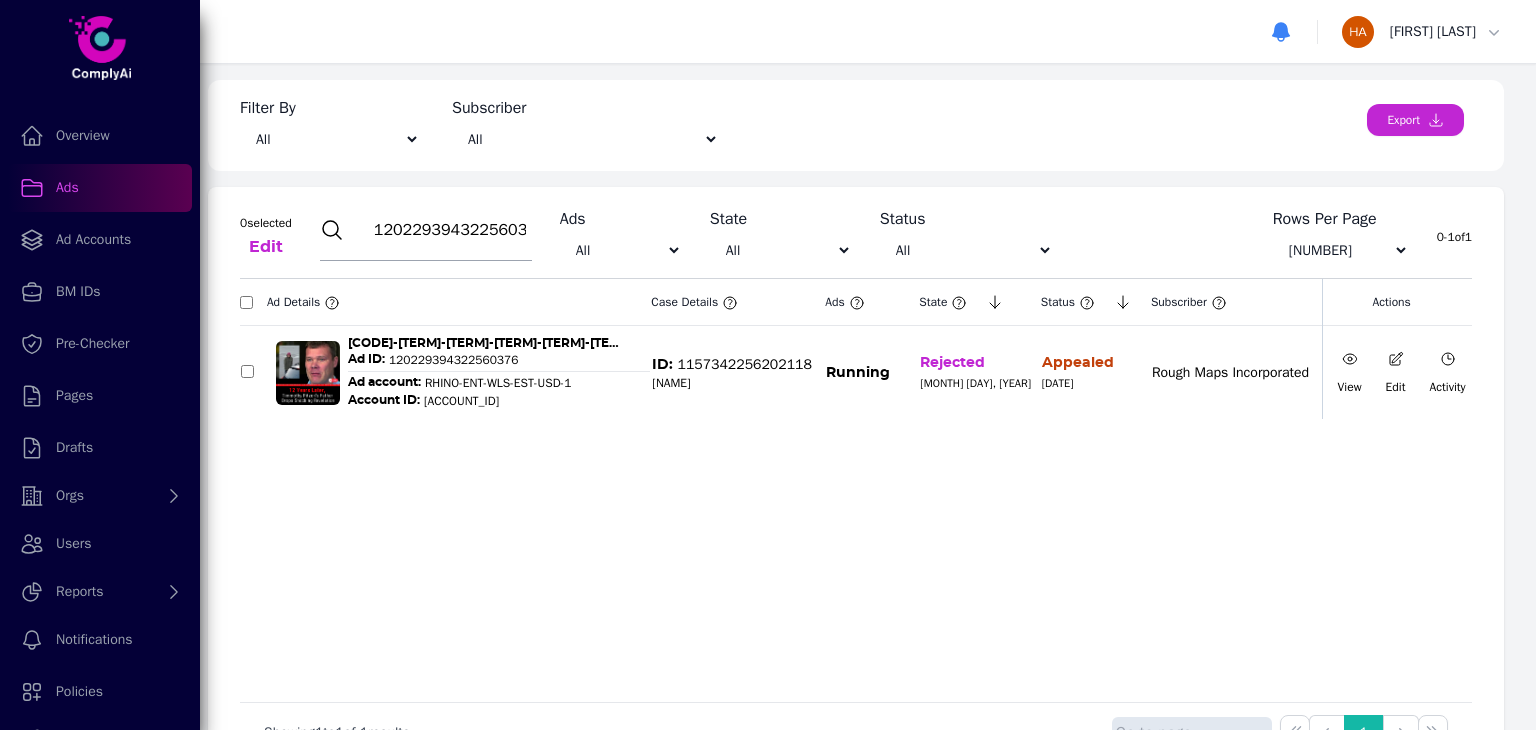 click at bounding box center (1350, 359) 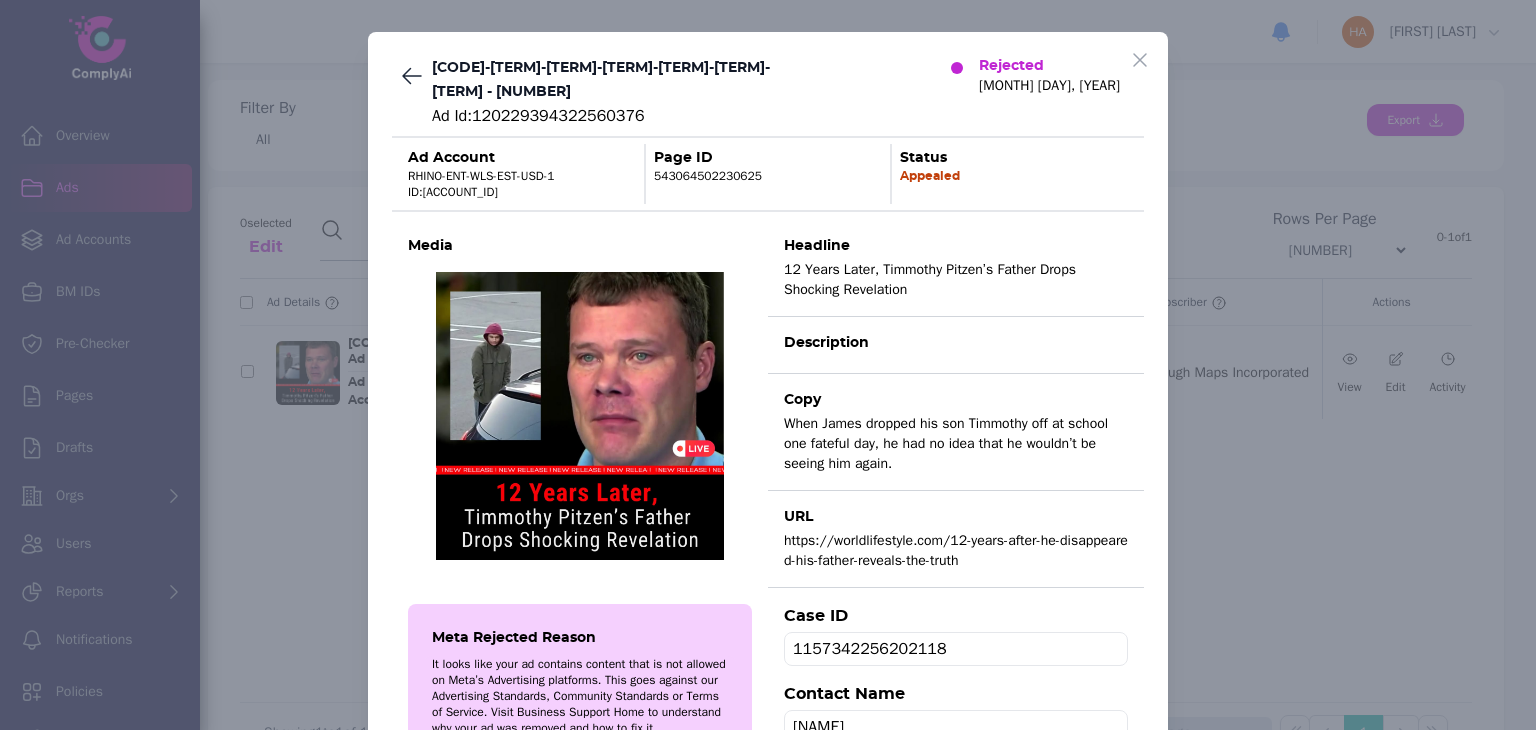 scroll, scrollTop: 315, scrollLeft: 0, axis: vertical 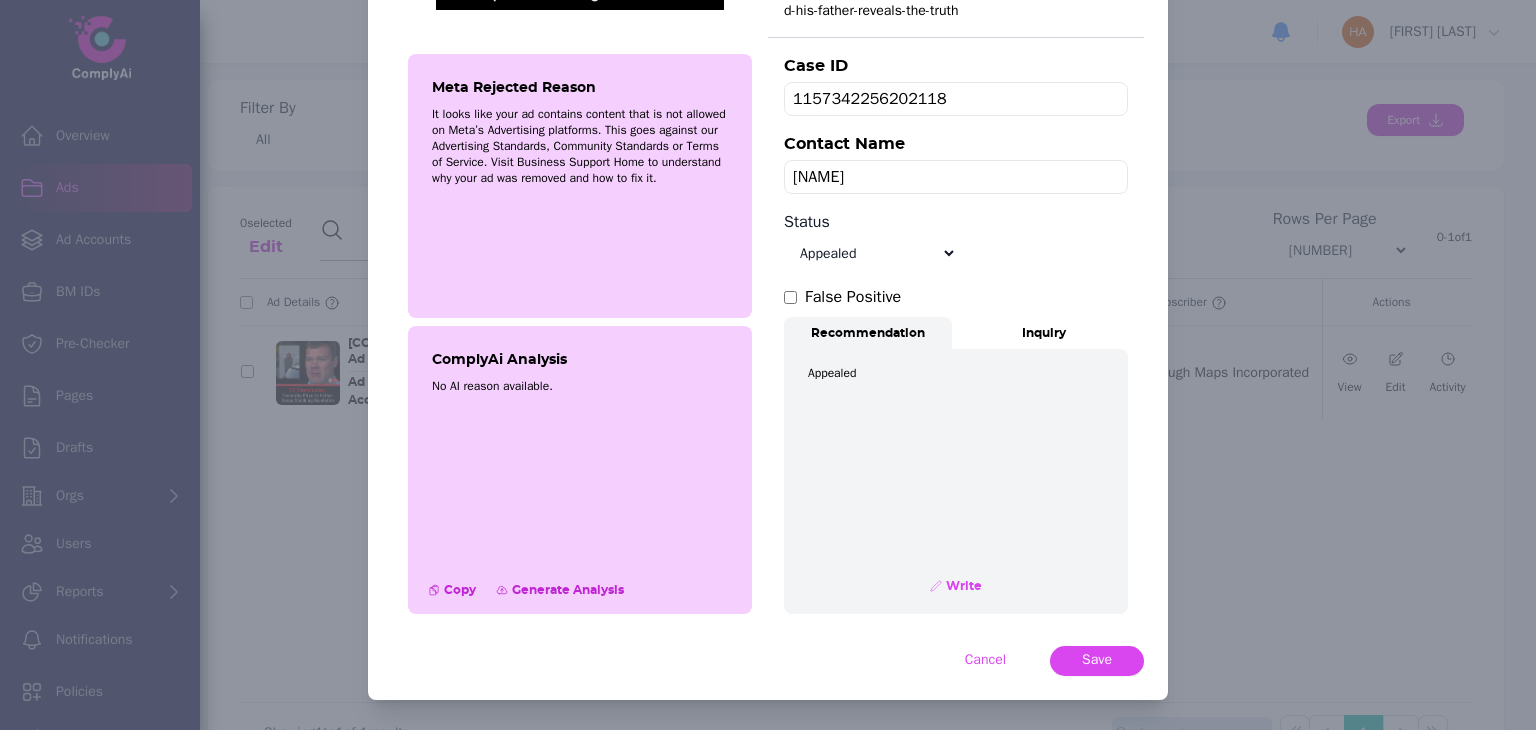 click on "Select status Appealed Edit required Appeal won In review Pending status Open Closed Rejected archive" at bounding box center [870, 253] 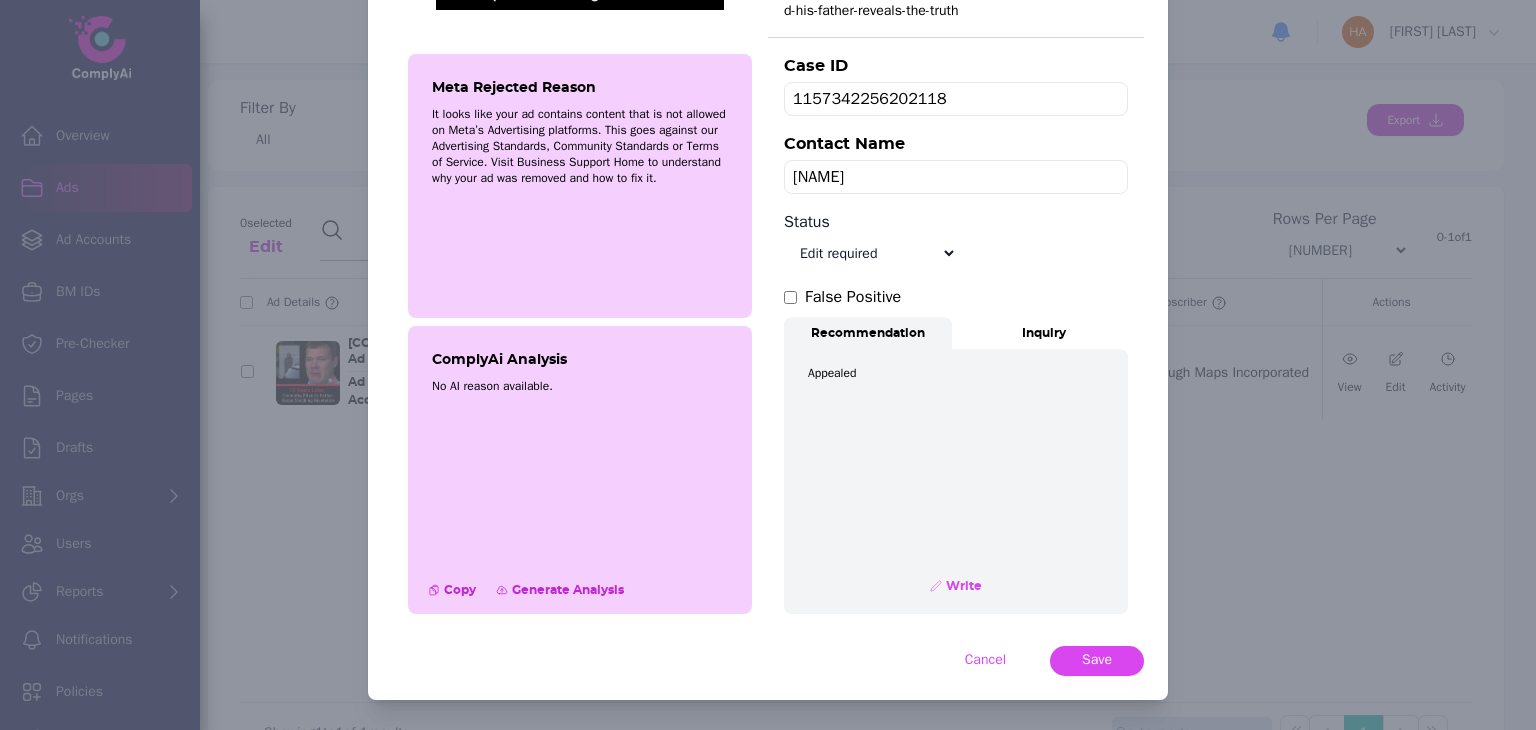 click on "Select status Appealed Edit required Appeal won In review Pending status Open Closed Rejected archive" at bounding box center [870, 253] 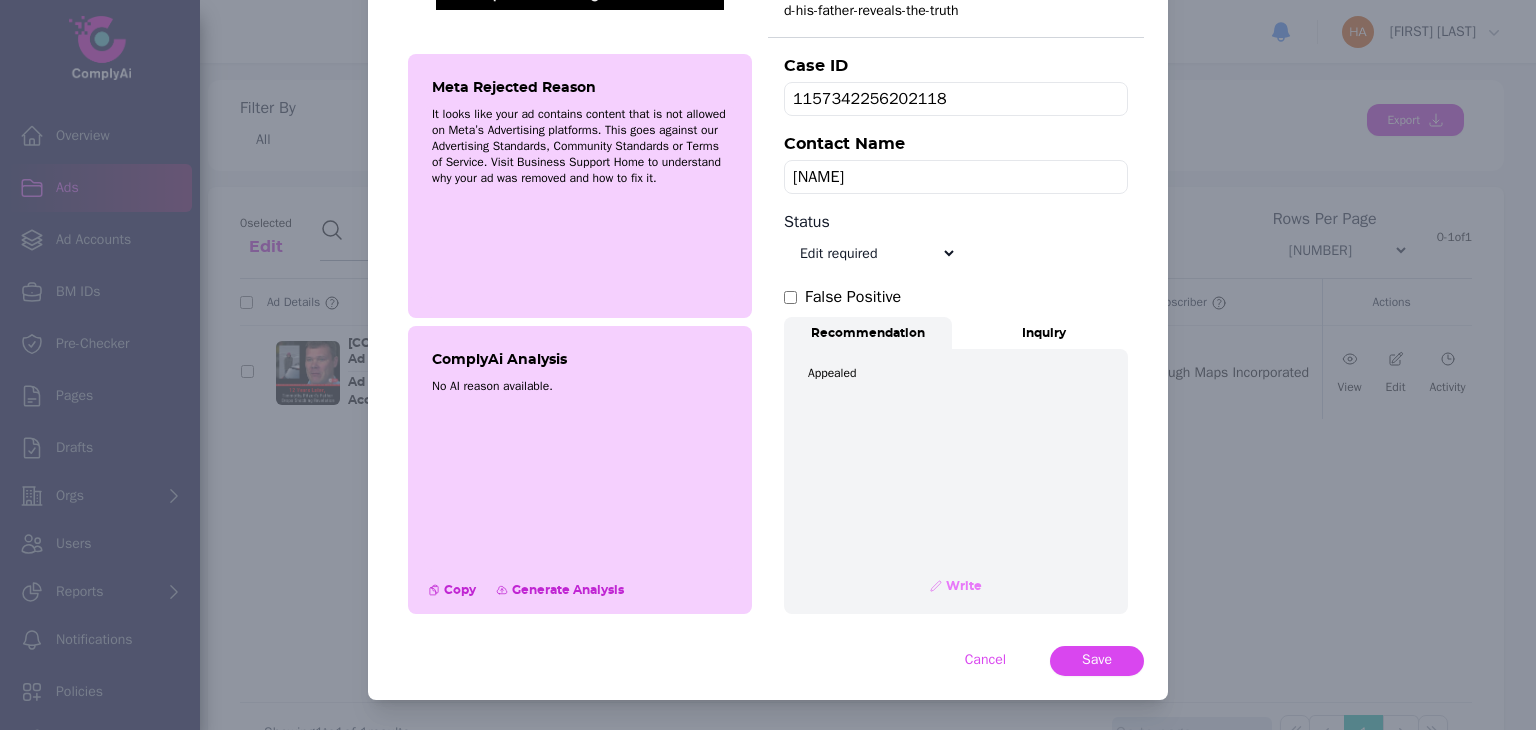 click on "Write" at bounding box center [962, 586] 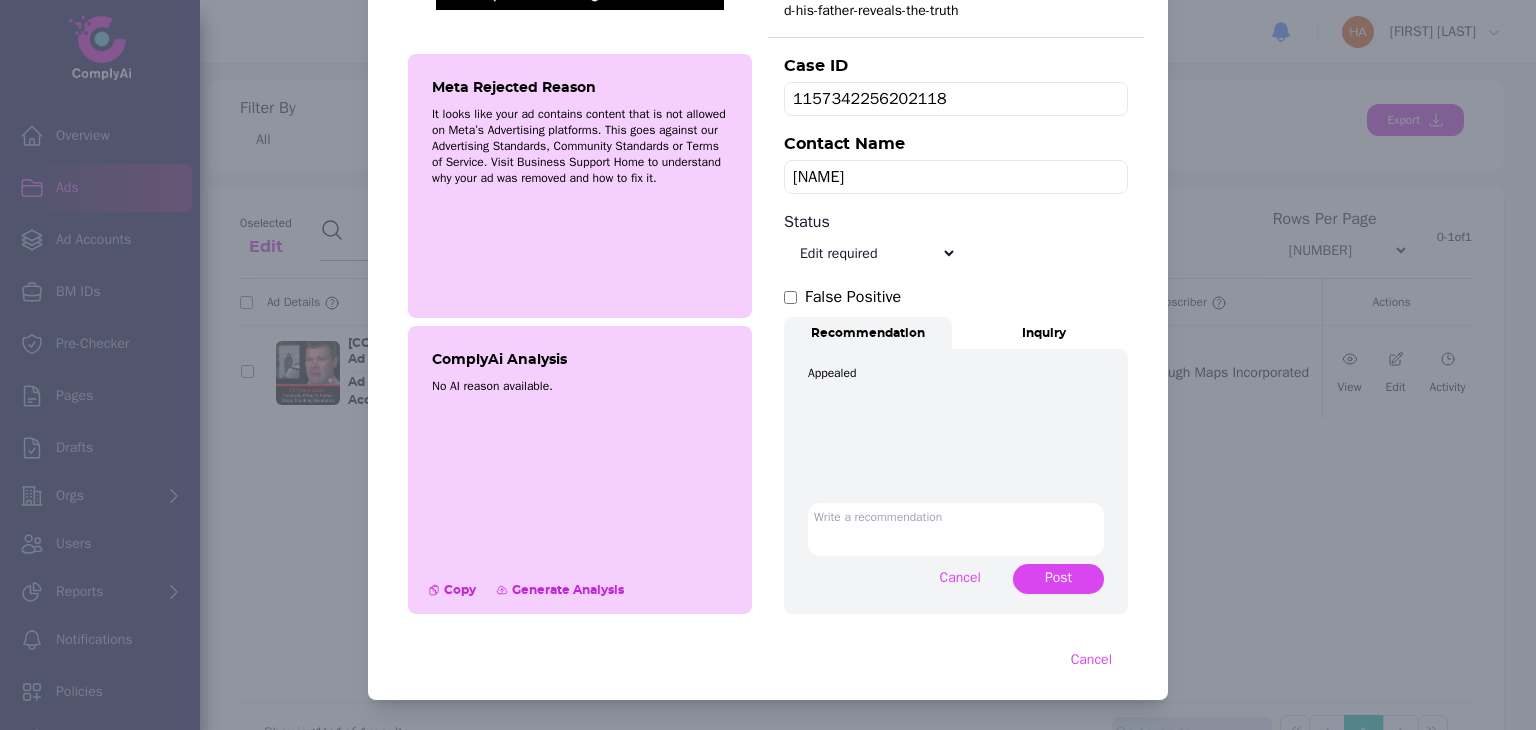 click at bounding box center (956, 529) 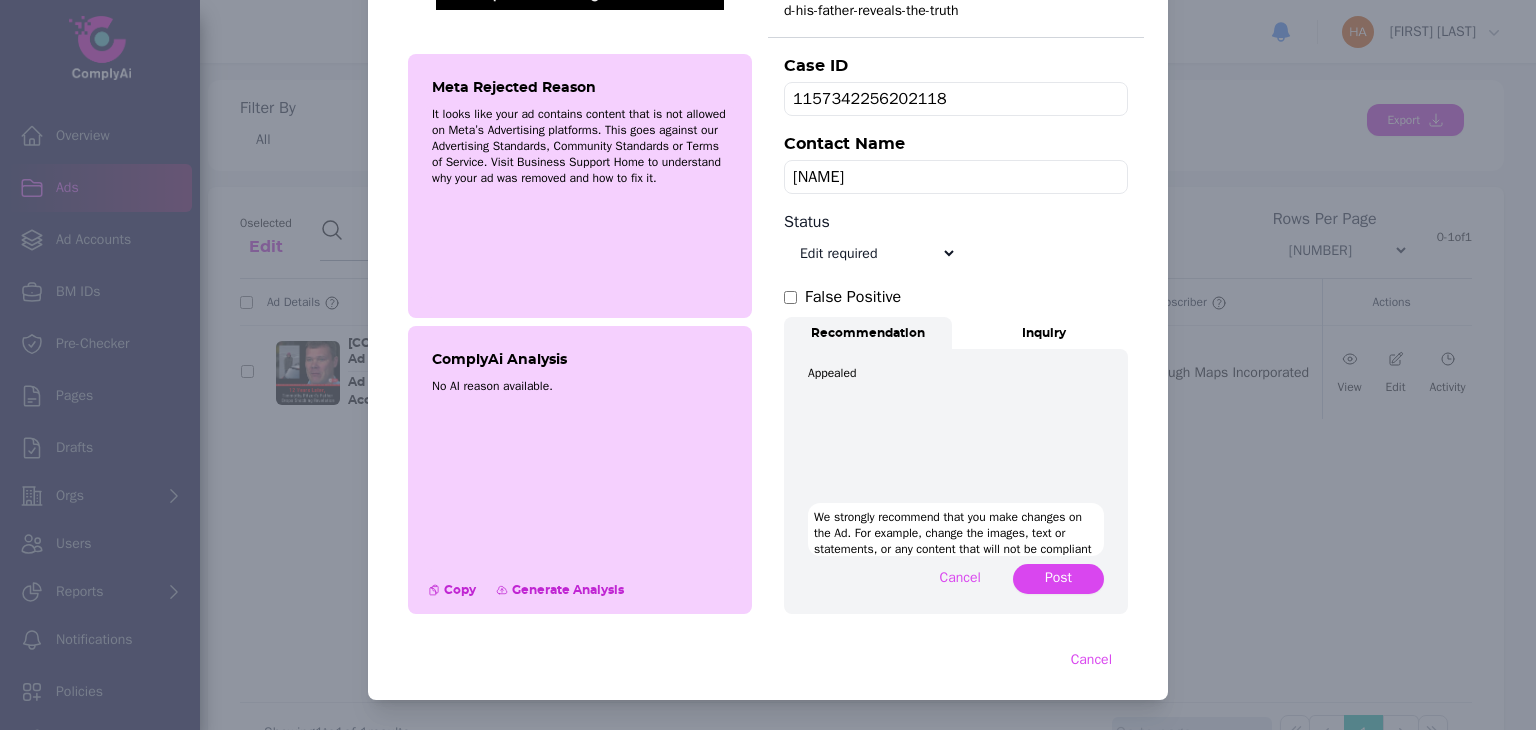 scroll, scrollTop: 18, scrollLeft: 0, axis: vertical 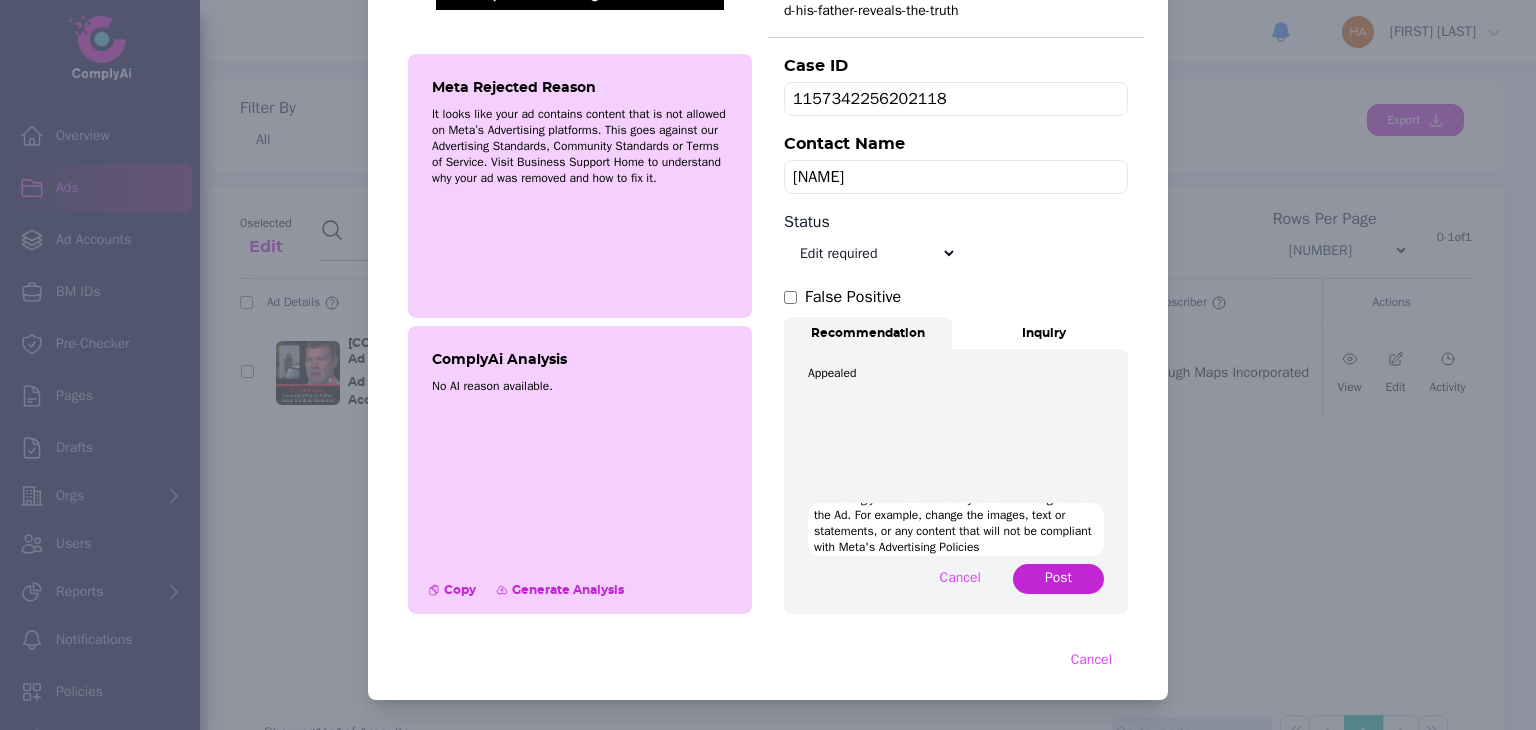 type on "We strongly recommend that you make changes on the Ad. For example, change the images, text or statements, or any content that will not be compliant with Meta's Advertising Policies" 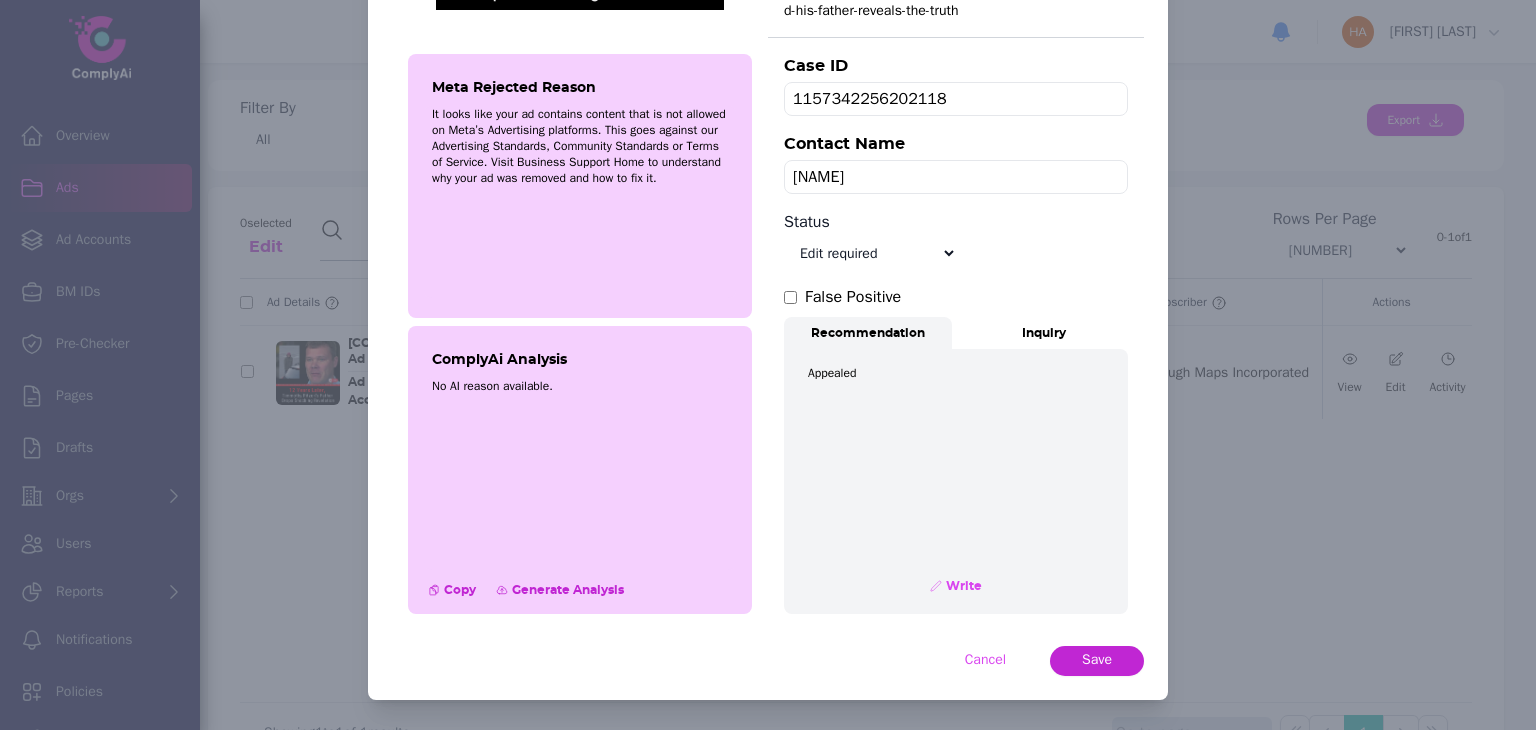click on "Save" at bounding box center [1097, 660] 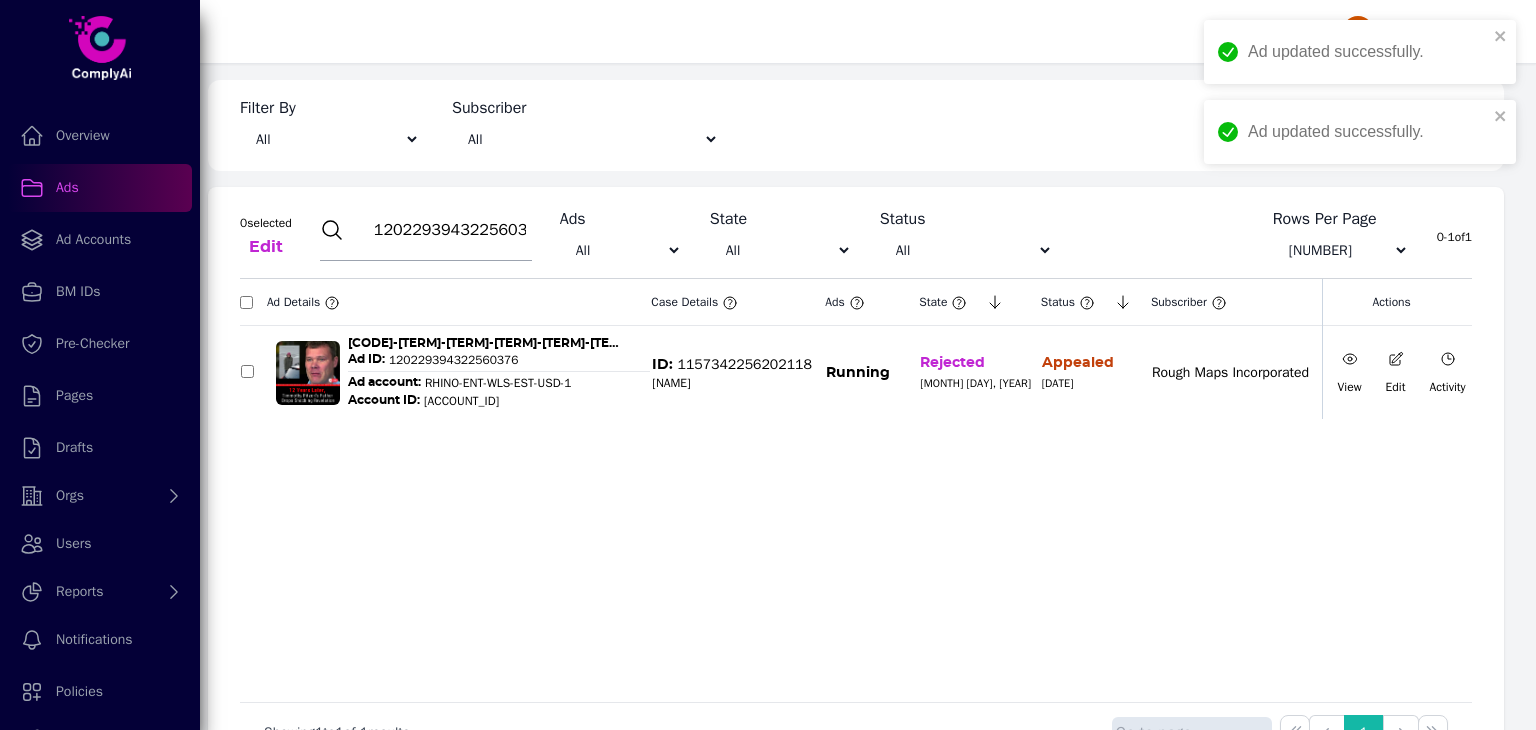 click on "120229394322560376" at bounding box center [450, 230] 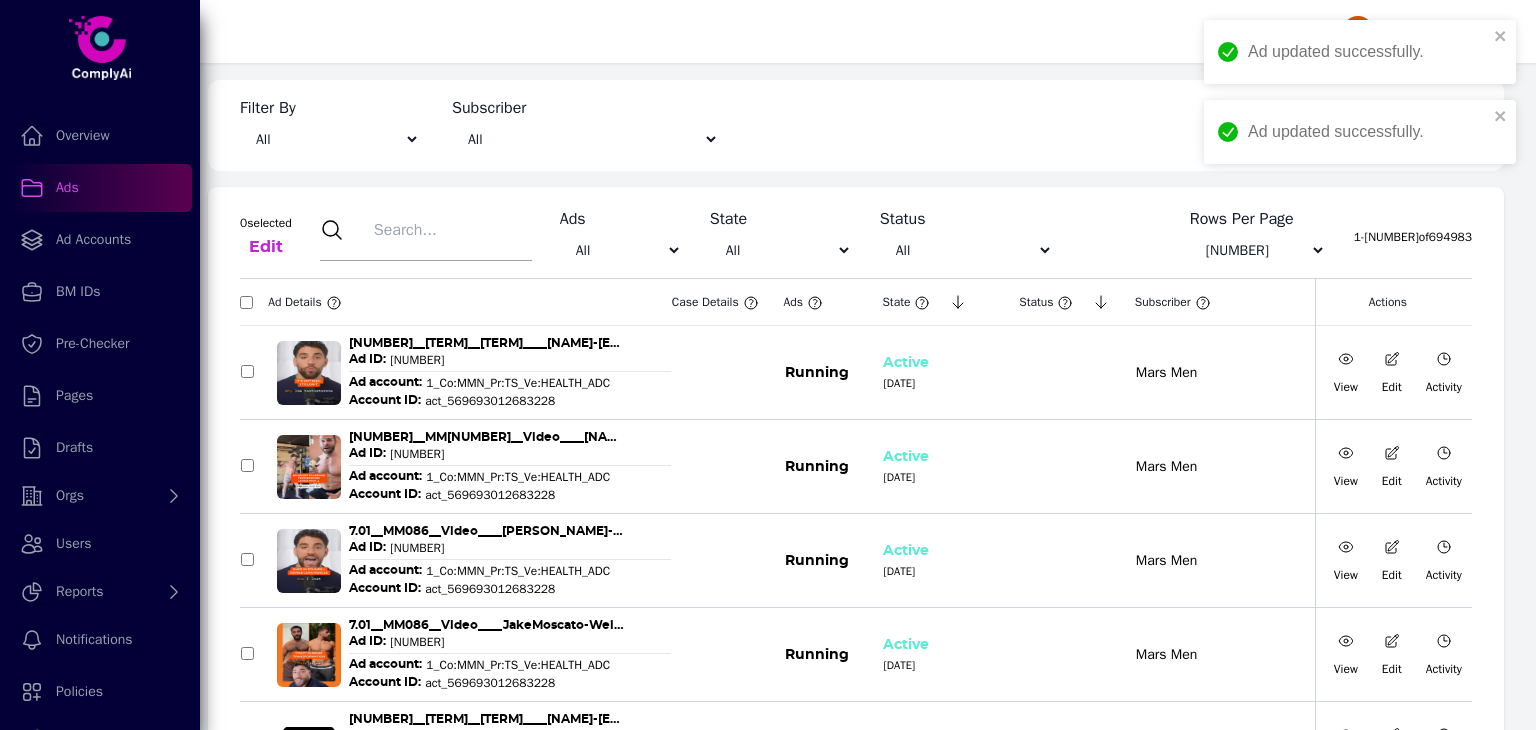 paste on "120229394319870376" 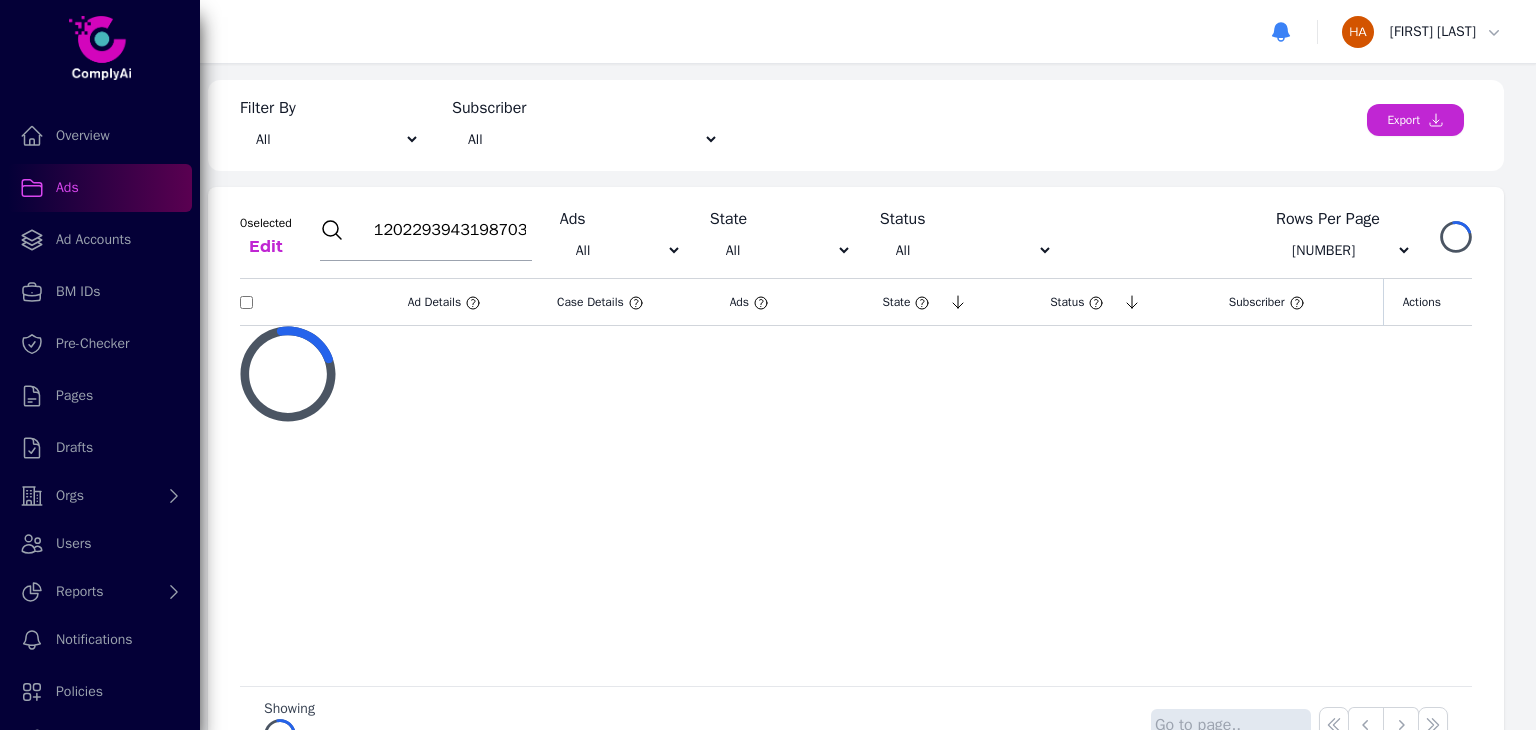 type on "120229394319870376" 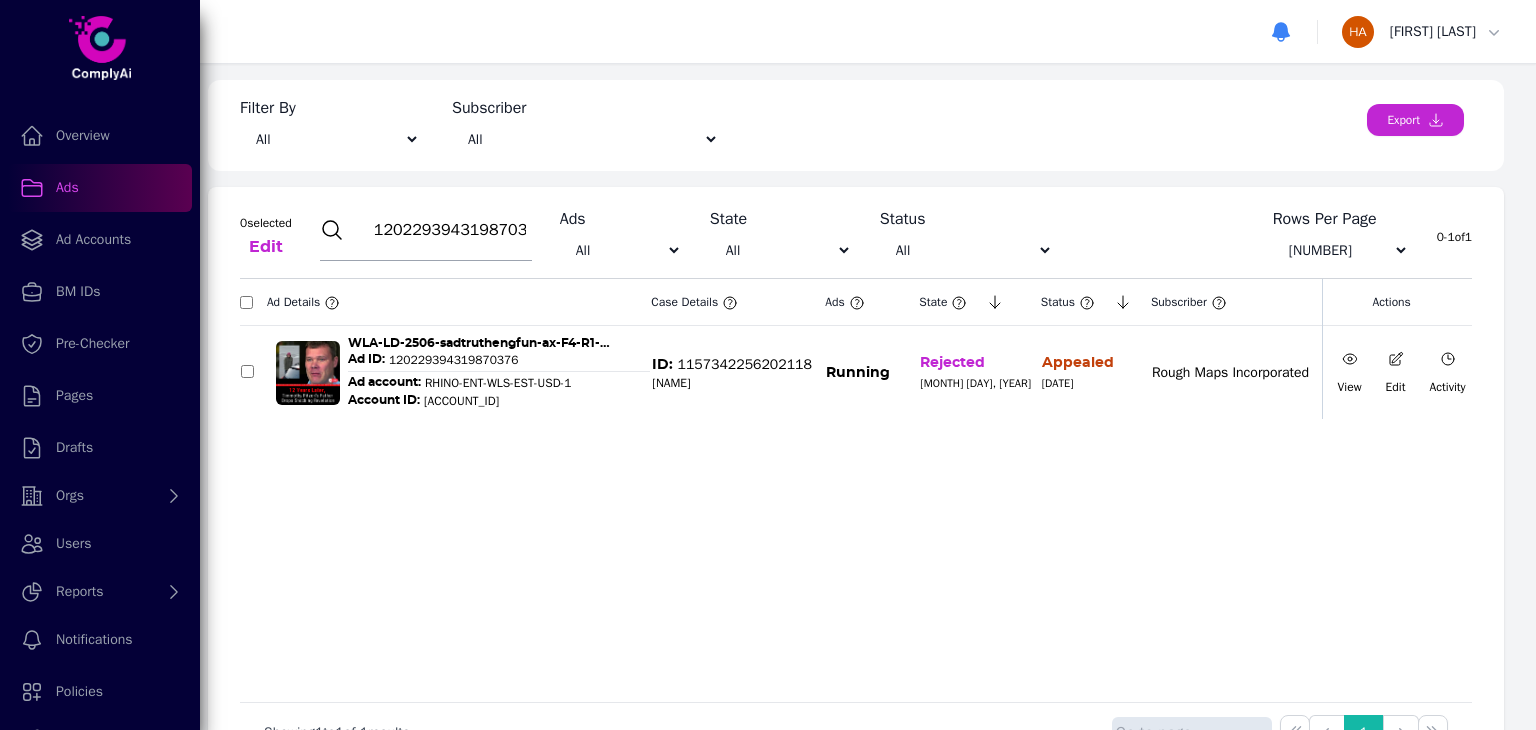 click at bounding box center [1350, 359] 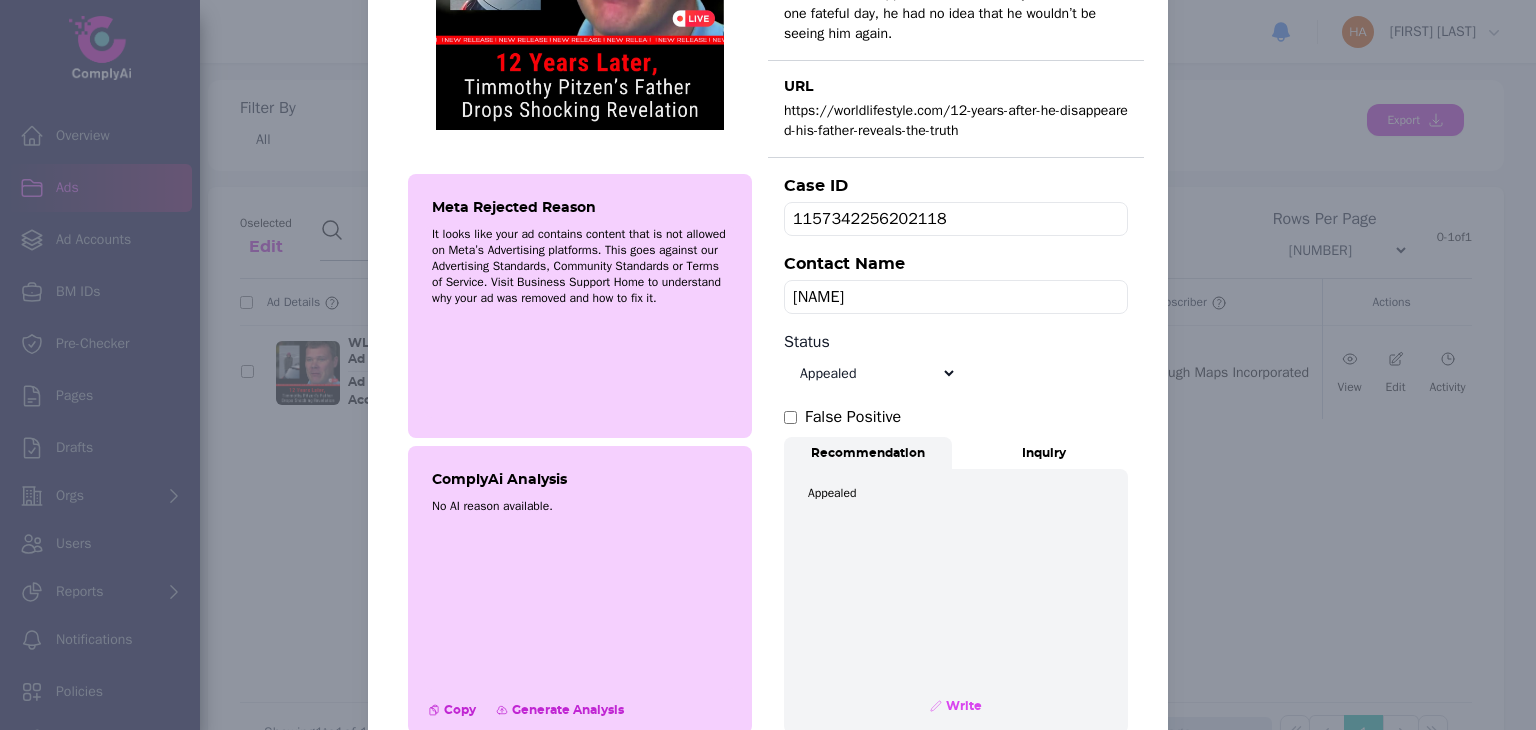 scroll, scrollTop: 550, scrollLeft: 0, axis: vertical 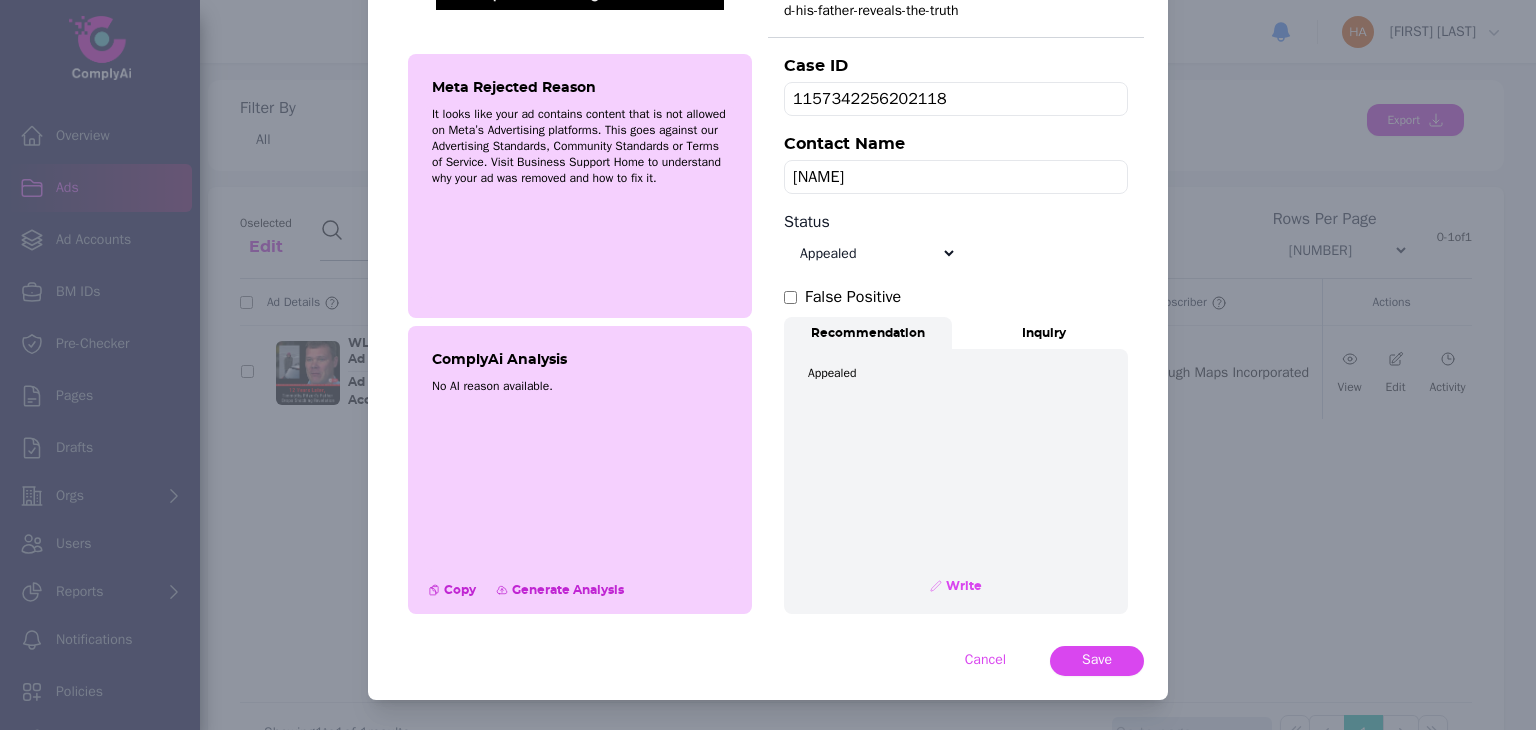 click on "Select status Appealed Edit required Appeal won In review Pending status Open Closed Rejected archive" at bounding box center (870, 253) 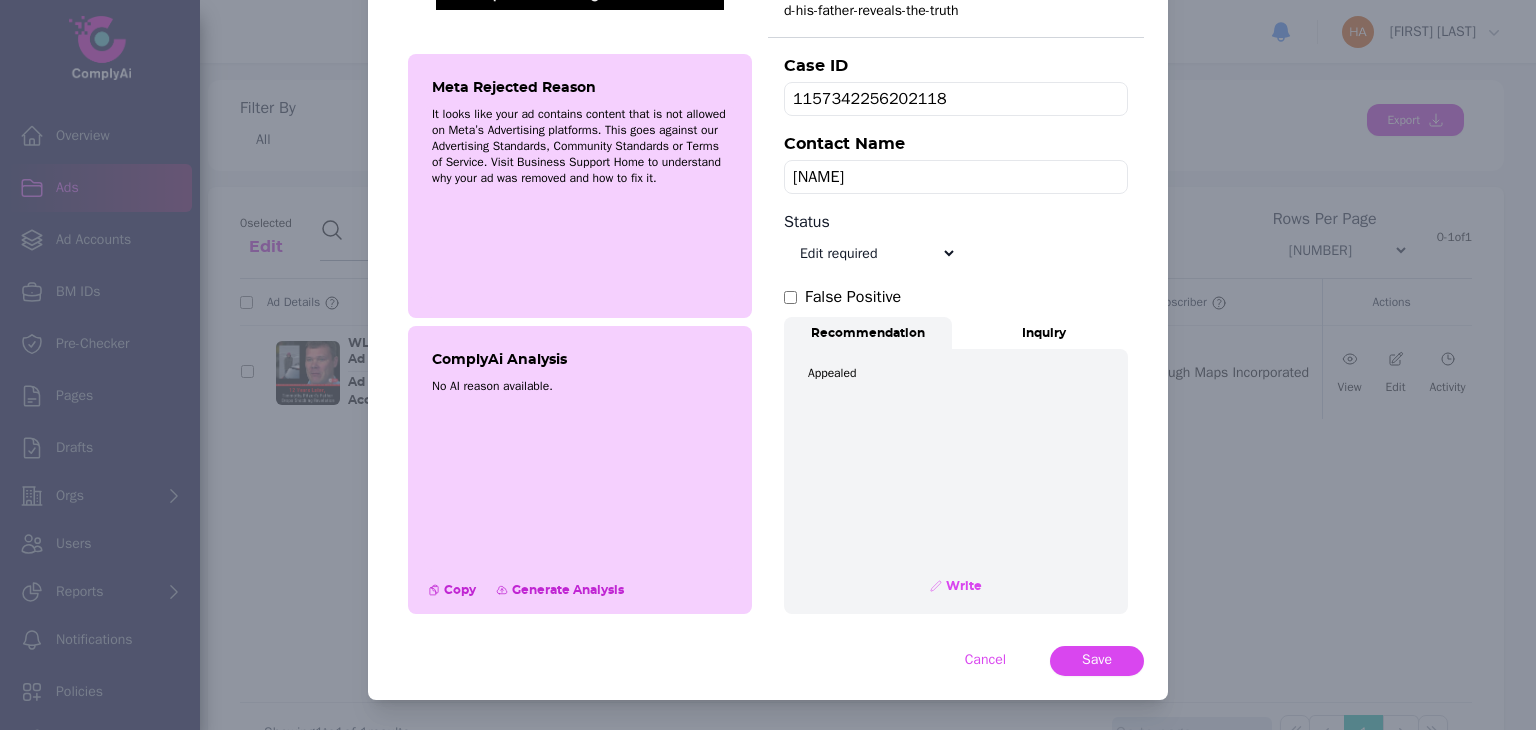 click on "Select status Appealed Edit required Appeal won In review Pending status Open Closed Rejected archive" at bounding box center [870, 253] 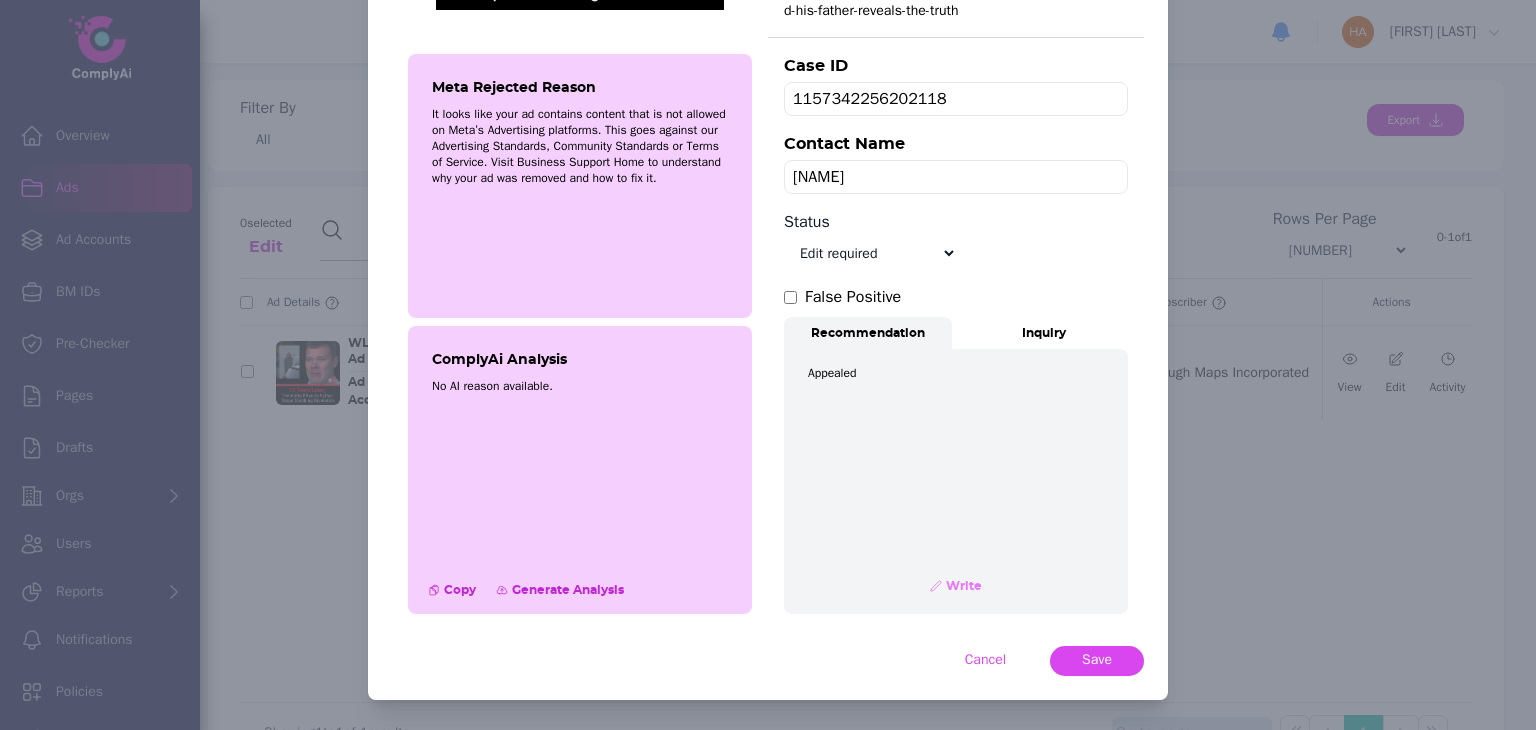 click on "Write" at bounding box center (962, 586) 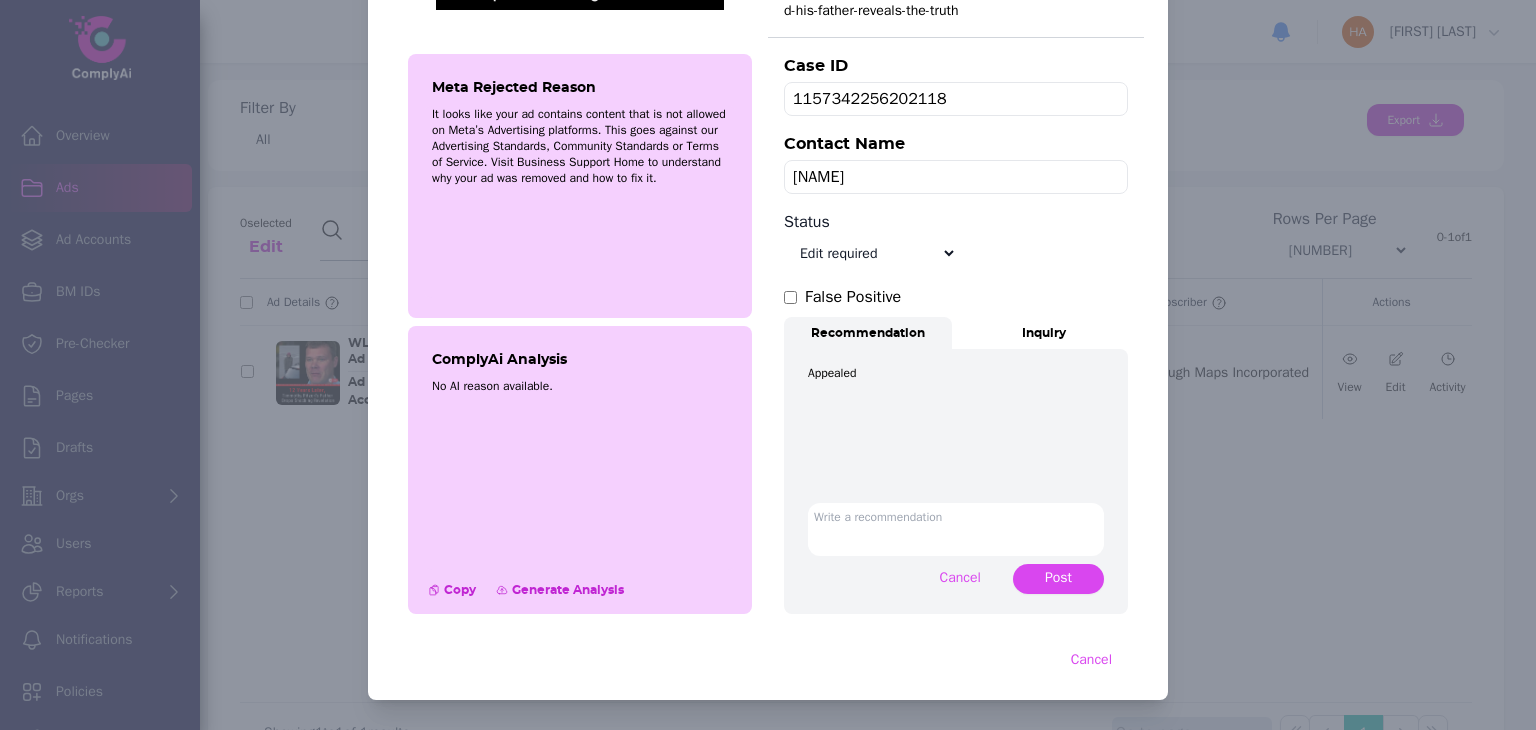 click at bounding box center [956, 529] 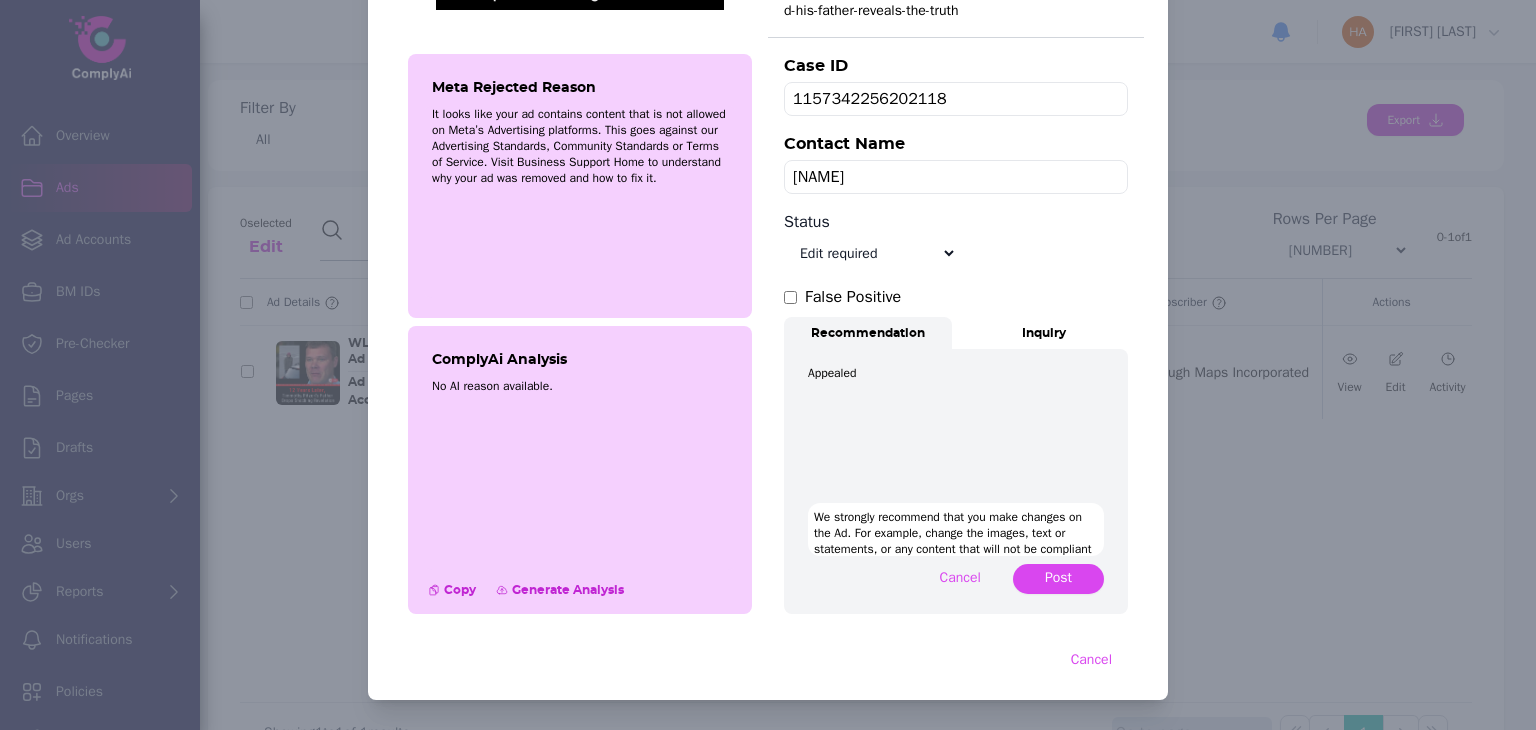 scroll, scrollTop: 18, scrollLeft: 0, axis: vertical 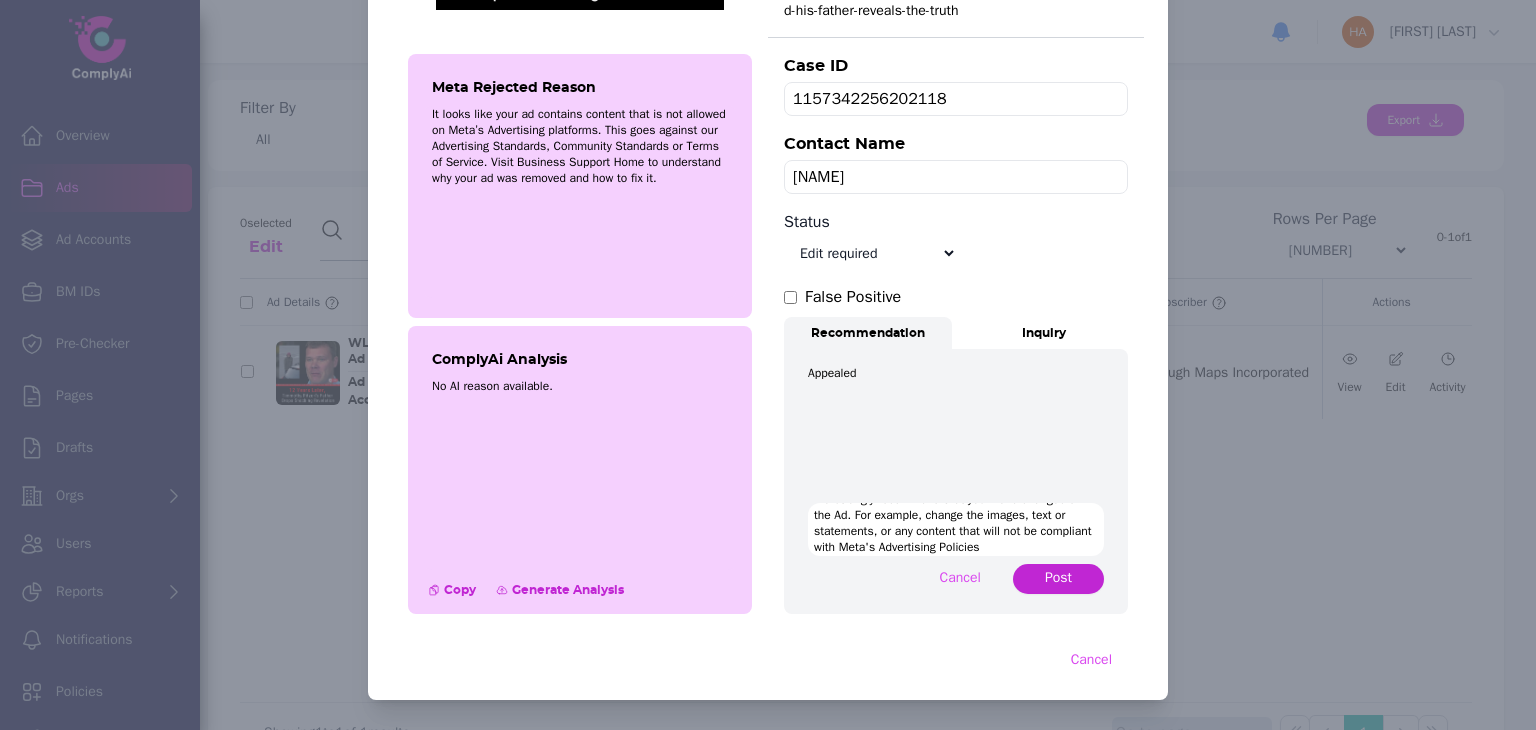 type on "We strongly recommend that you make changes on the Ad. For example, change the images, text or statements, or any content that will not be compliant with Meta's Advertising Policies" 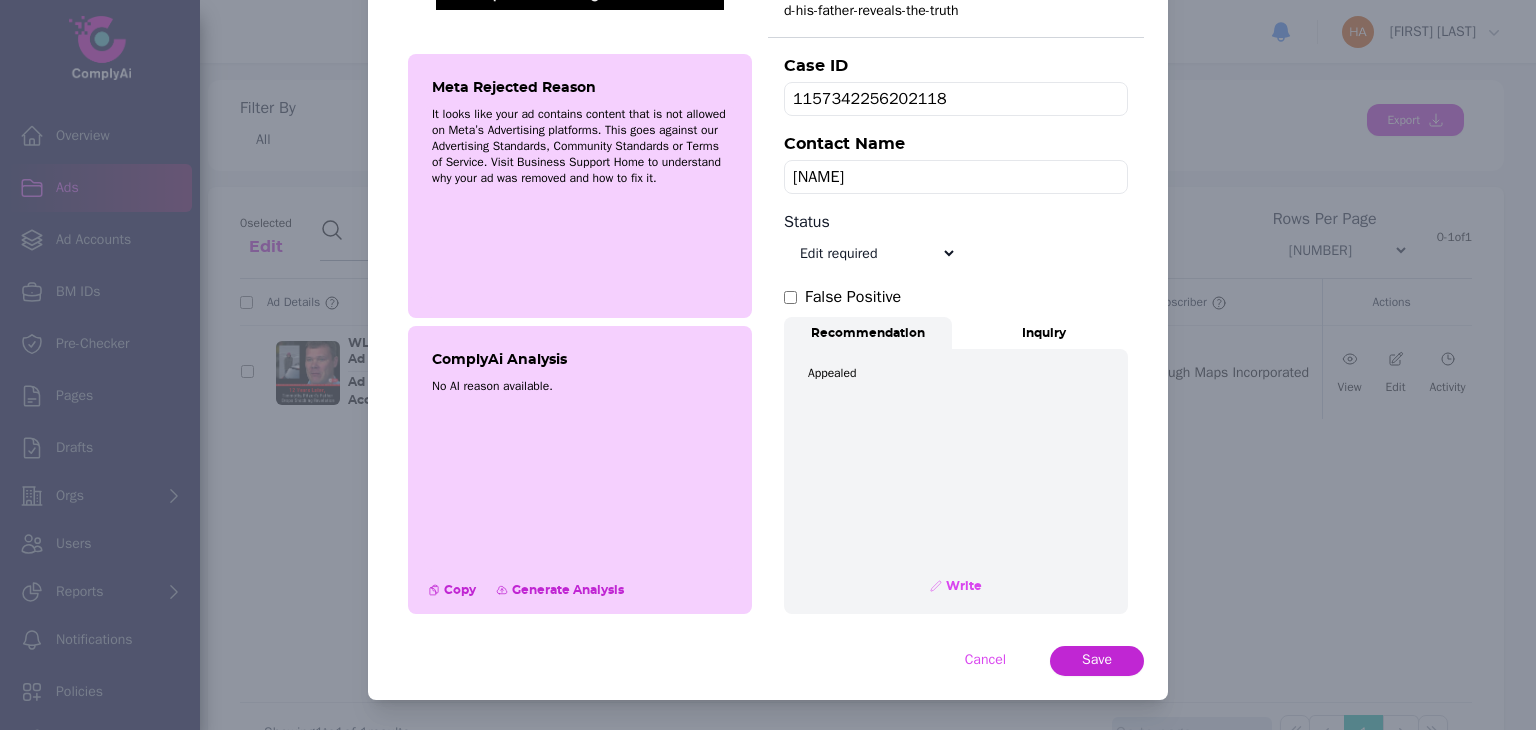 click on "Save" at bounding box center (1097, 660) 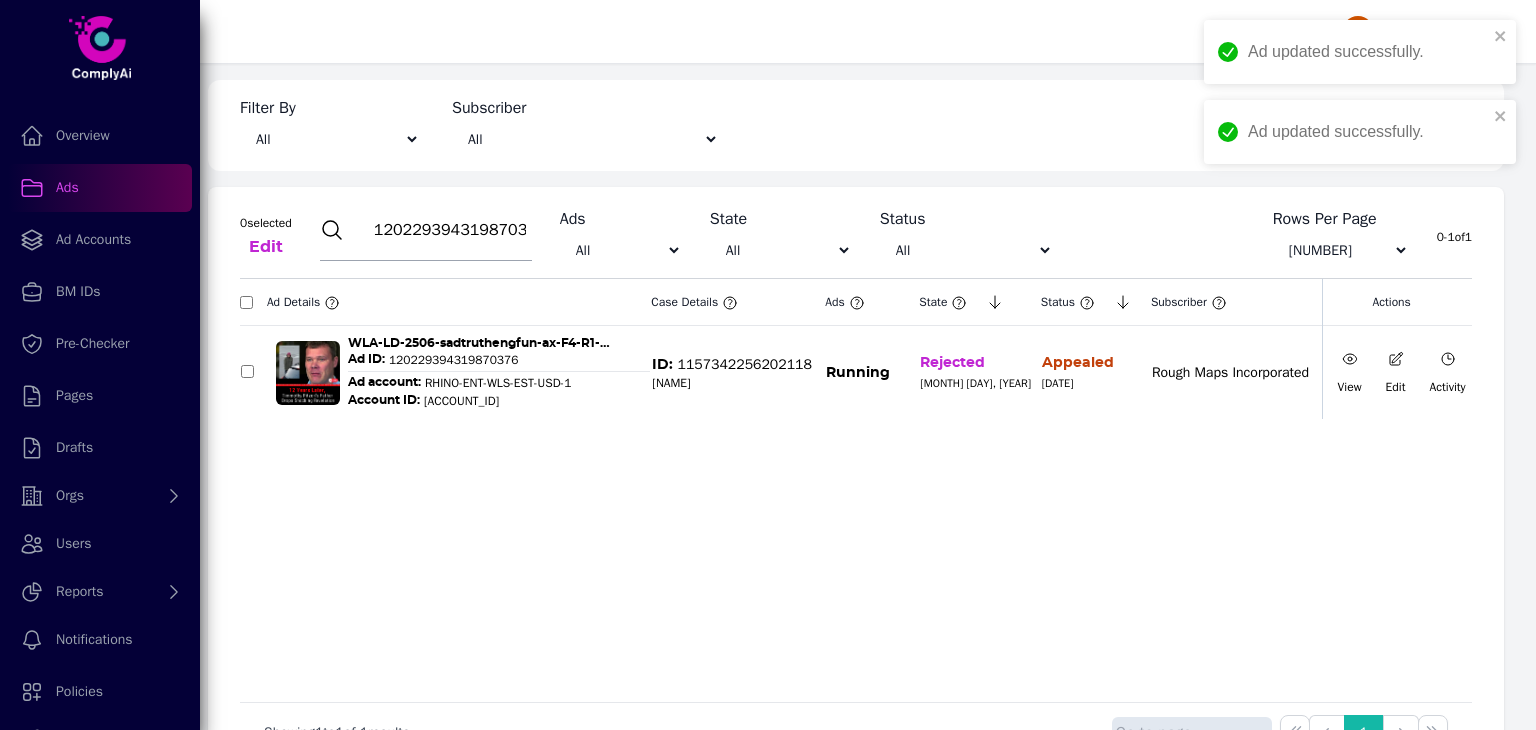 click on "120229394319870376" at bounding box center [450, 230] 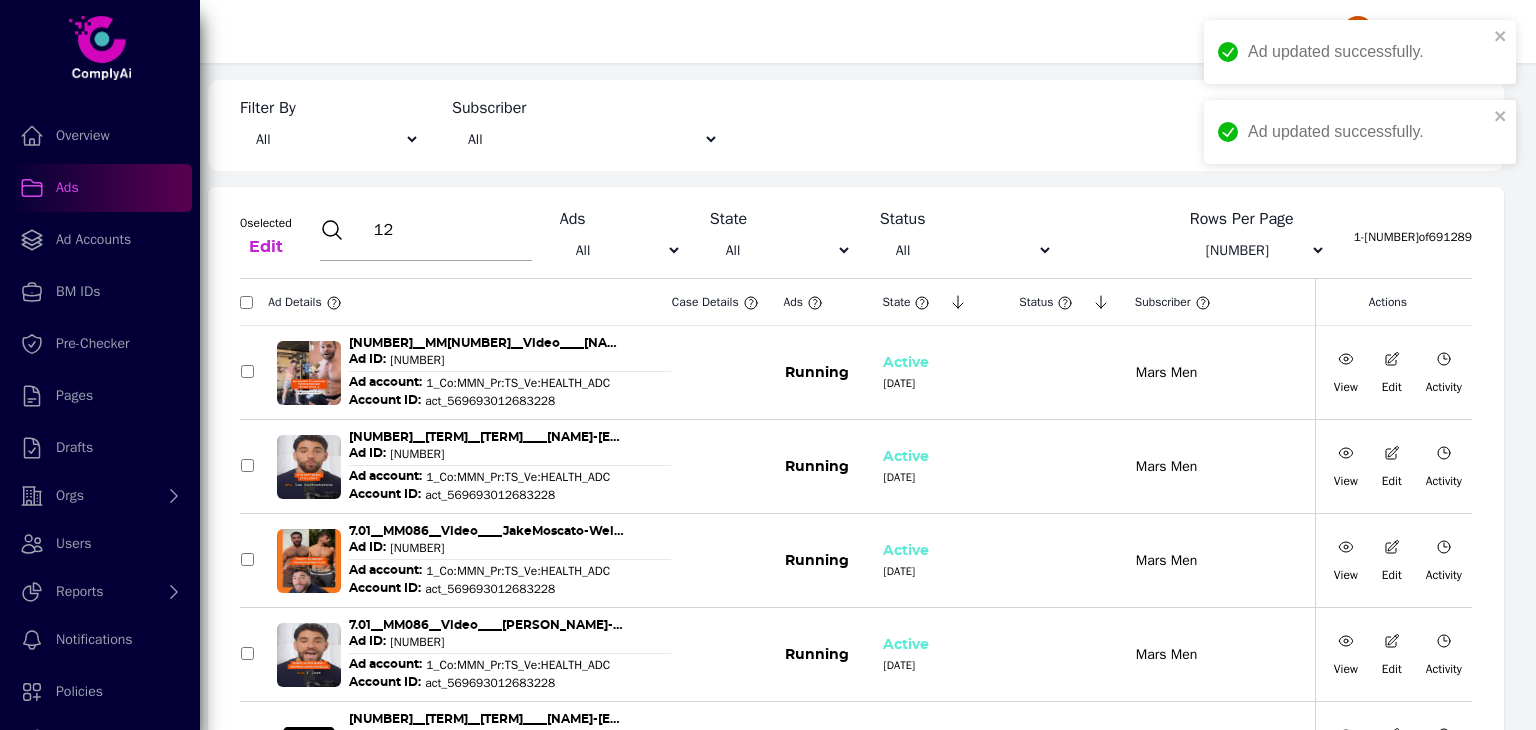 type on "1" 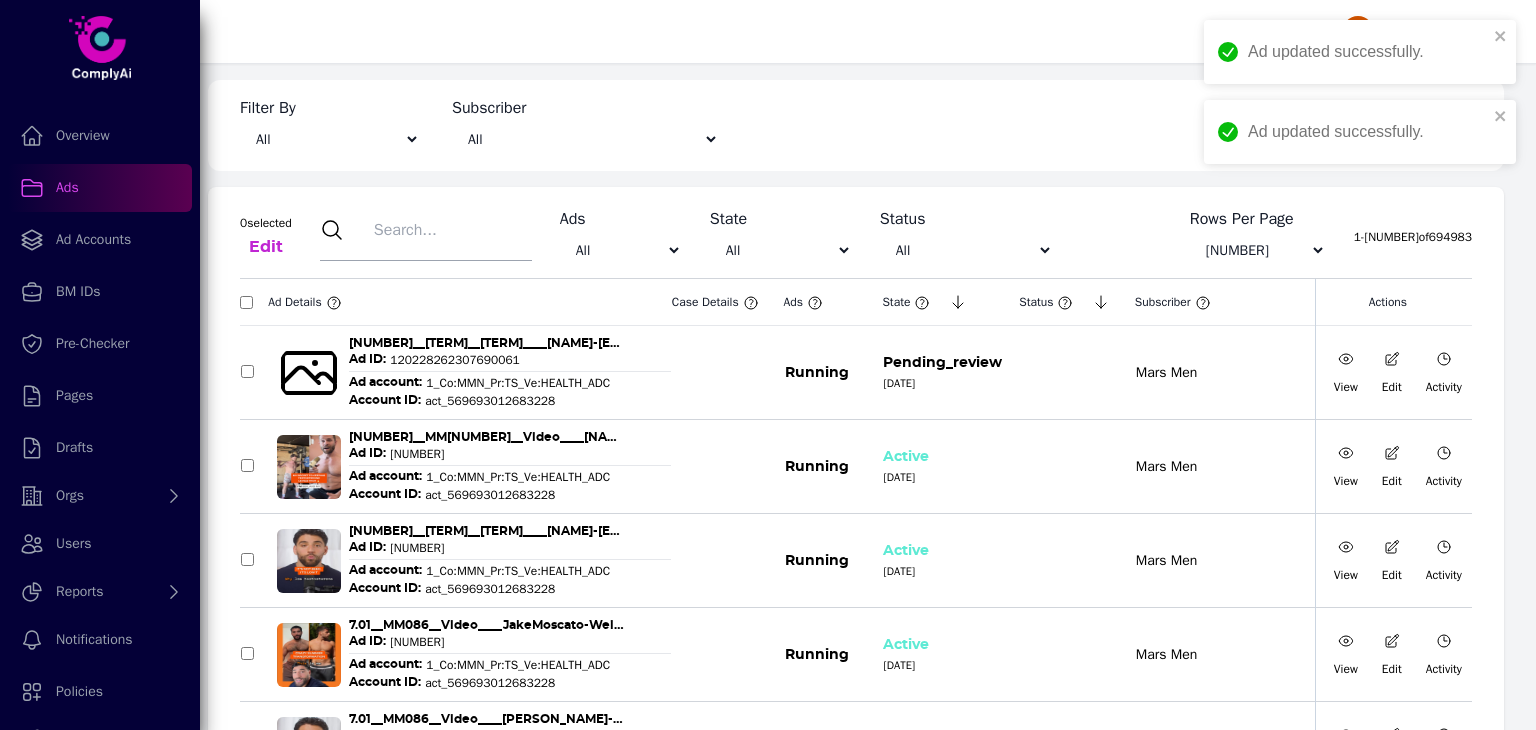 paste on "[NUMBER]" 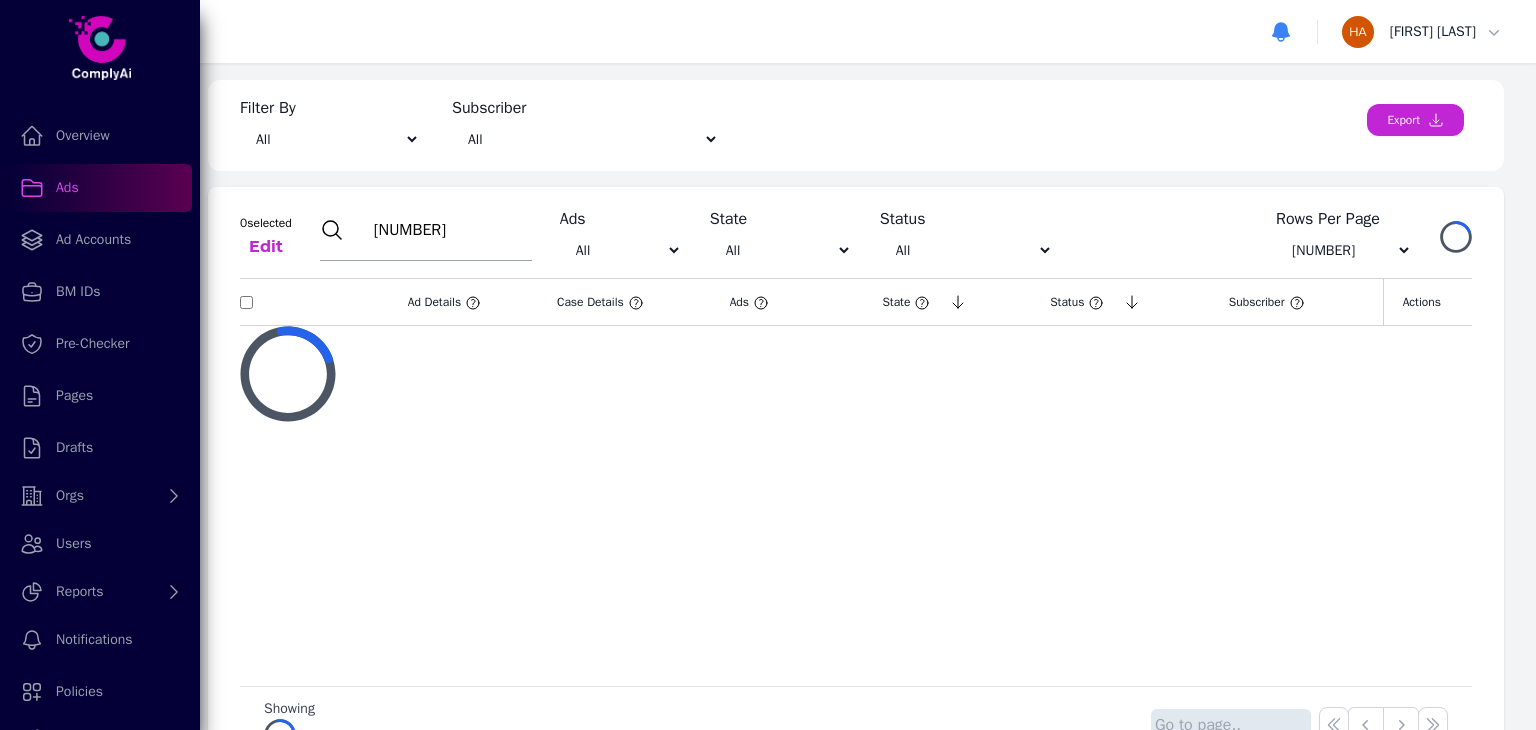 type on "[NUMBER]" 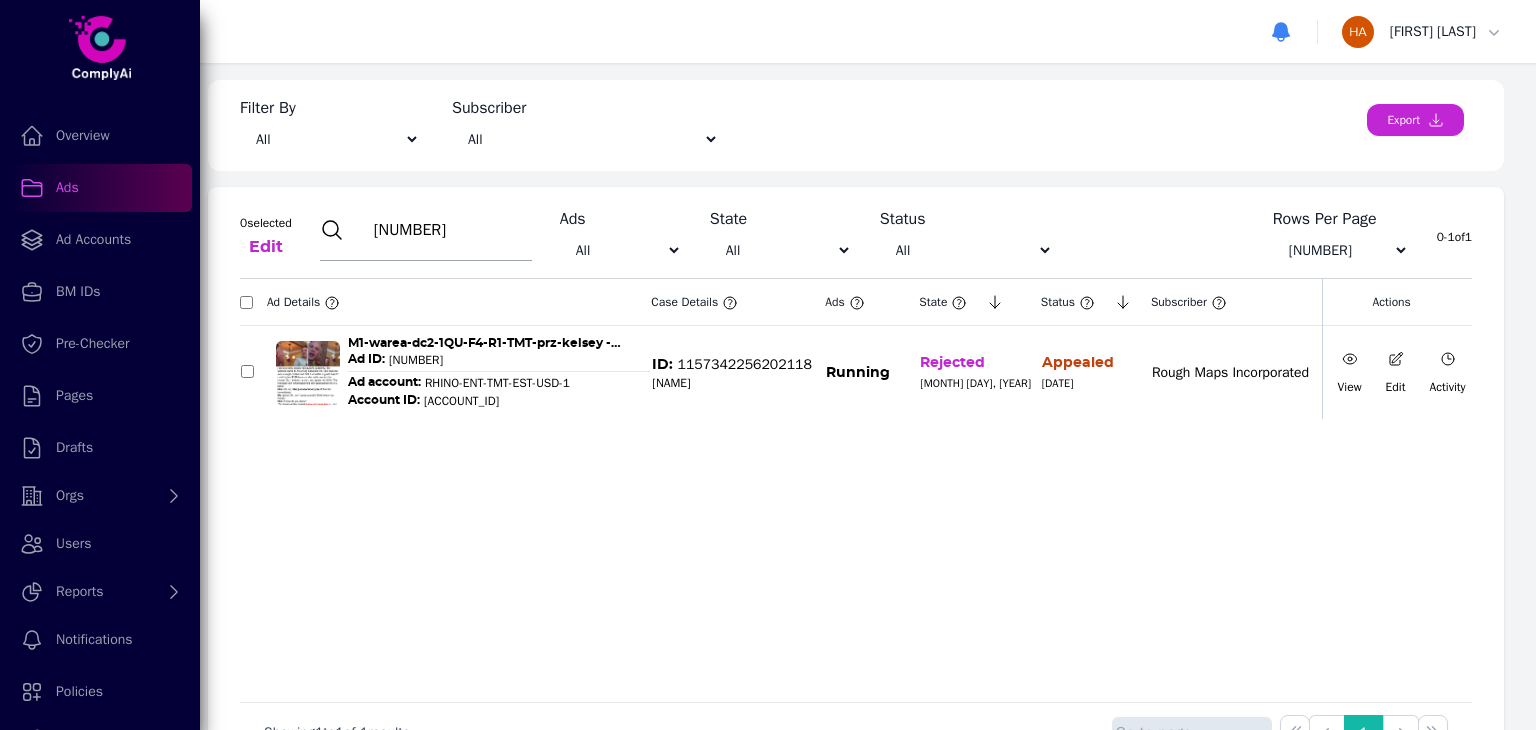 click at bounding box center (1349, 359) 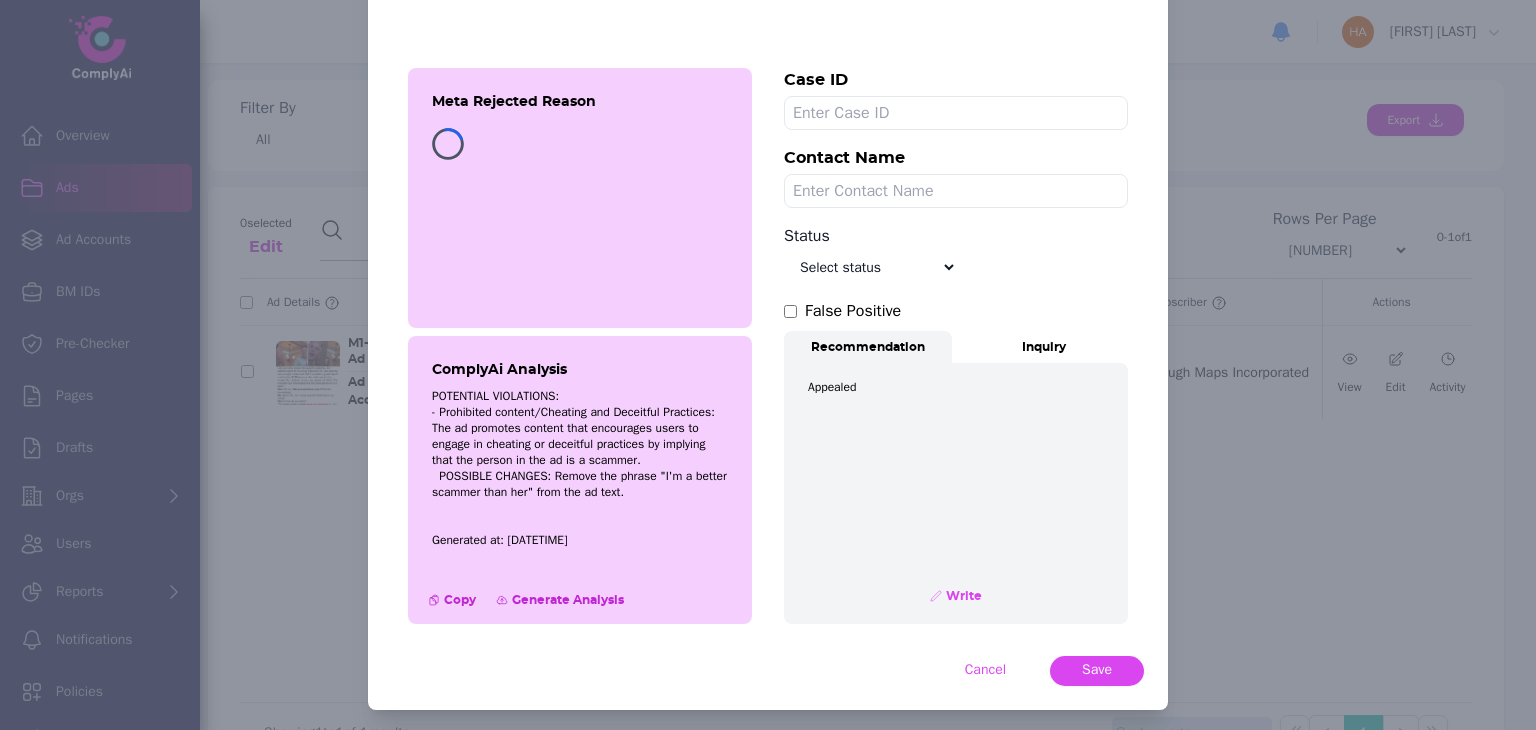 scroll, scrollTop: 551, scrollLeft: 0, axis: vertical 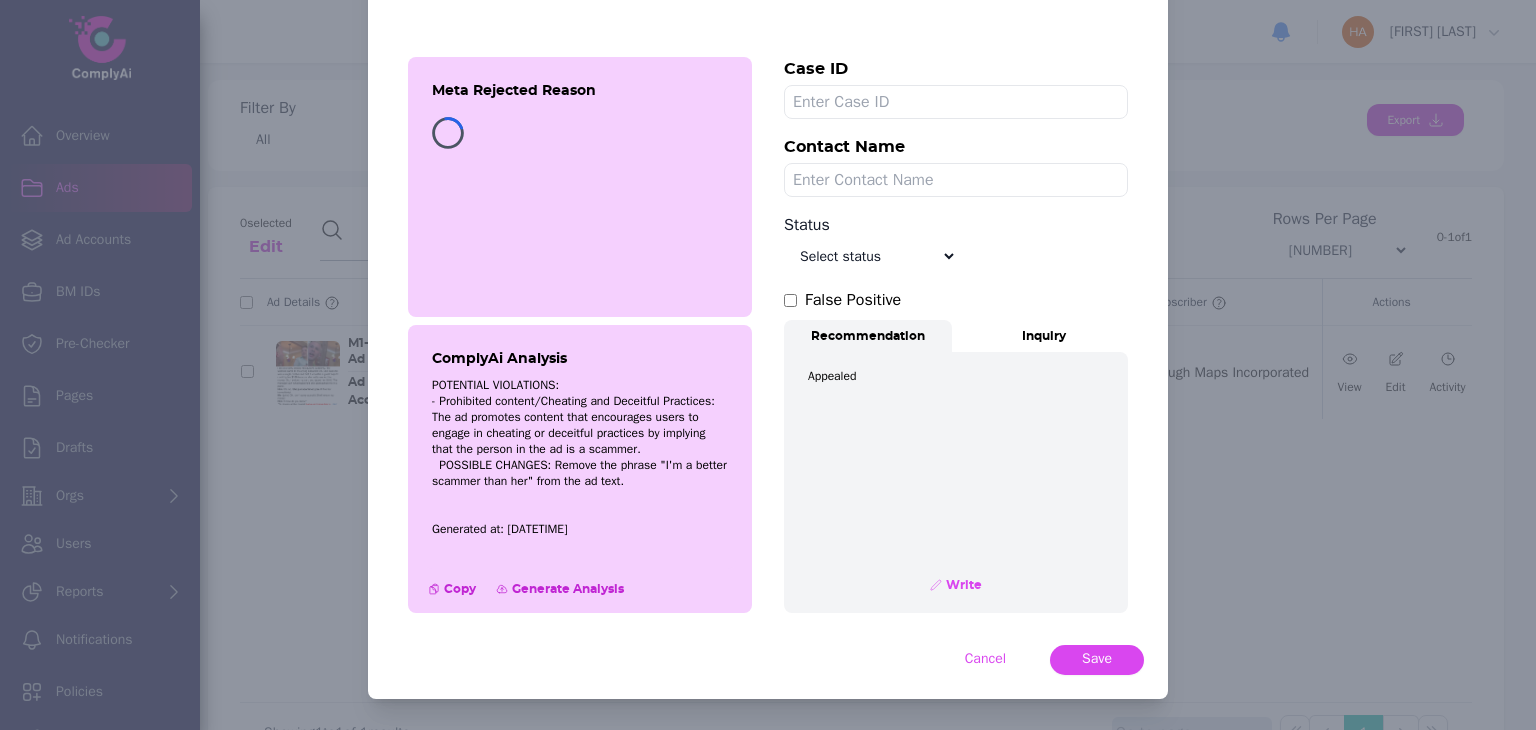 click on "Select status Appealed Edit required Appeal won In review Pending status Open Closed Rejected archive" at bounding box center [870, 256] 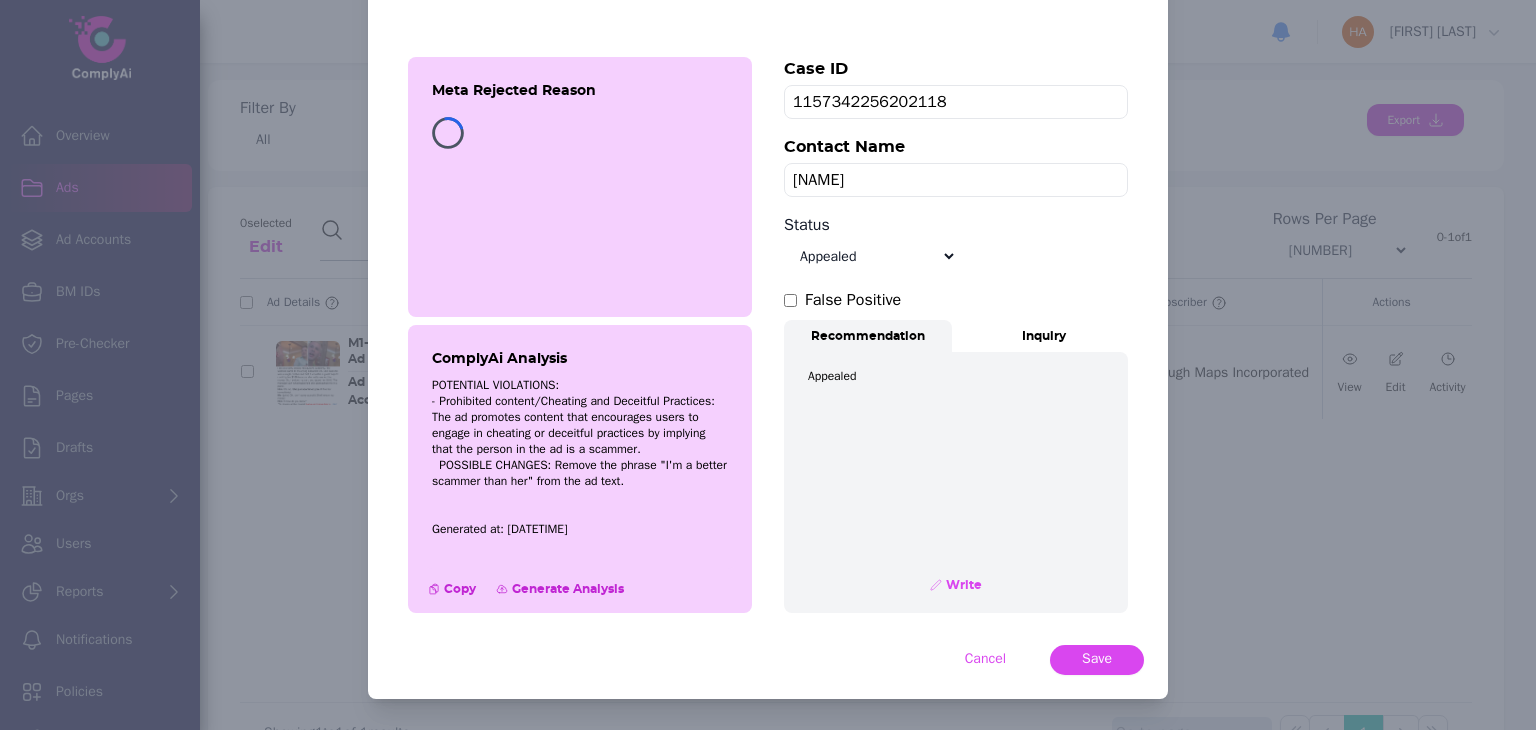 scroll, scrollTop: 546, scrollLeft: 0, axis: vertical 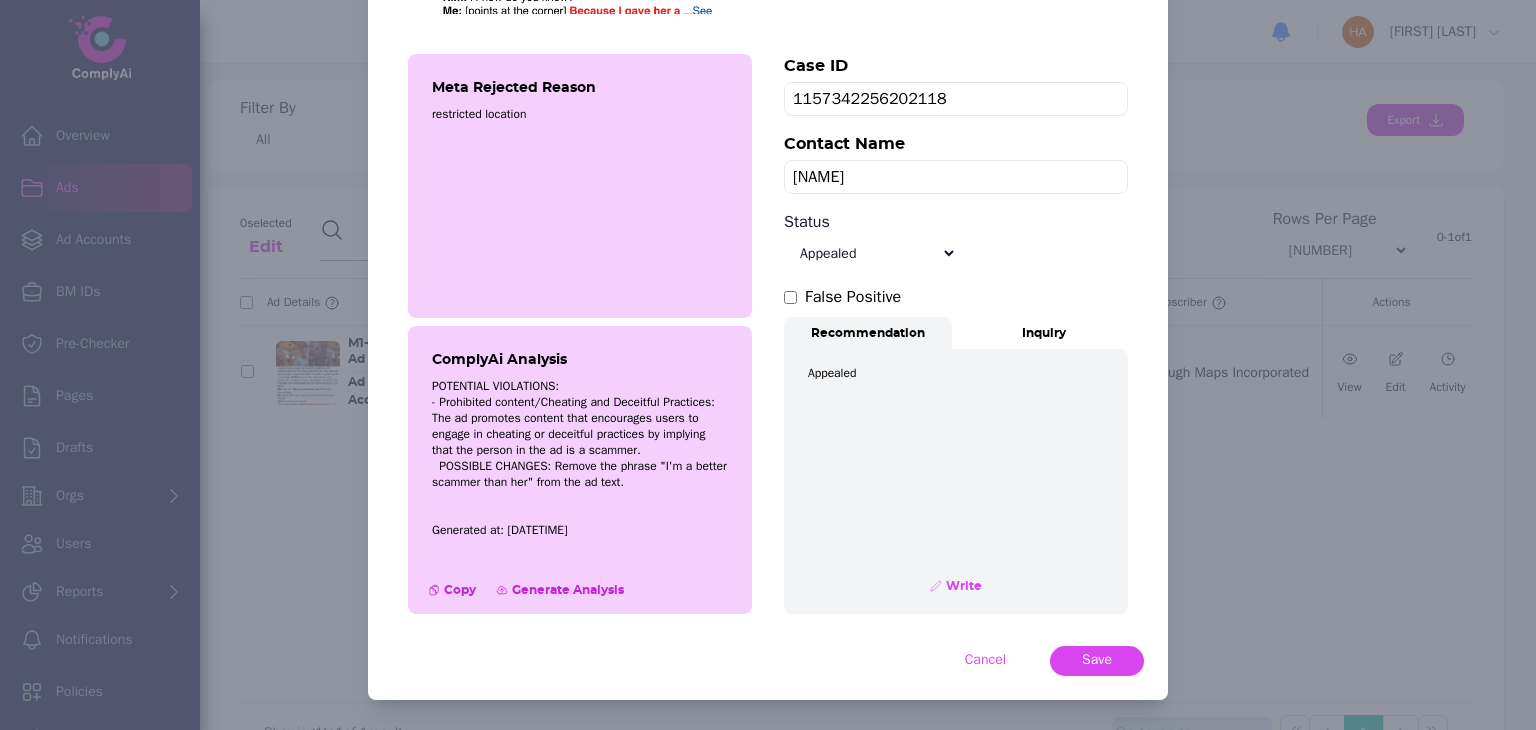 select on "Edit required" 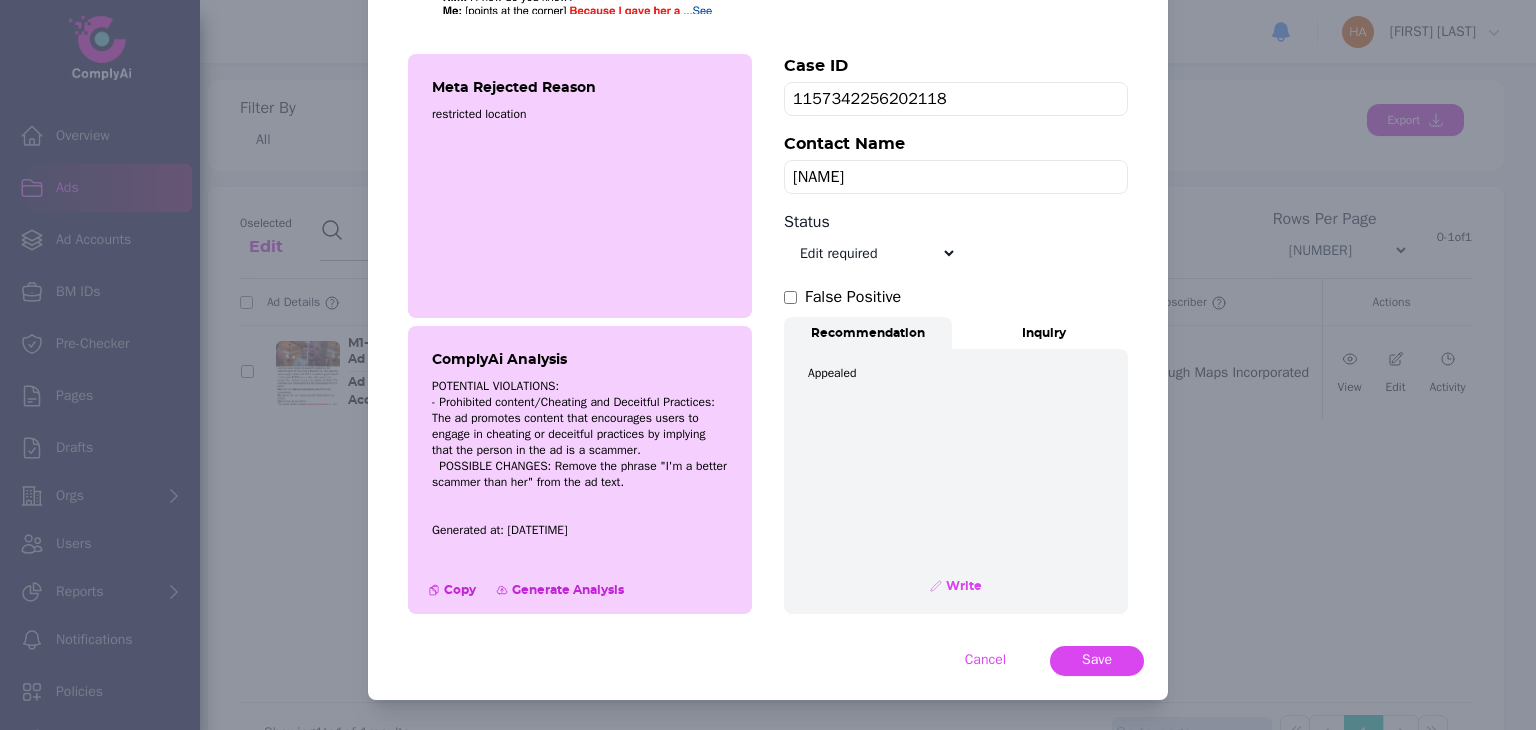 click on "Select status Appealed Edit required Appeal won In review Pending status Open Closed Rejected archive" at bounding box center (870, 253) 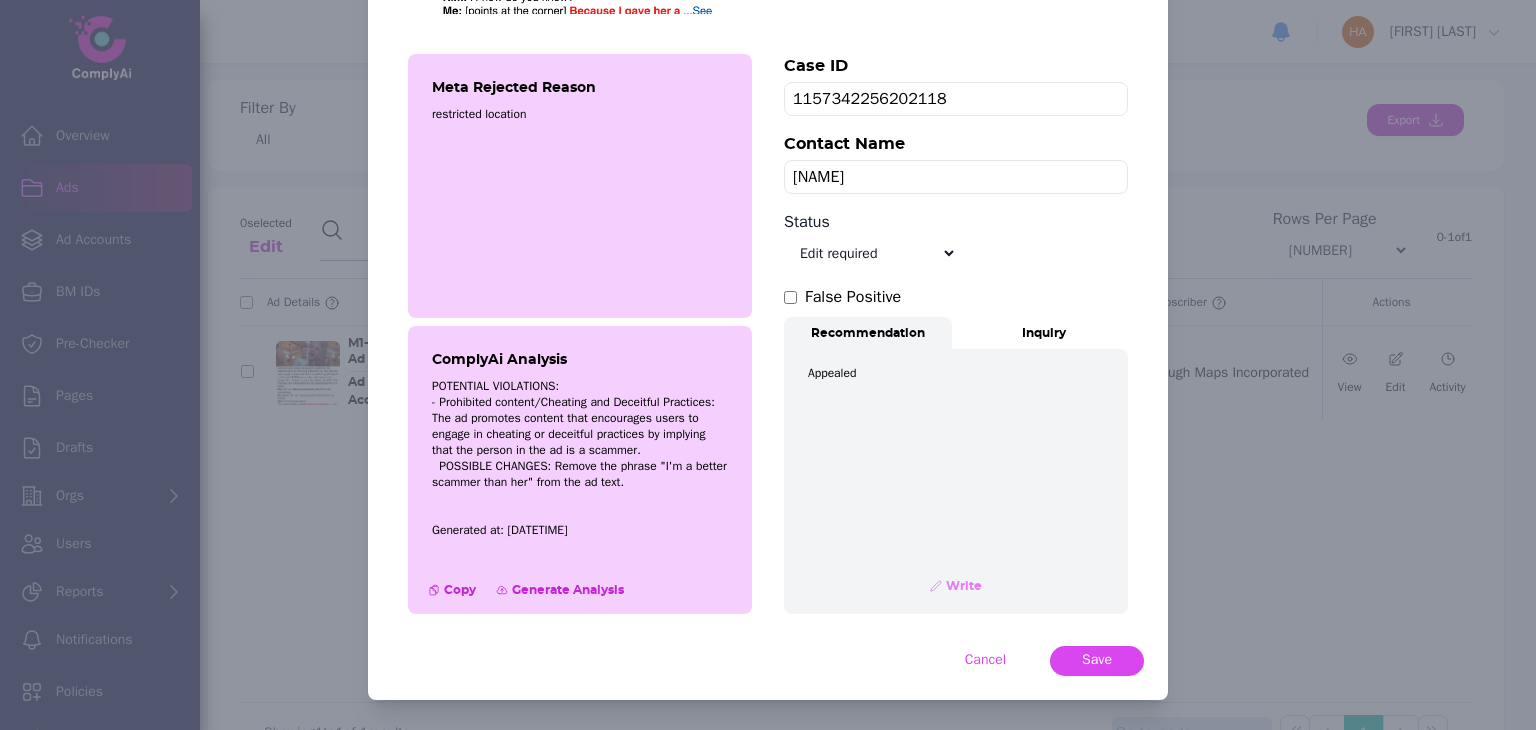 click on "Write" at bounding box center (962, 586) 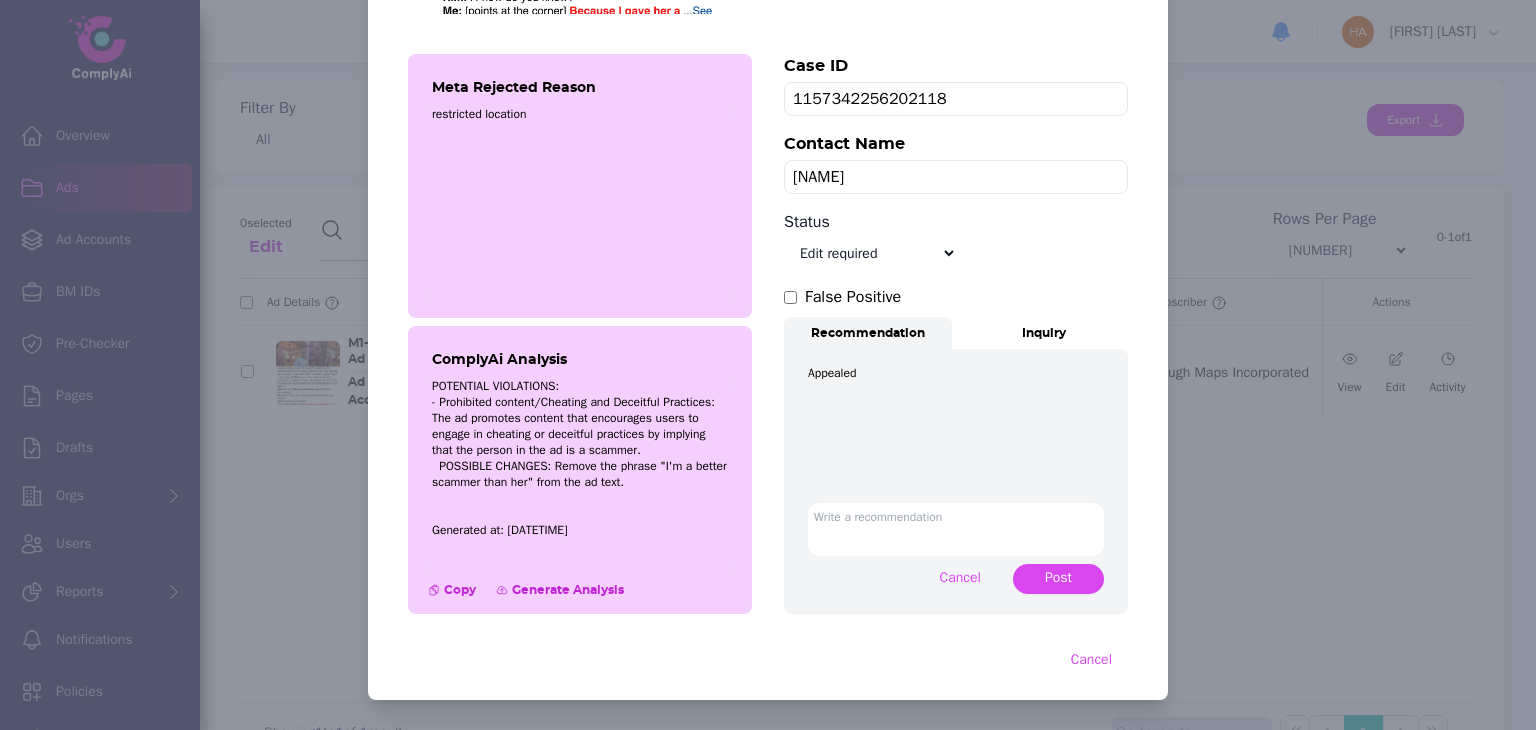 click at bounding box center [956, 529] 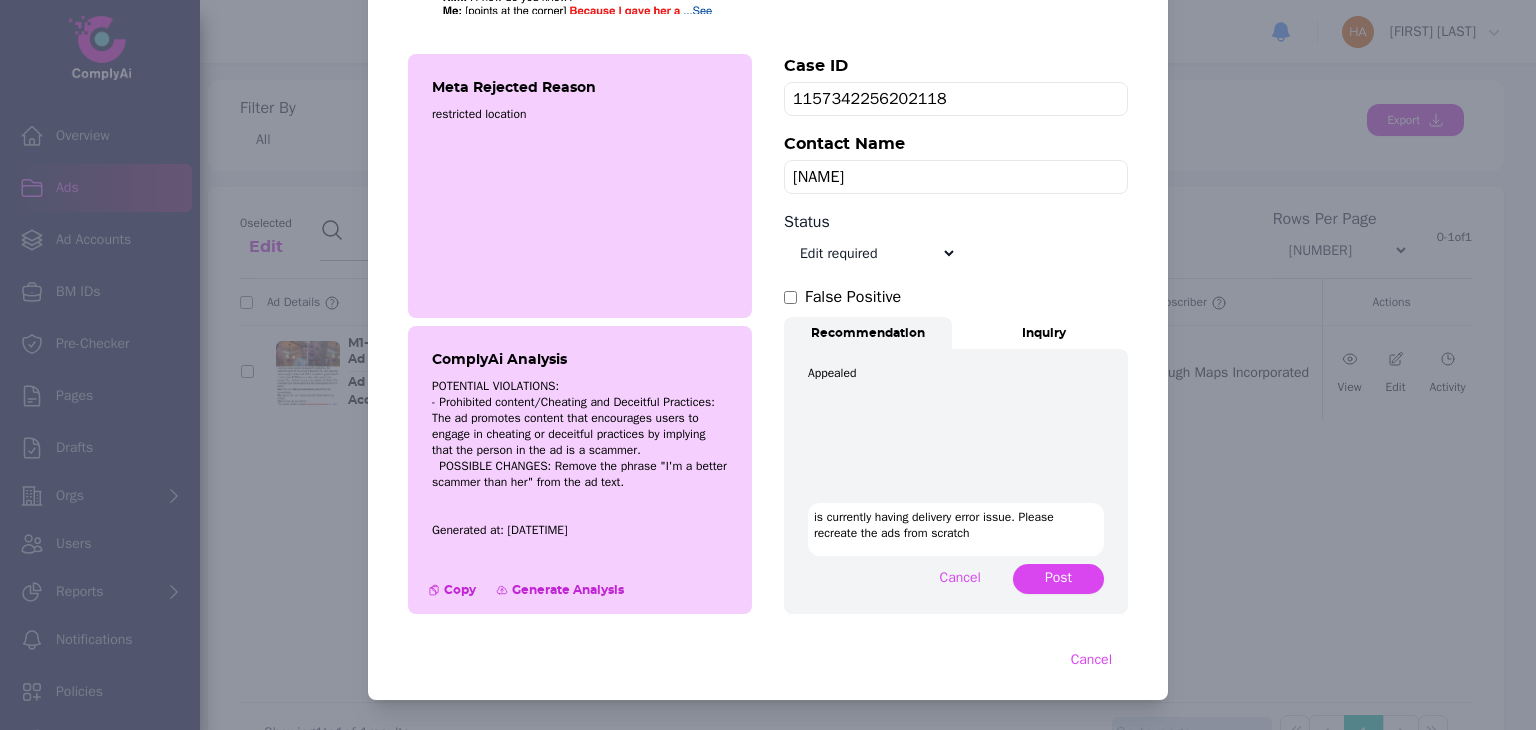 click on "is currently having delivery error issue. Please recreate the ads from scratch" at bounding box center (956, 529) 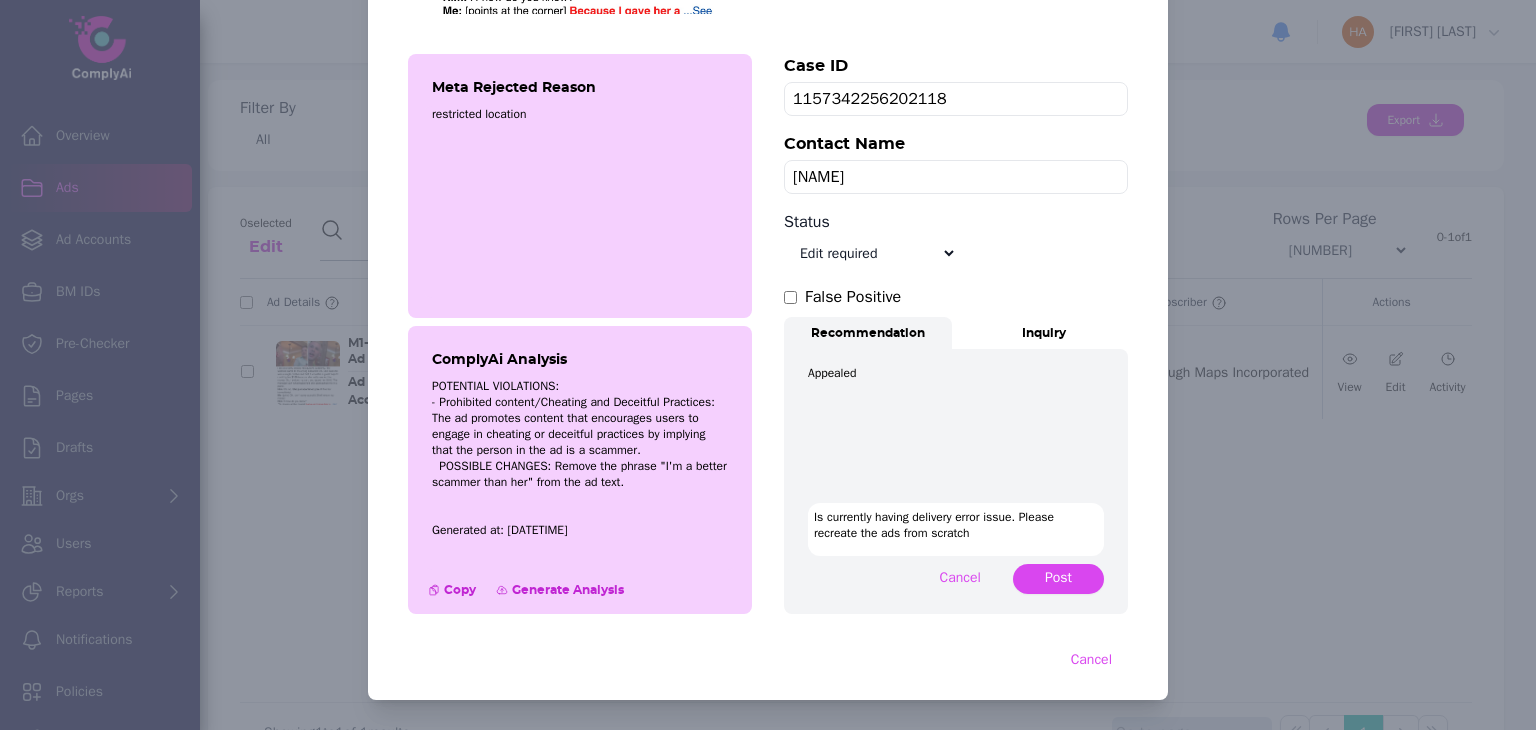 click on "Is currently having delivery error issue. Please recreate the ads from scratch" at bounding box center (956, 529) 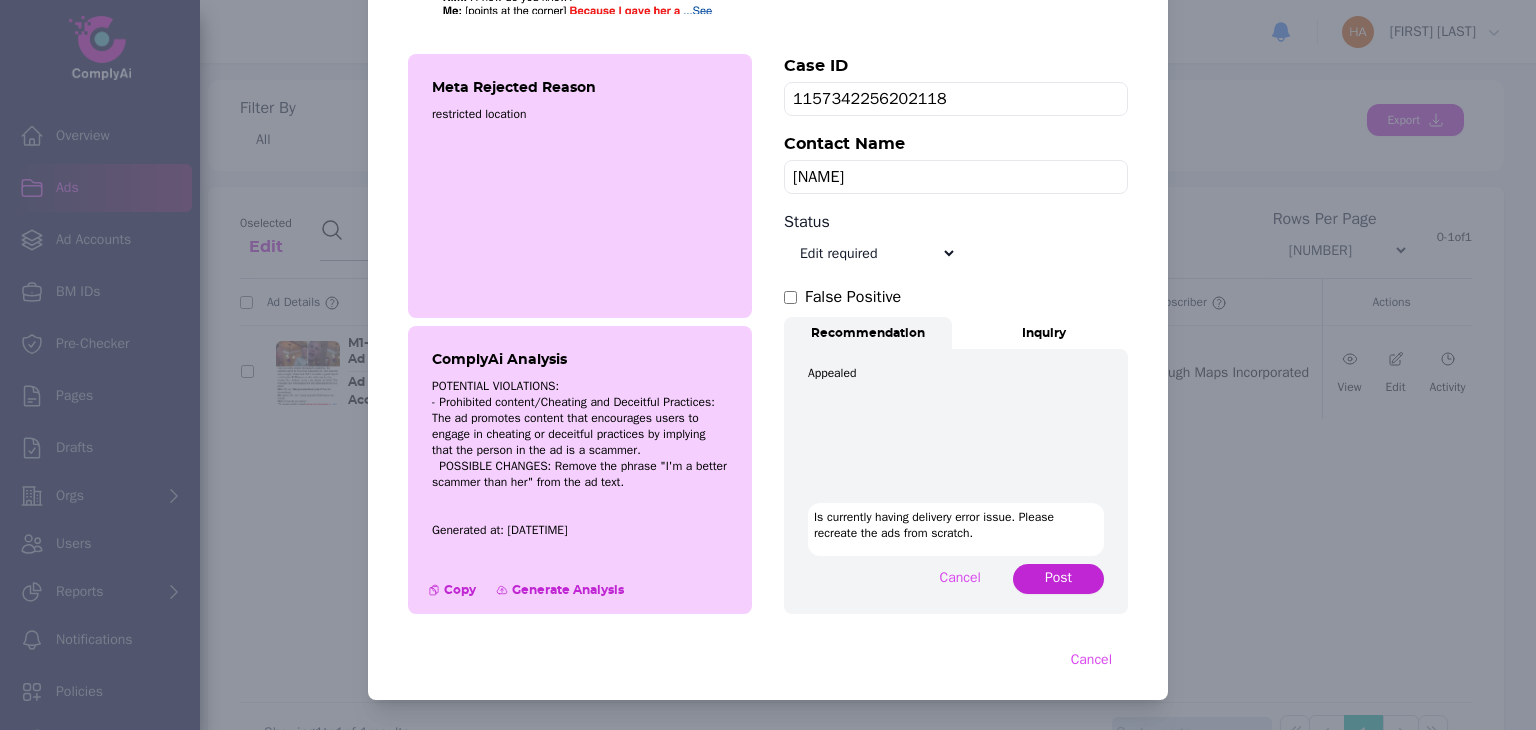 type on "Is currently having delivery error issue. Please recreate the ads from scratch." 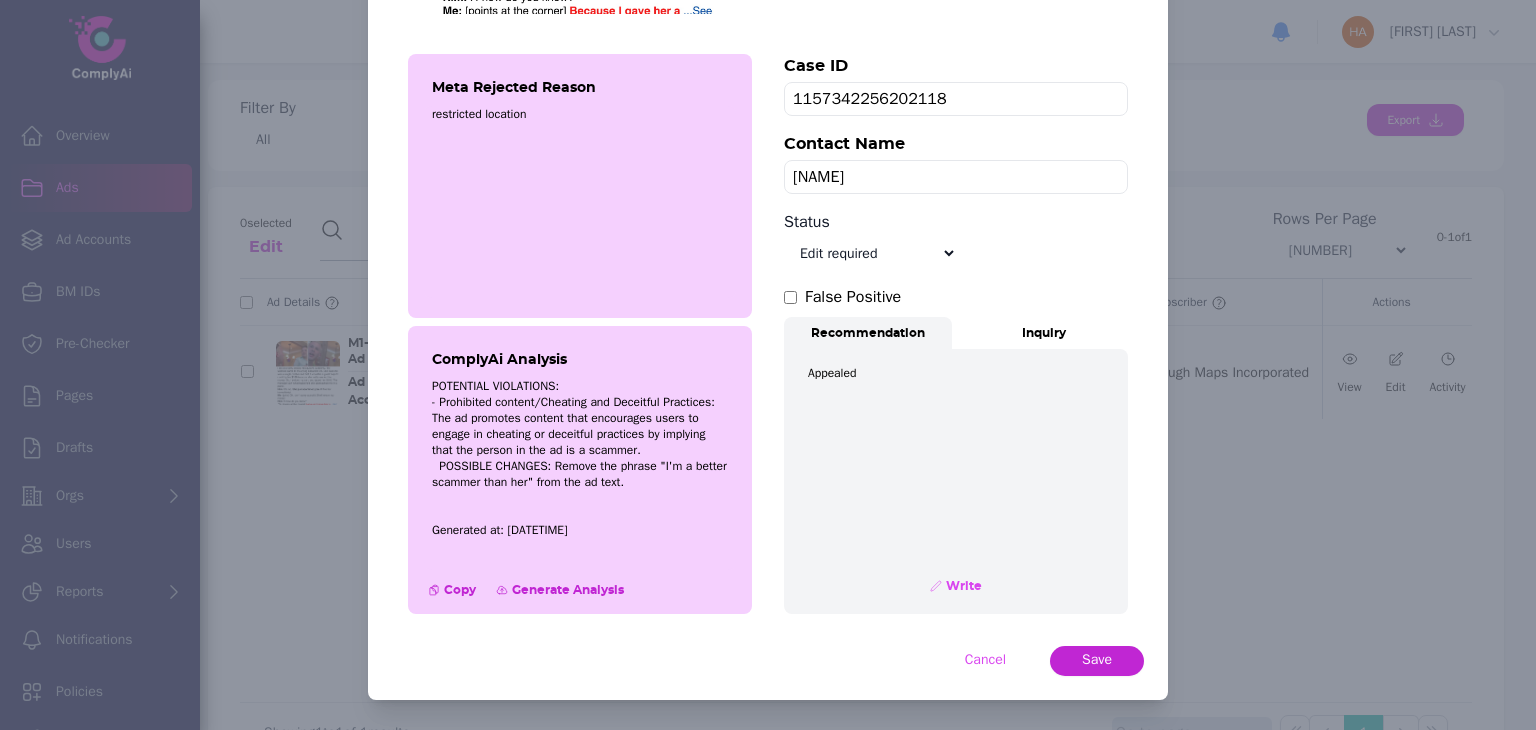 click on "Save" at bounding box center (1097, 660) 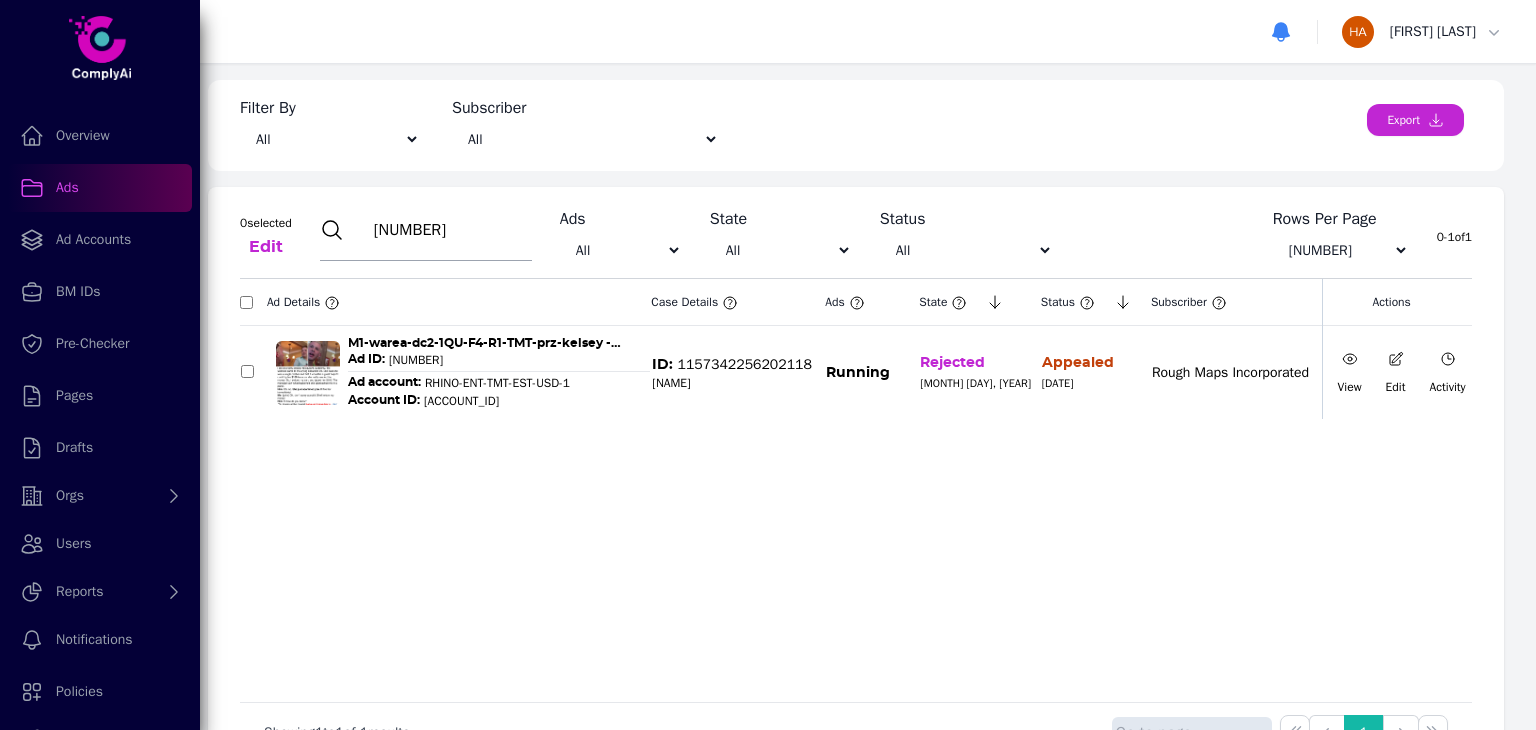 click on "[NUMBER]" at bounding box center (450, 230) 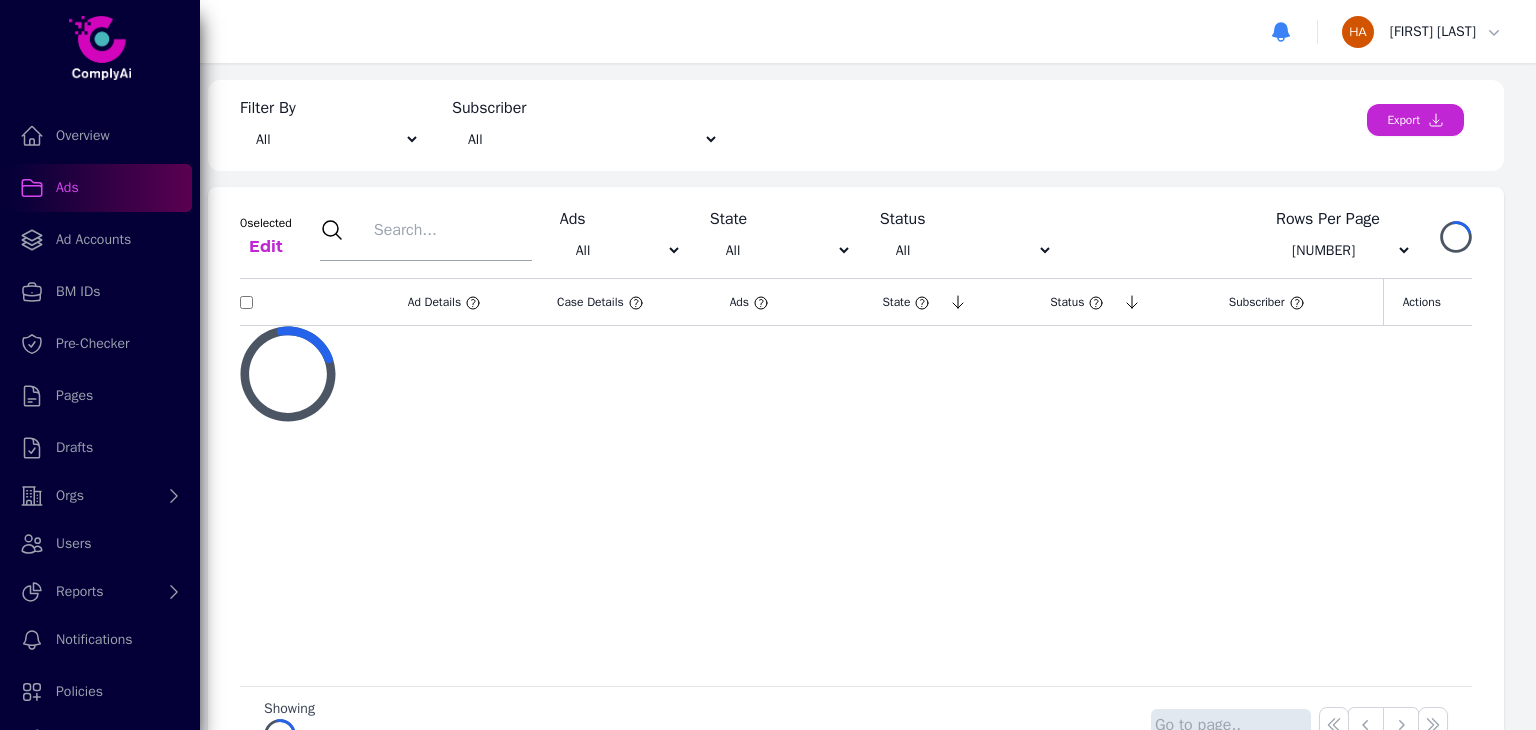 paste on "120229467169990432" 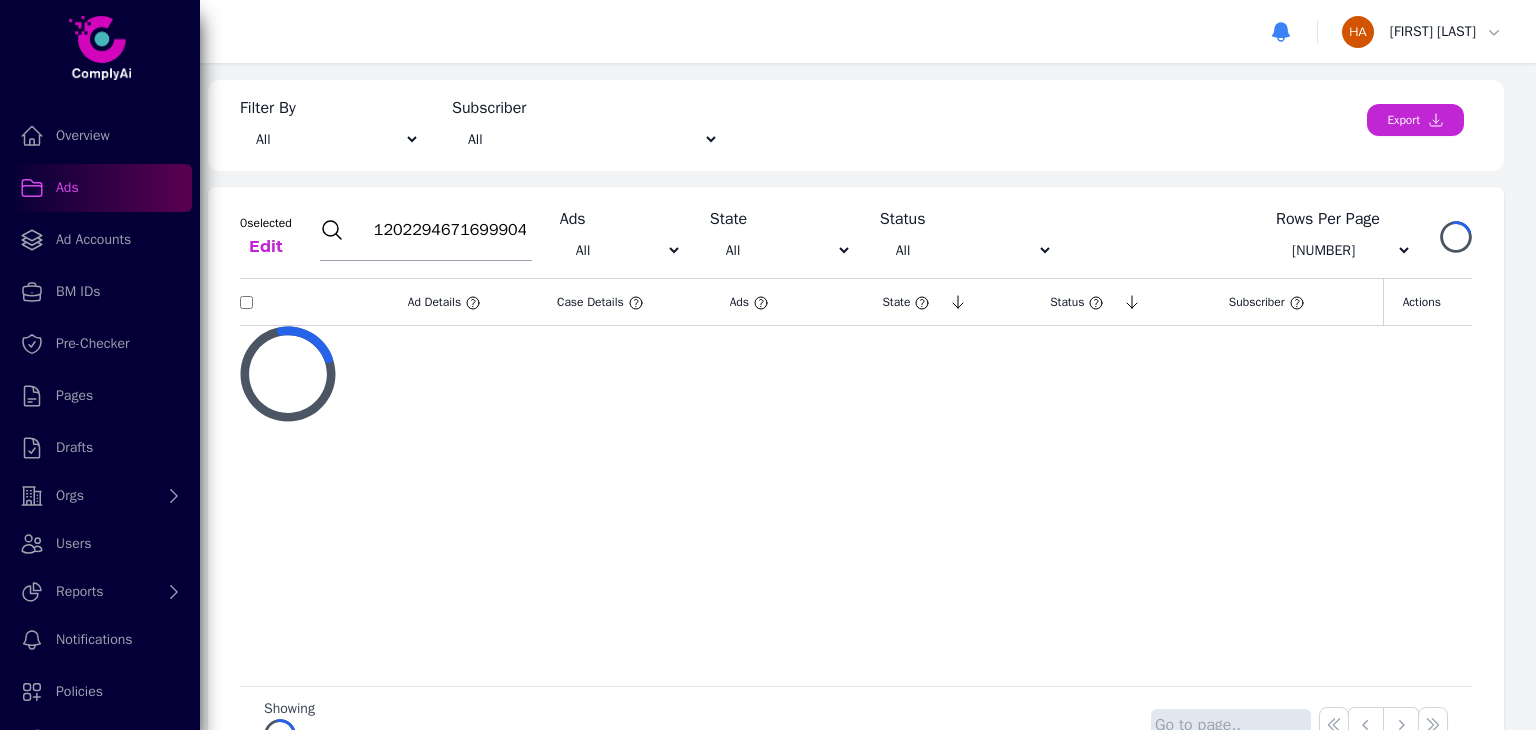 type on "120229467169990432" 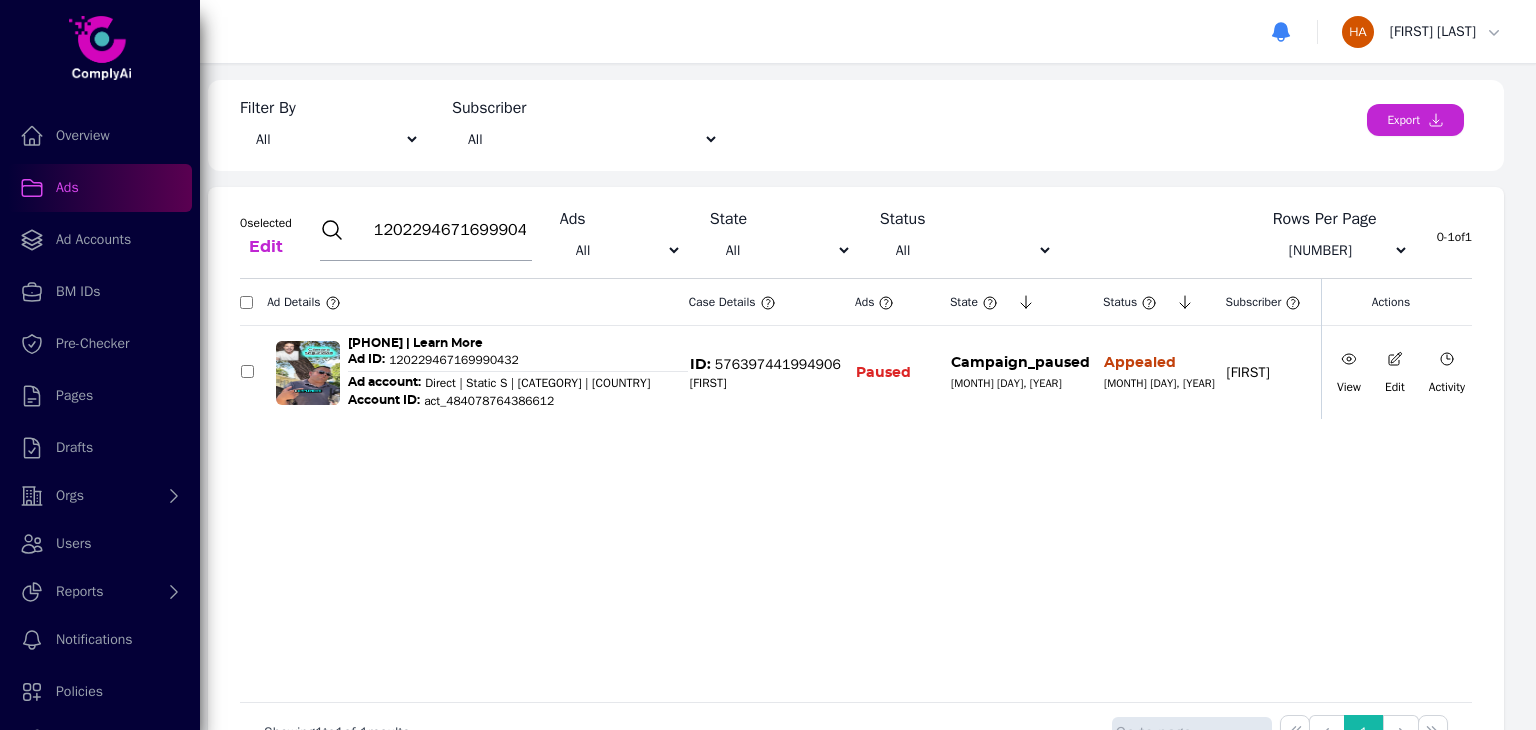 click on "View" at bounding box center (1349, 373) 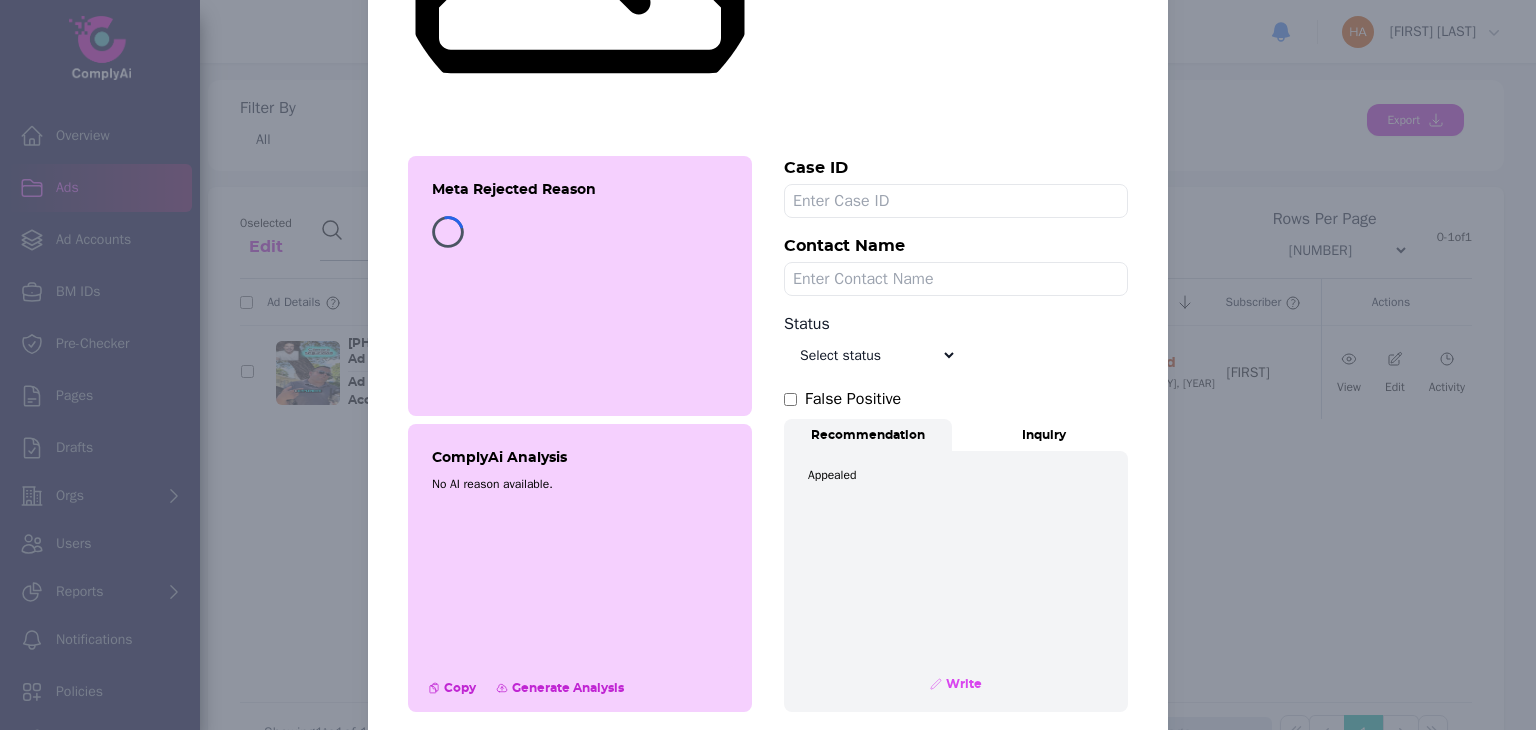scroll, scrollTop: 488, scrollLeft: 0, axis: vertical 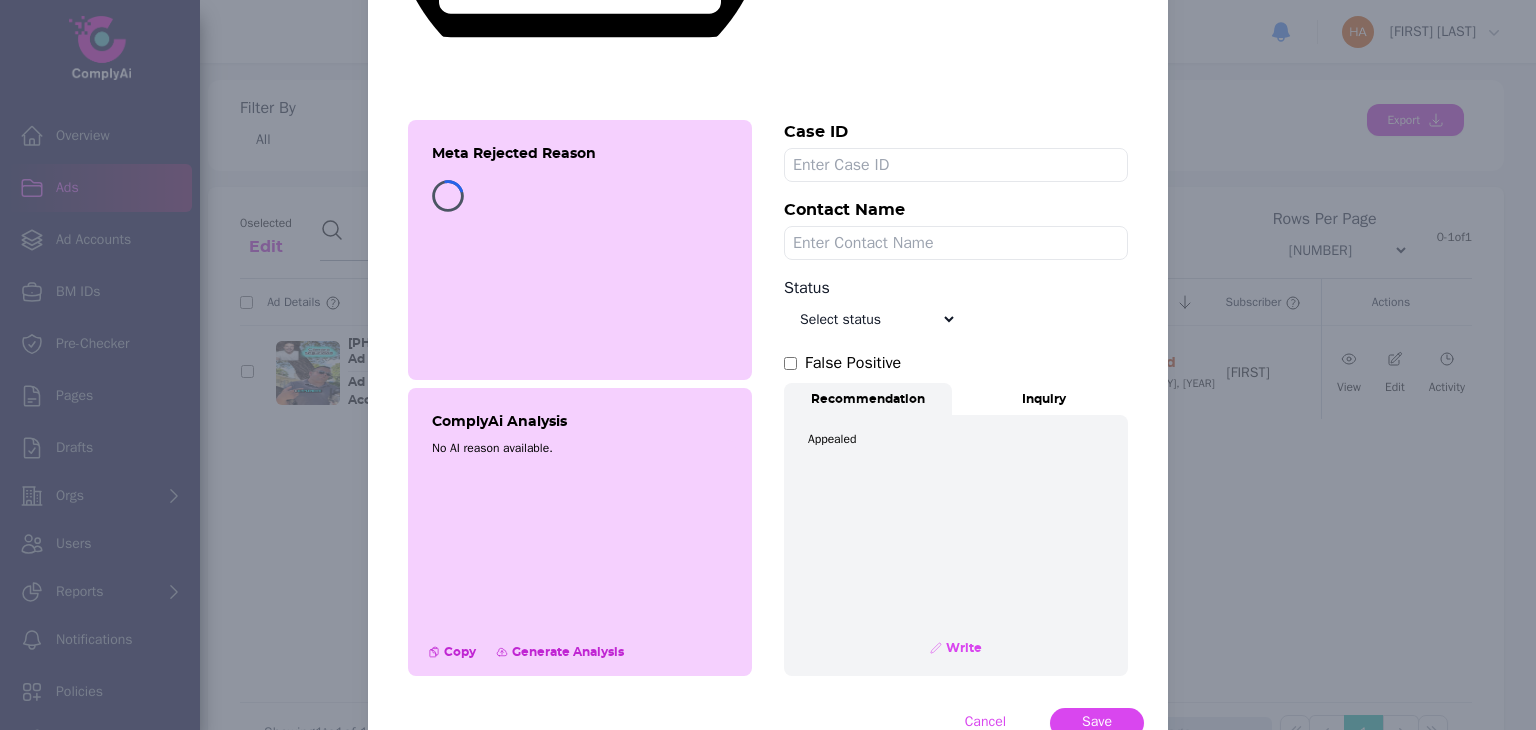 click on "Select status Appealed Edit required Appeal won In review Pending status Open Closed Rejected archive" at bounding box center [870, 319] 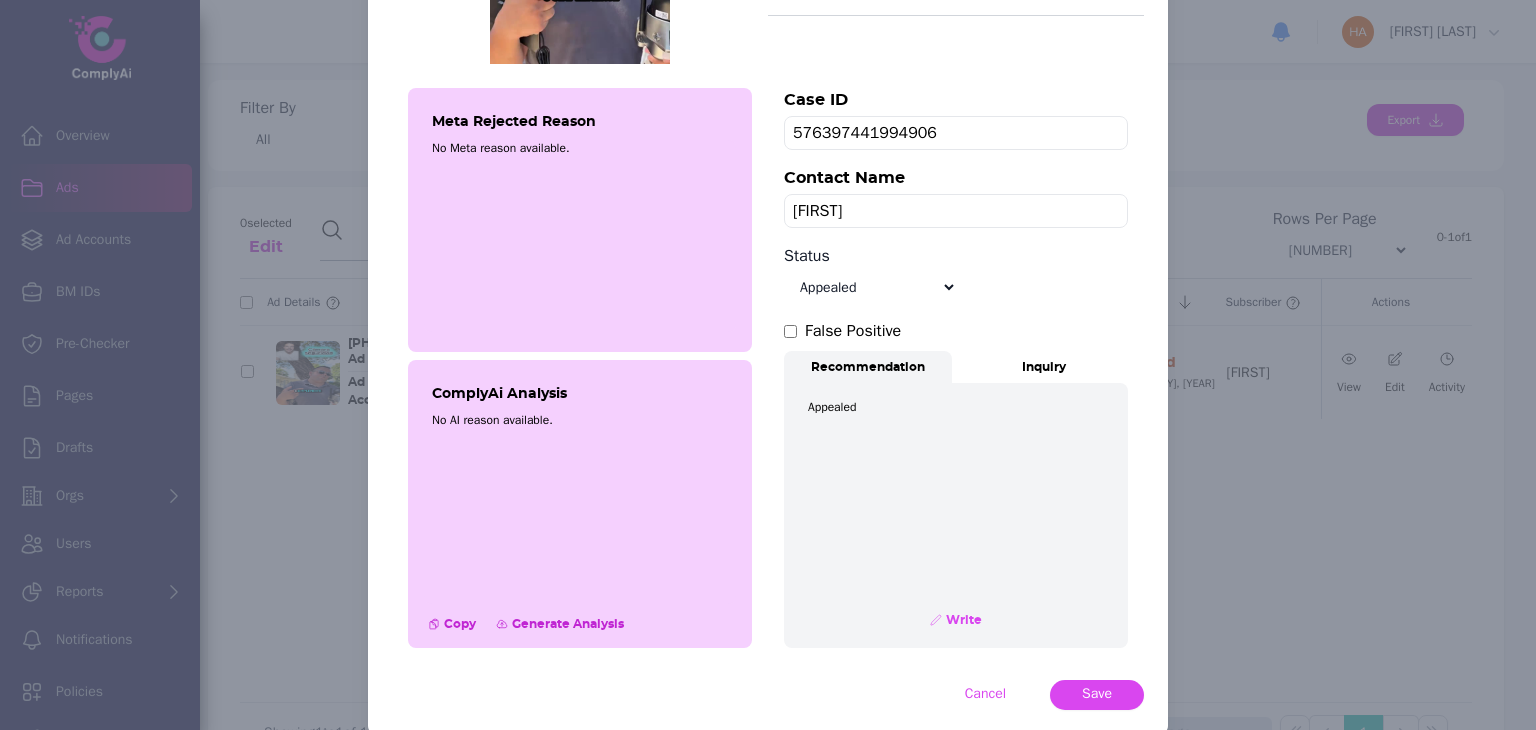 scroll, scrollTop: 528, scrollLeft: 0, axis: vertical 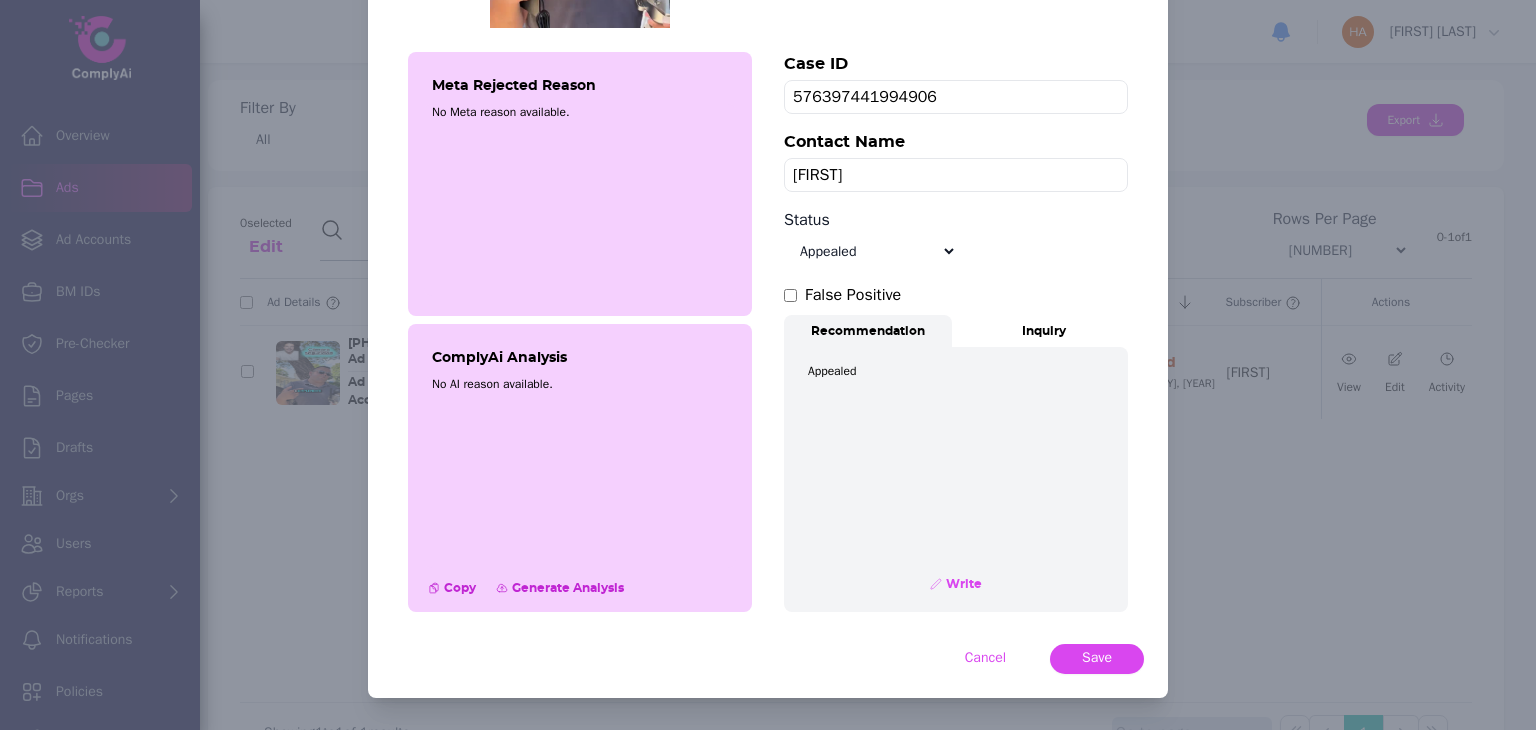 select on "Appeal won" 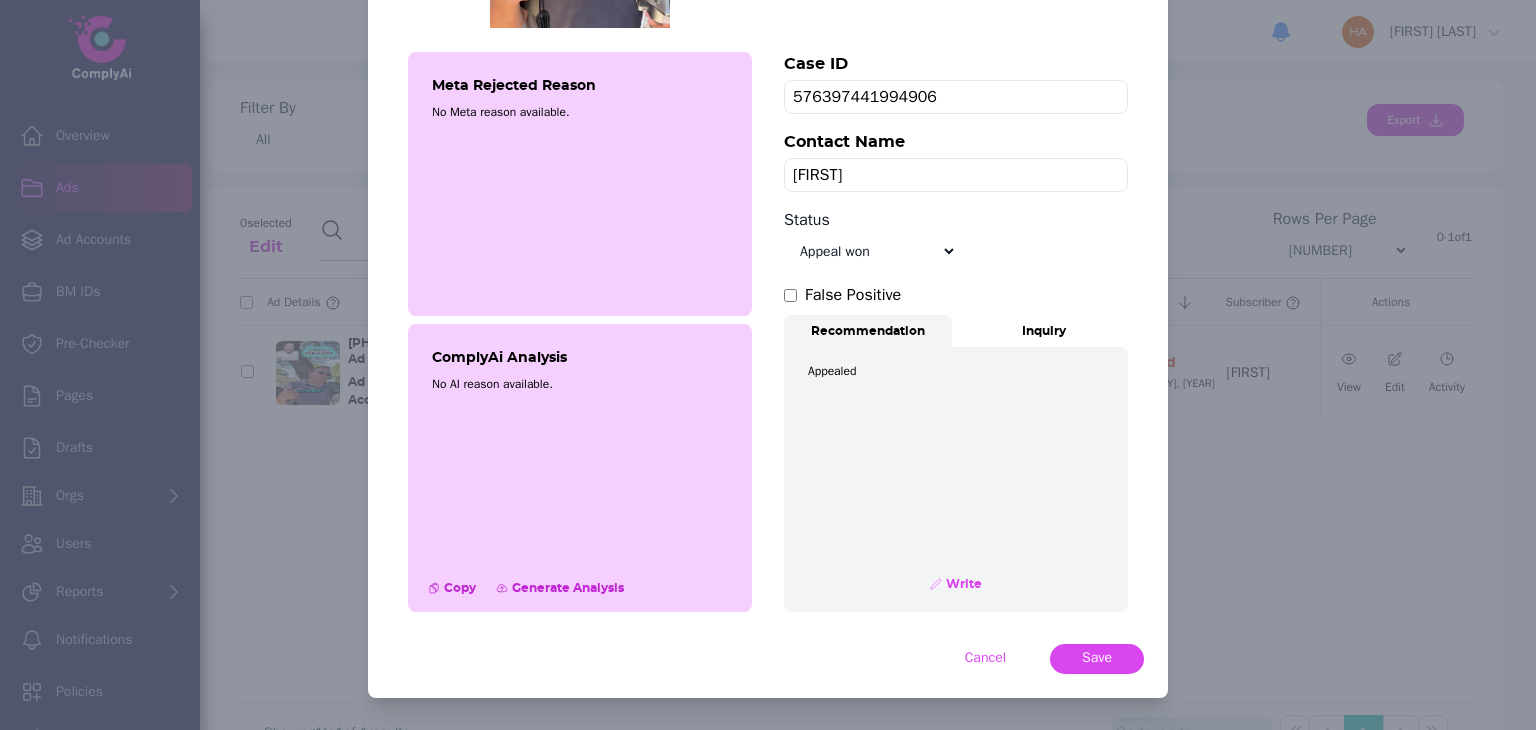 click on "Select status Appealed Edit required Appeal won In review Pending status Open Closed Rejected archive" at bounding box center (870, 251) 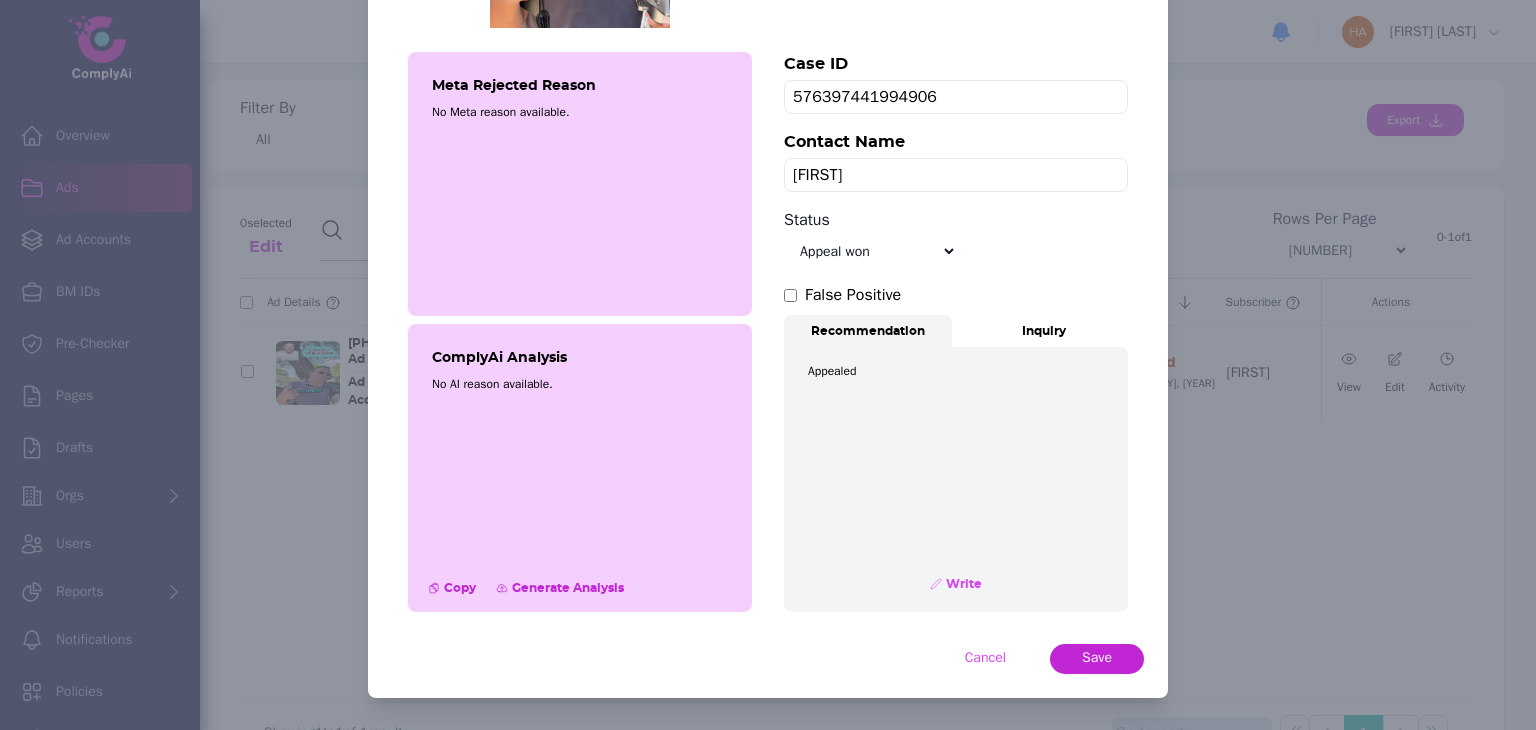click on "Save" at bounding box center [1097, 658] 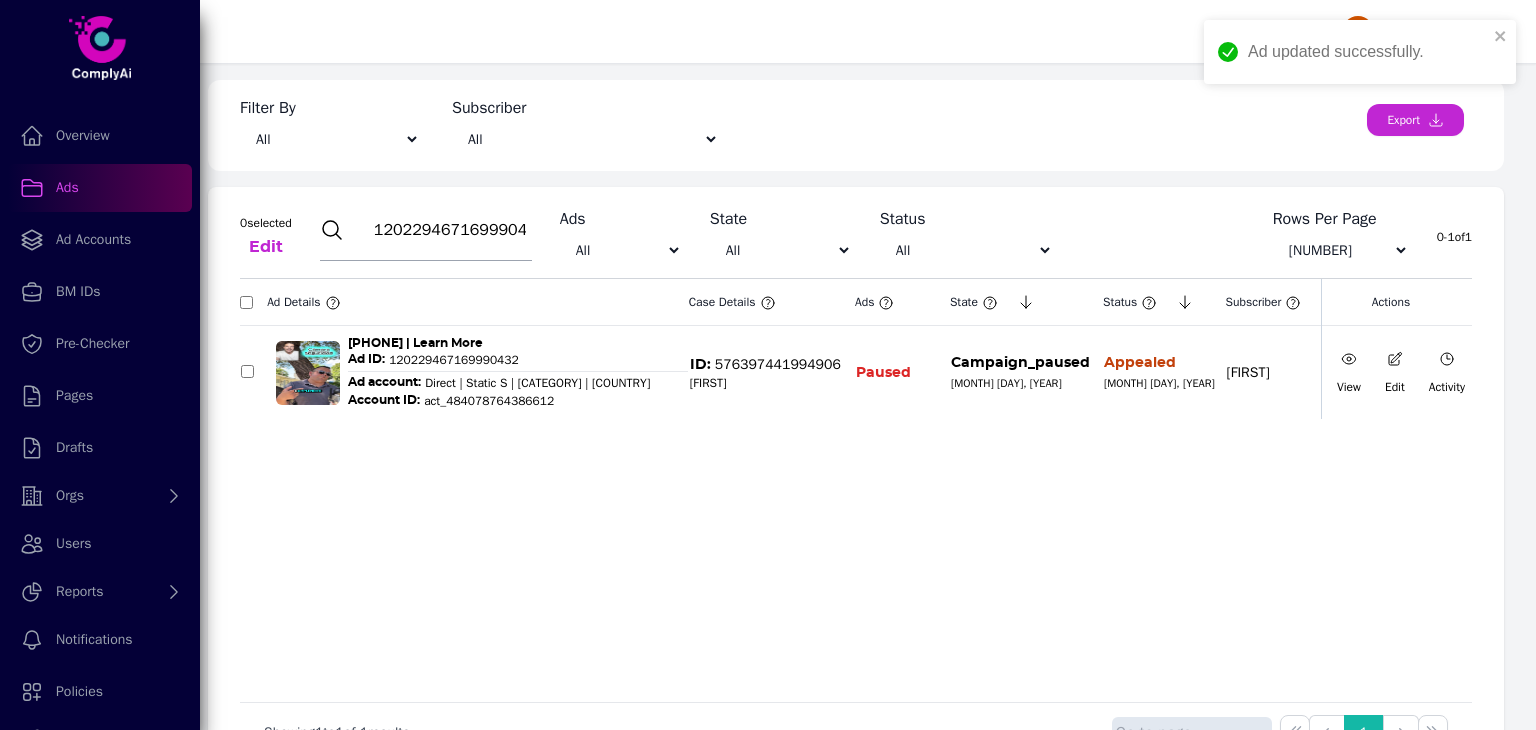 click on "120229467169990432" at bounding box center (450, 230) 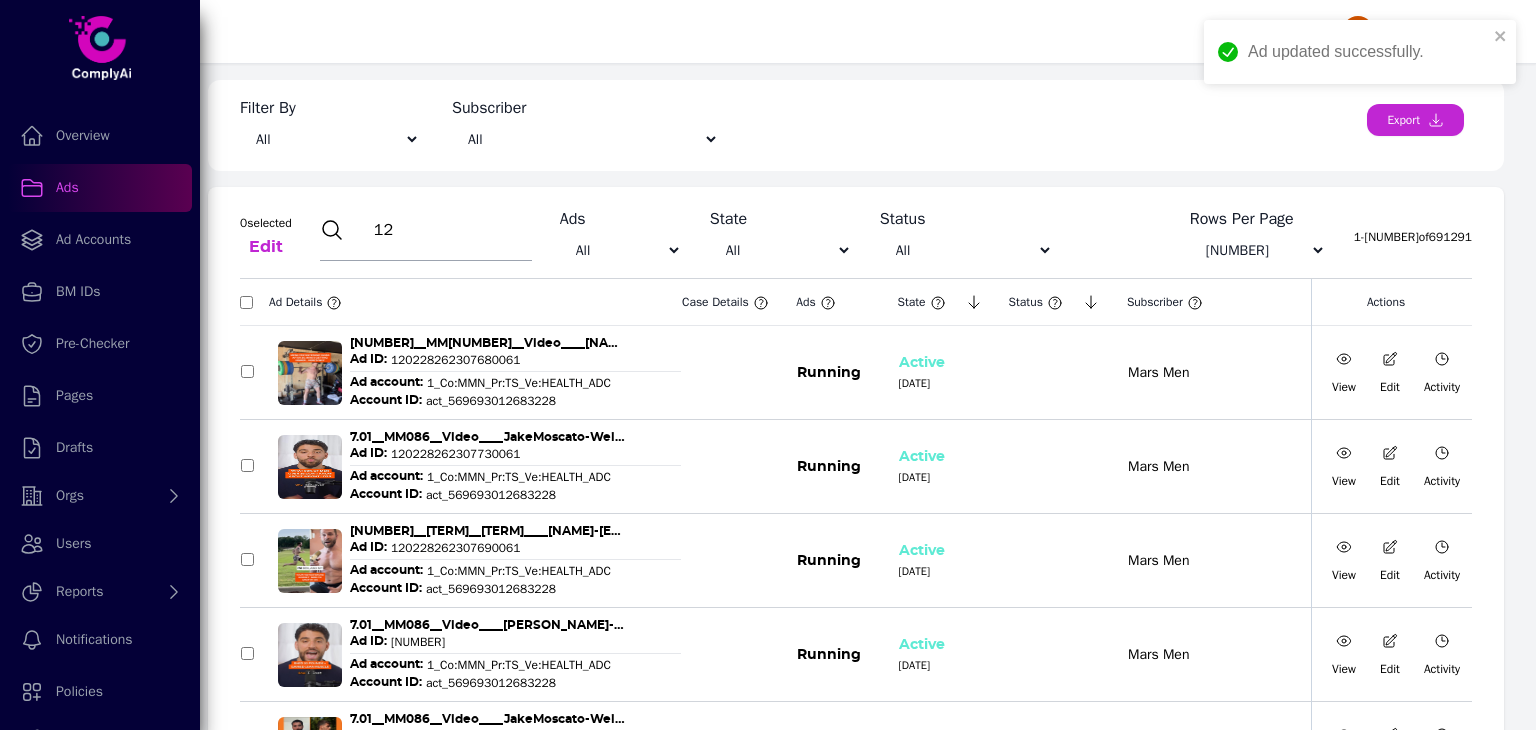 type on "1" 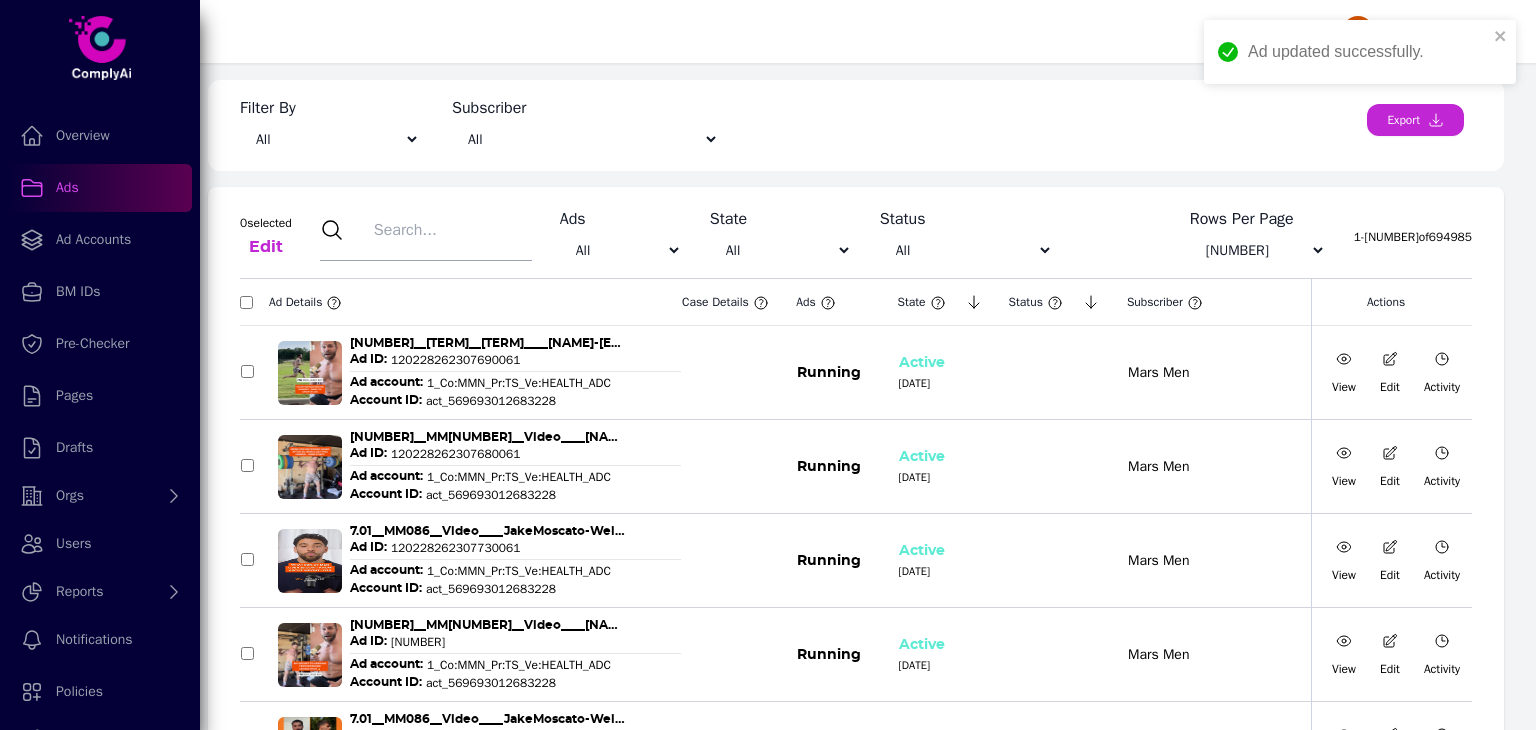 paste on "120229467169970432" 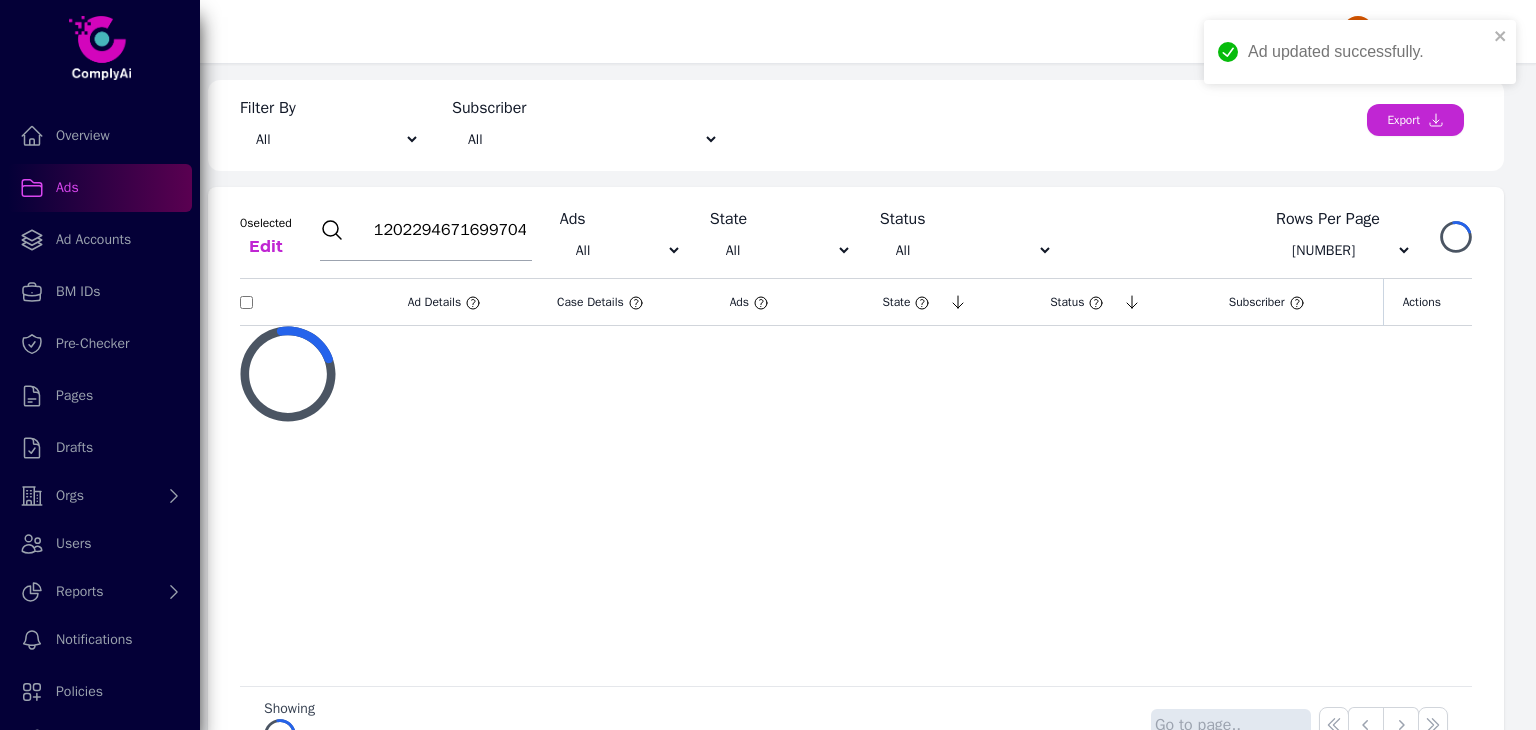 type on "120229467169970432" 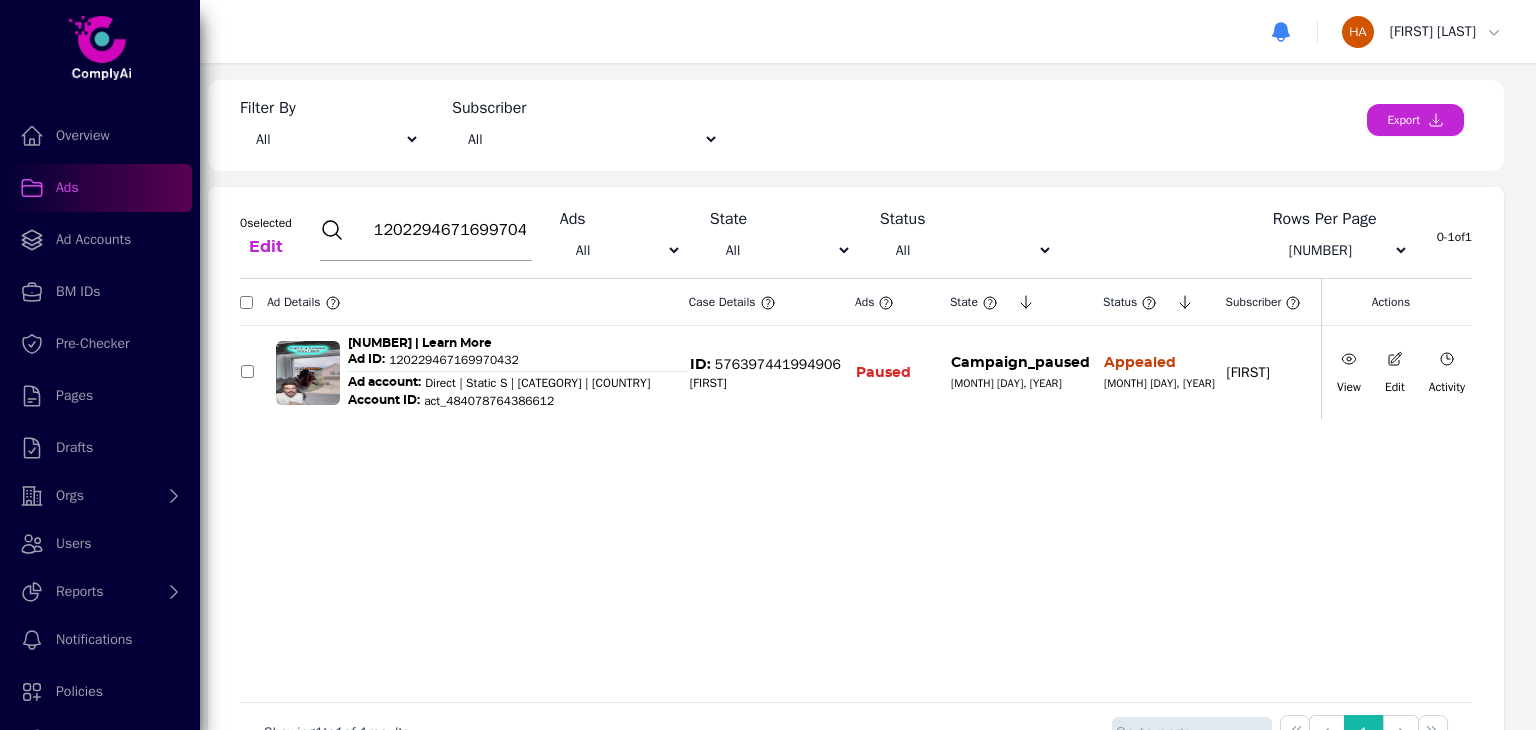 click on "View" at bounding box center [1349, 373] 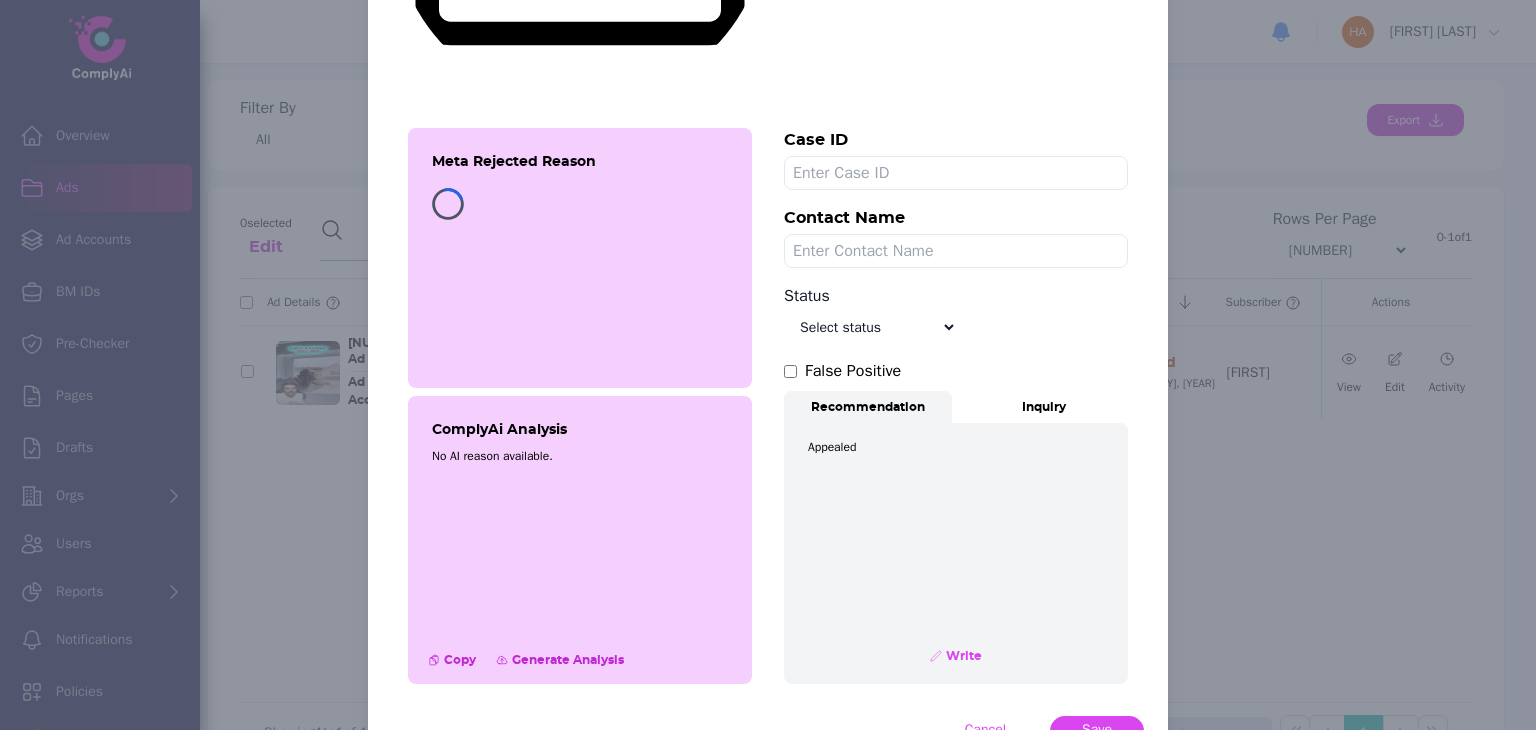 scroll, scrollTop: 551, scrollLeft: 0, axis: vertical 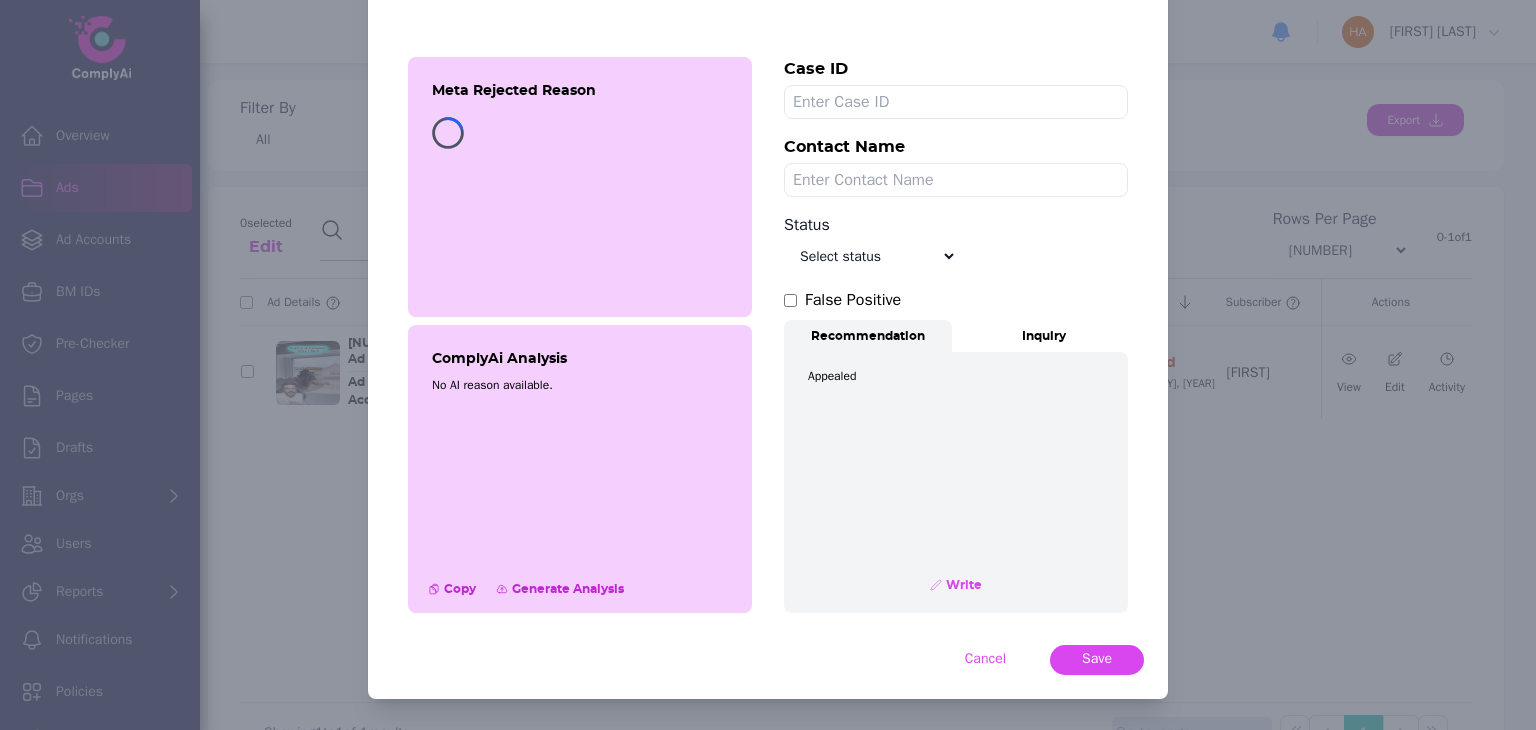 click on "Select status Appealed Edit required Appeal won In review Pending status Open Closed Rejected archive" at bounding box center [870, 256] 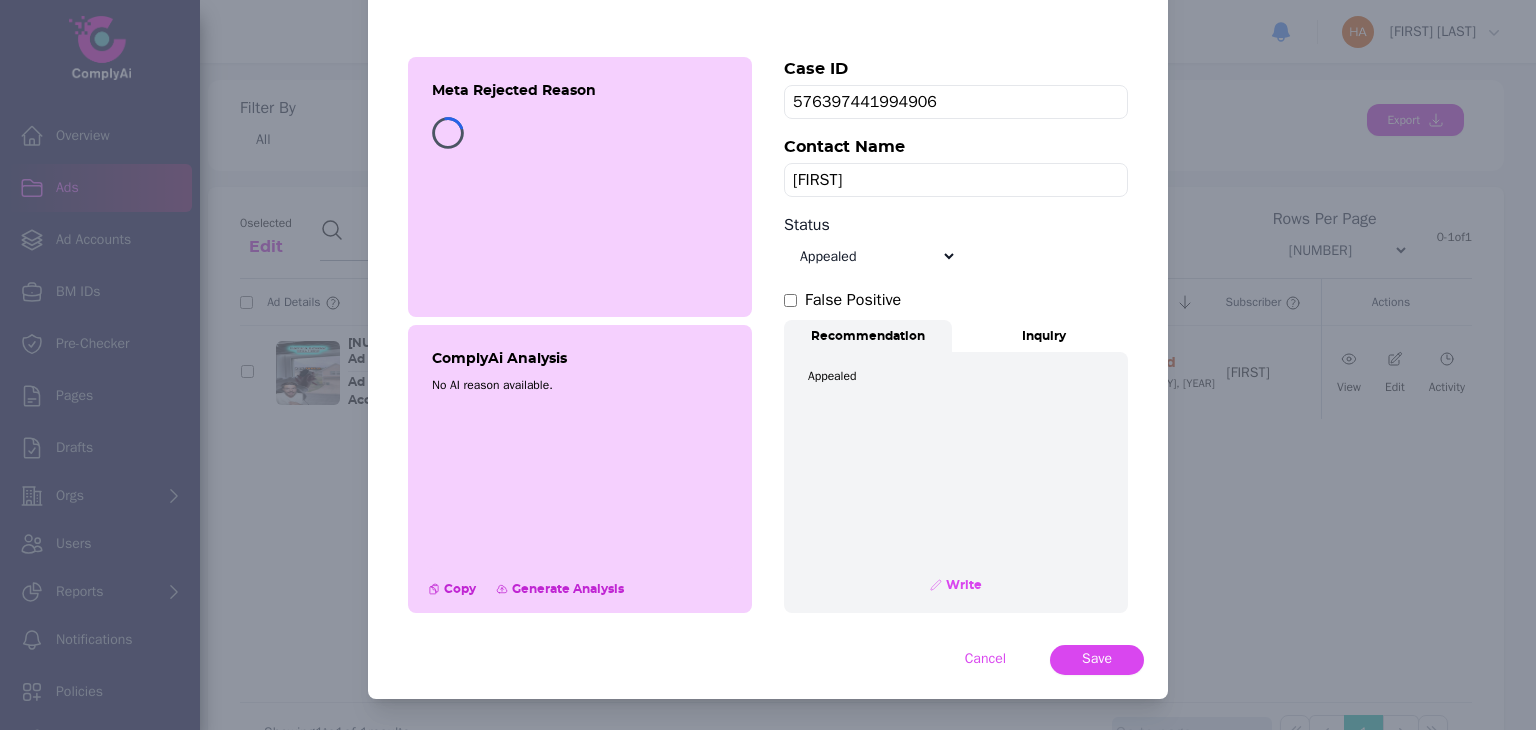 scroll, scrollTop: 538, scrollLeft: 0, axis: vertical 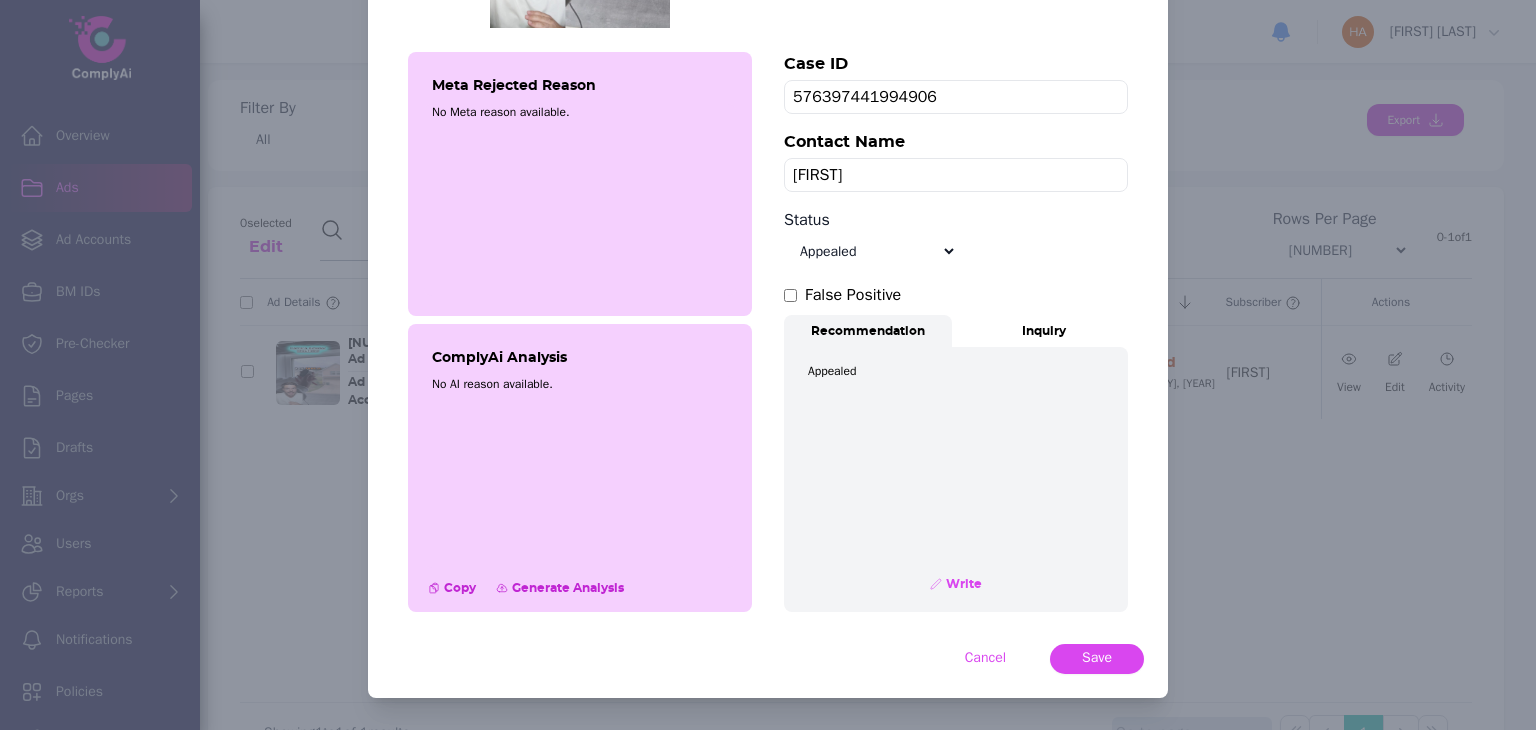 select on "Appeal won" 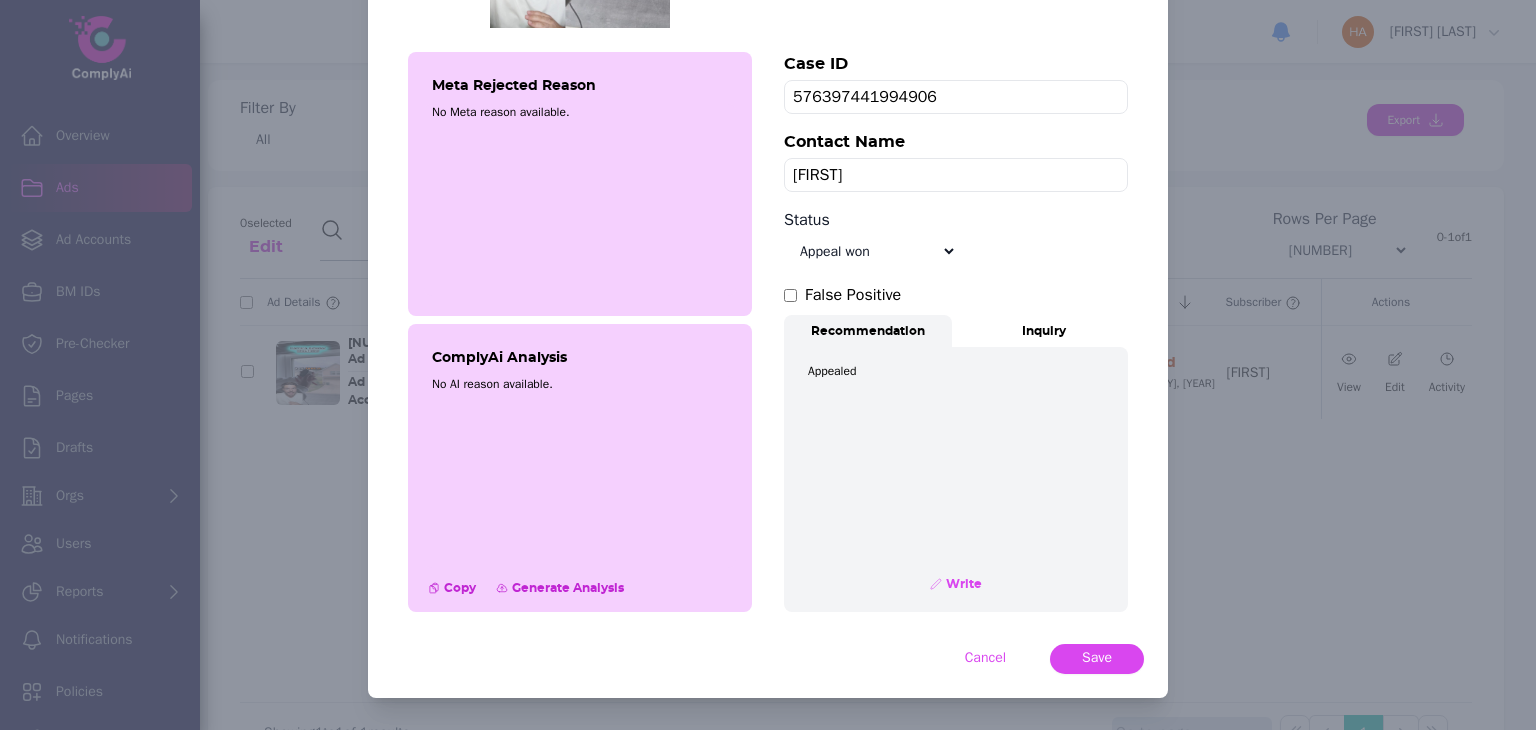 click on "Select status Appealed Edit required Appeal won In review Pending status Open Closed Rejected archive" at bounding box center (870, 251) 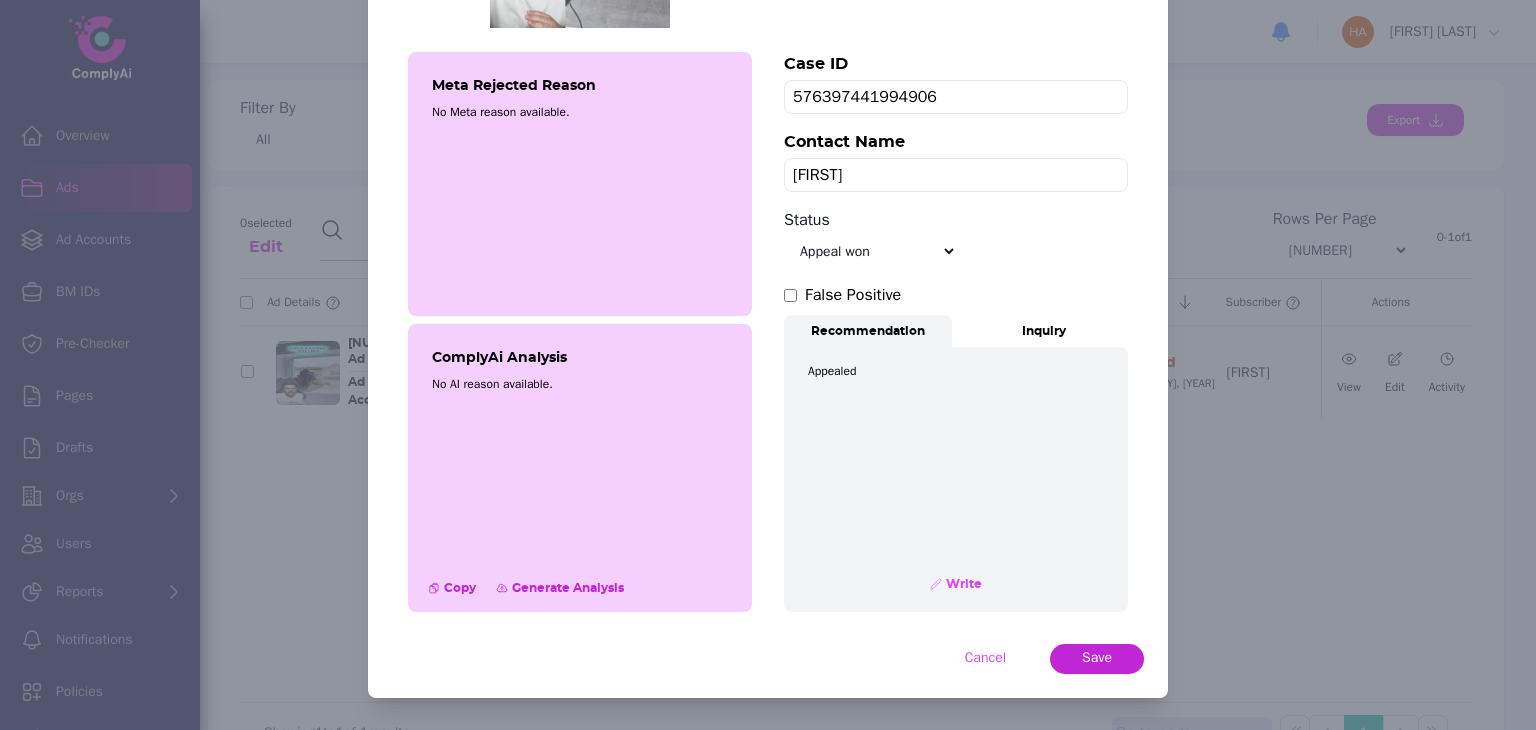 click on "Save" at bounding box center [1097, 658] 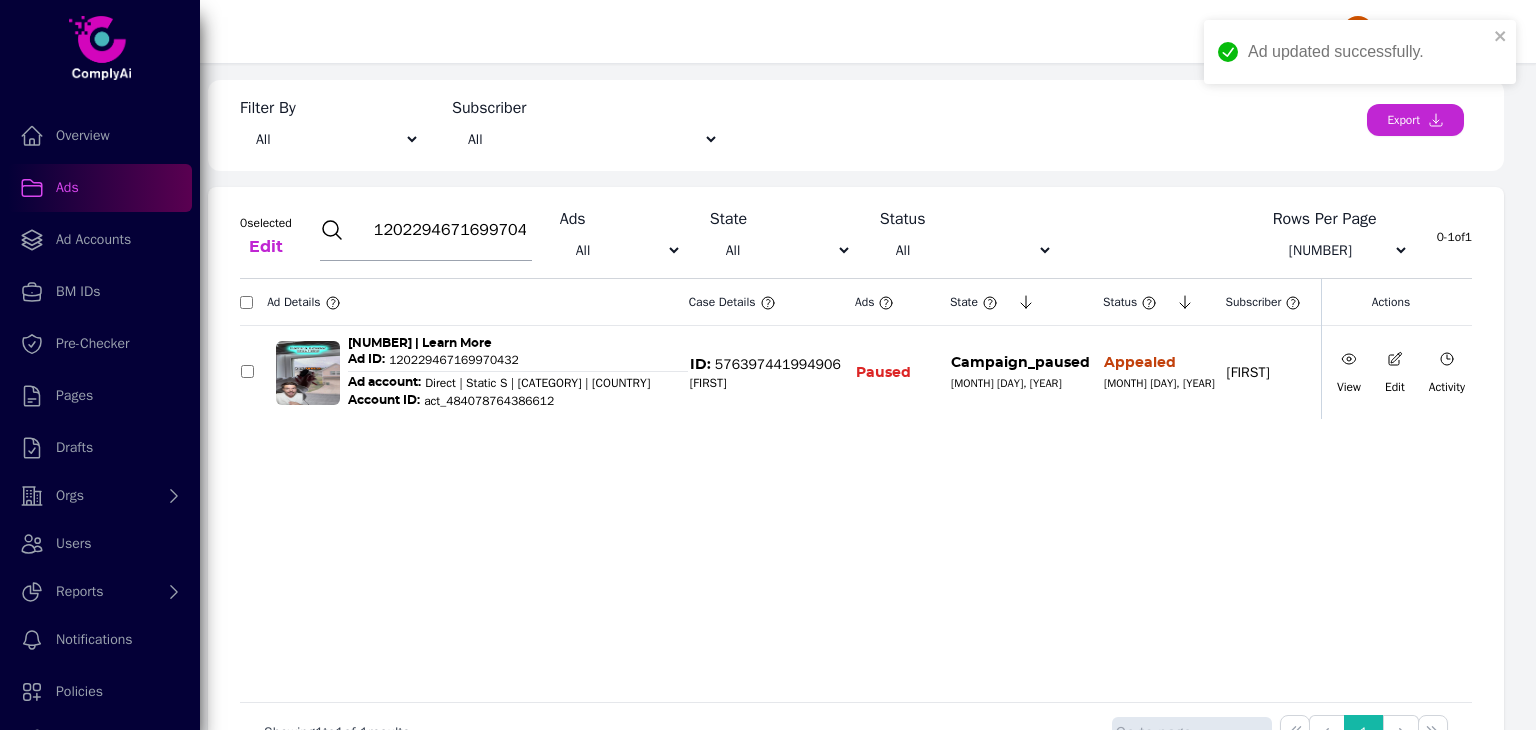 click on "120229467169970432" at bounding box center (450, 230) 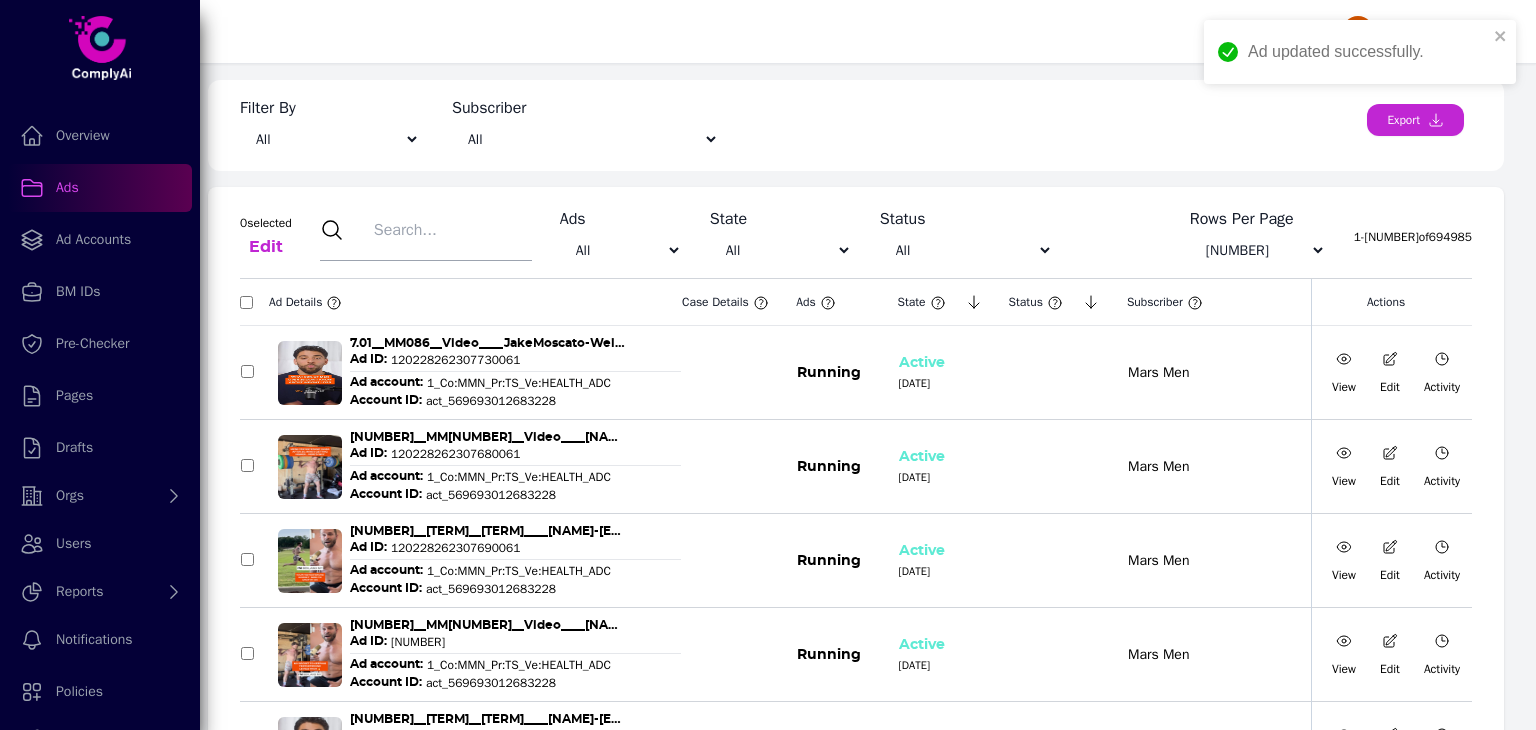 paste on "[NUMBER]" 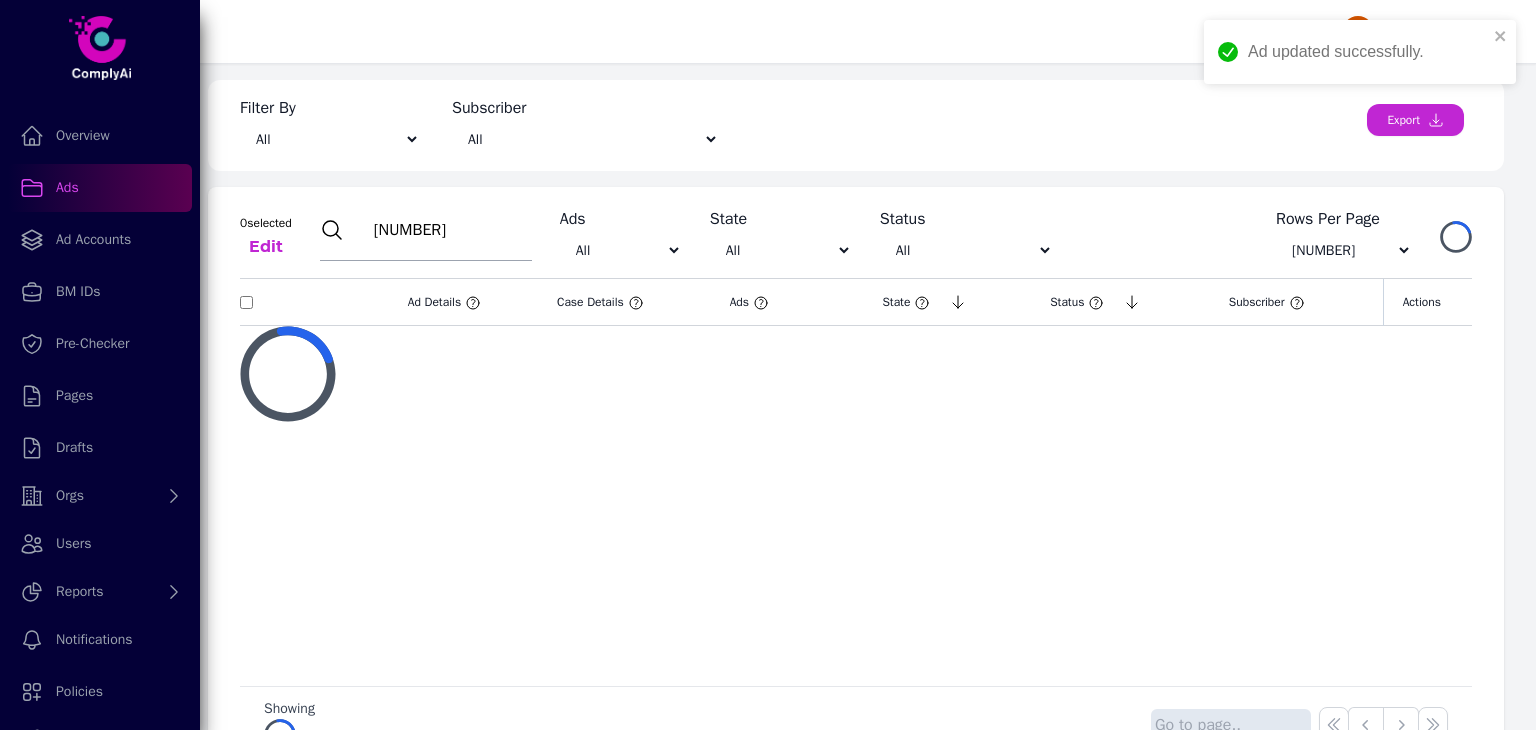 type on "[NUMBER]" 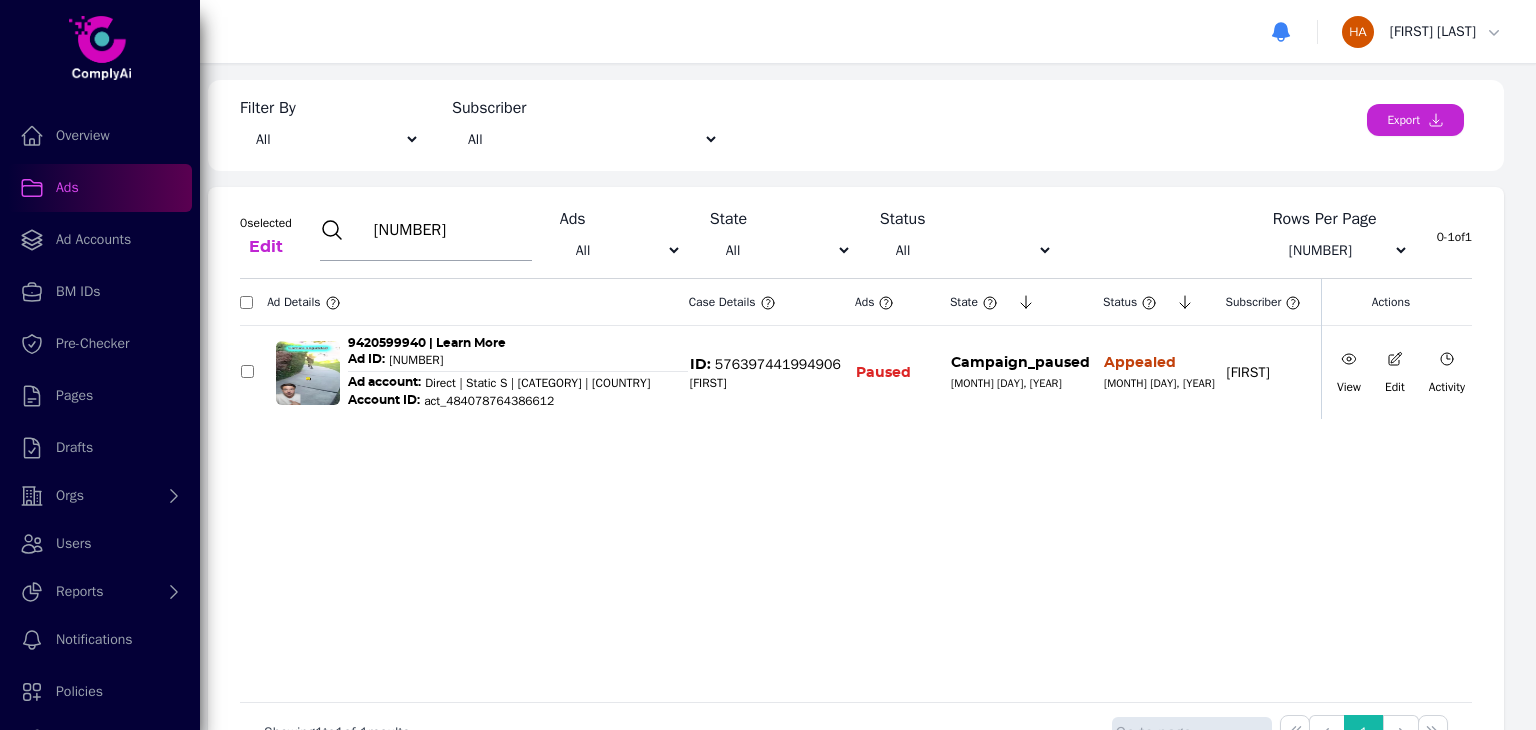 click at bounding box center [1349, 359] 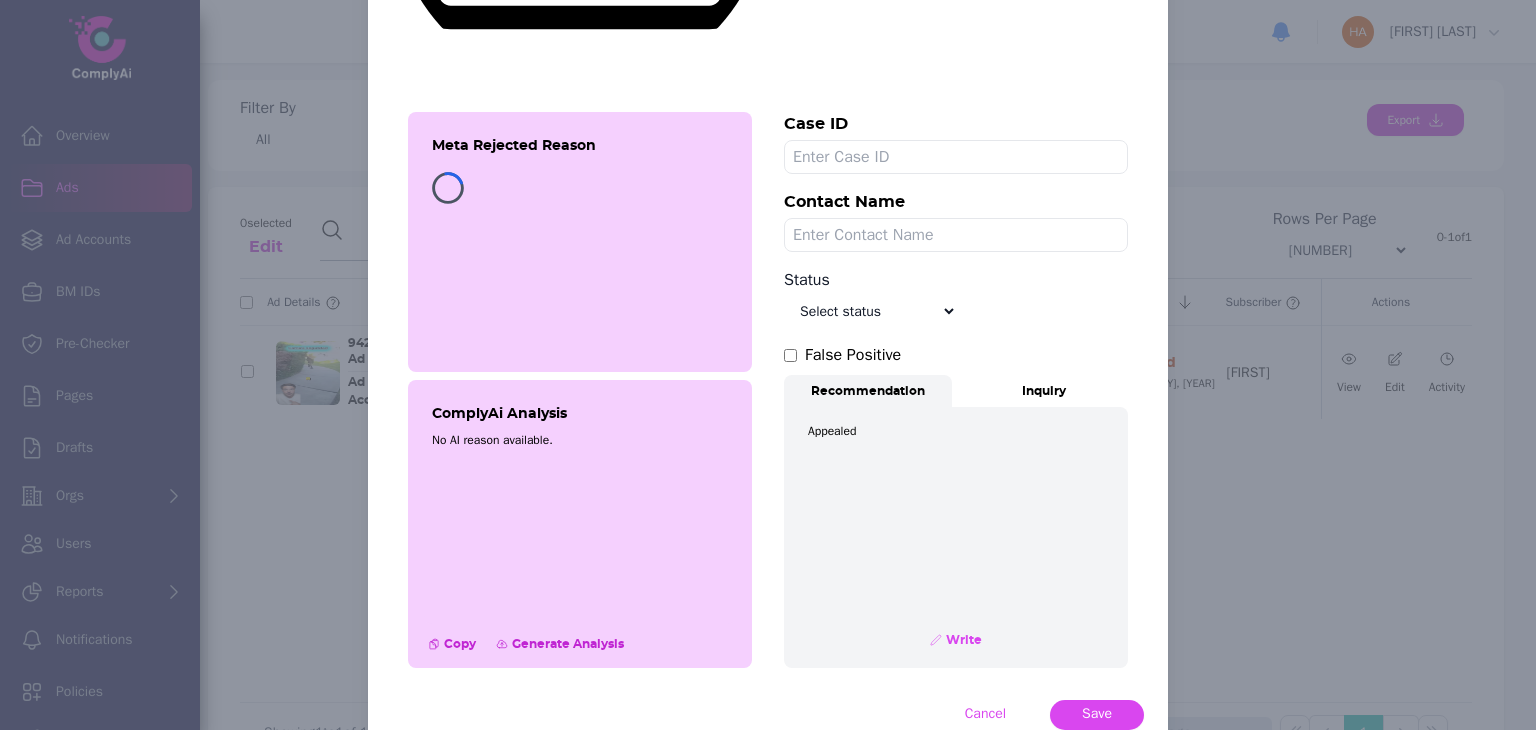 scroll, scrollTop: 516, scrollLeft: 0, axis: vertical 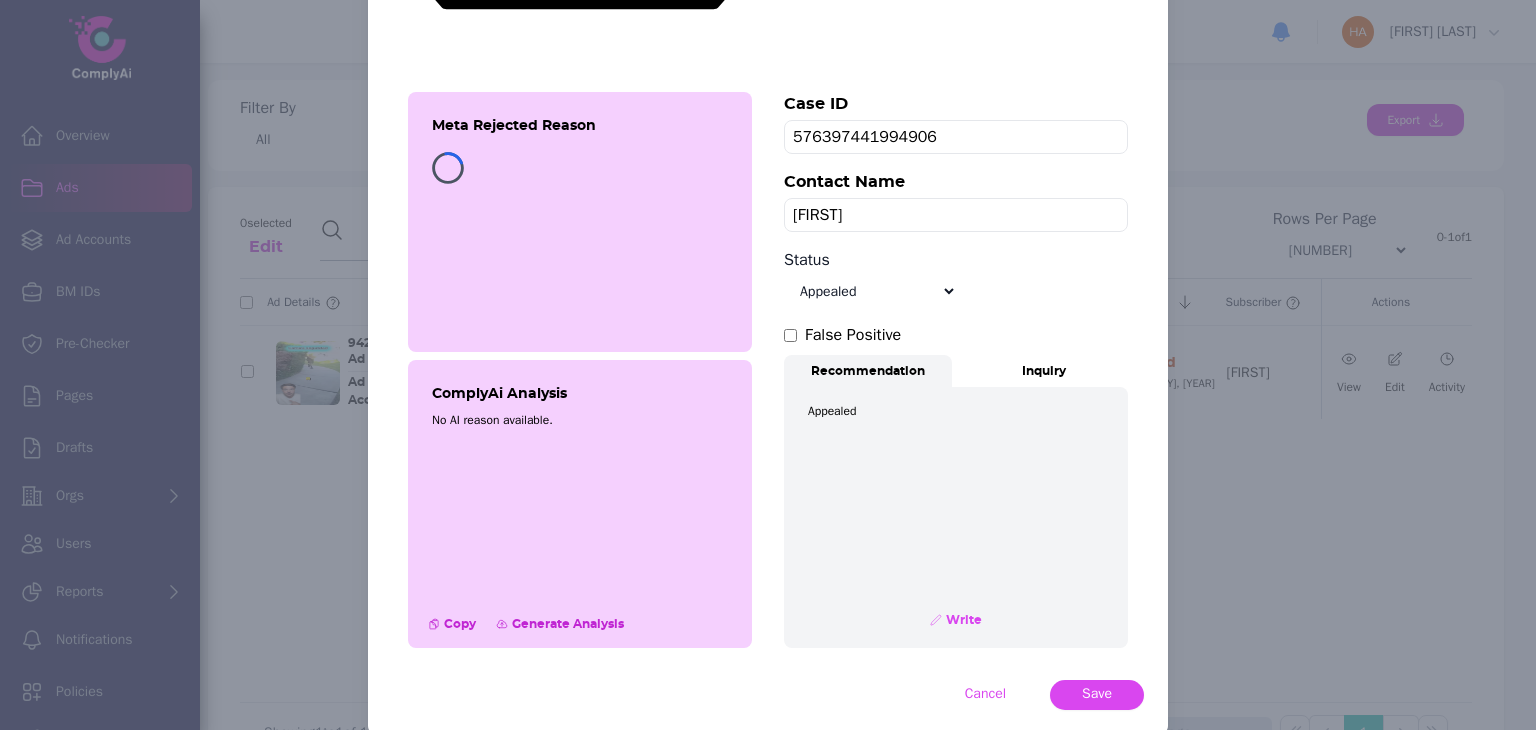 click on "Case ID [CASE_ID] Contact Name [NAME] Status Select status Appealed Edit required Appeal won In review Pending status Open Closed Rejected archive" at bounding box center (956, 370) 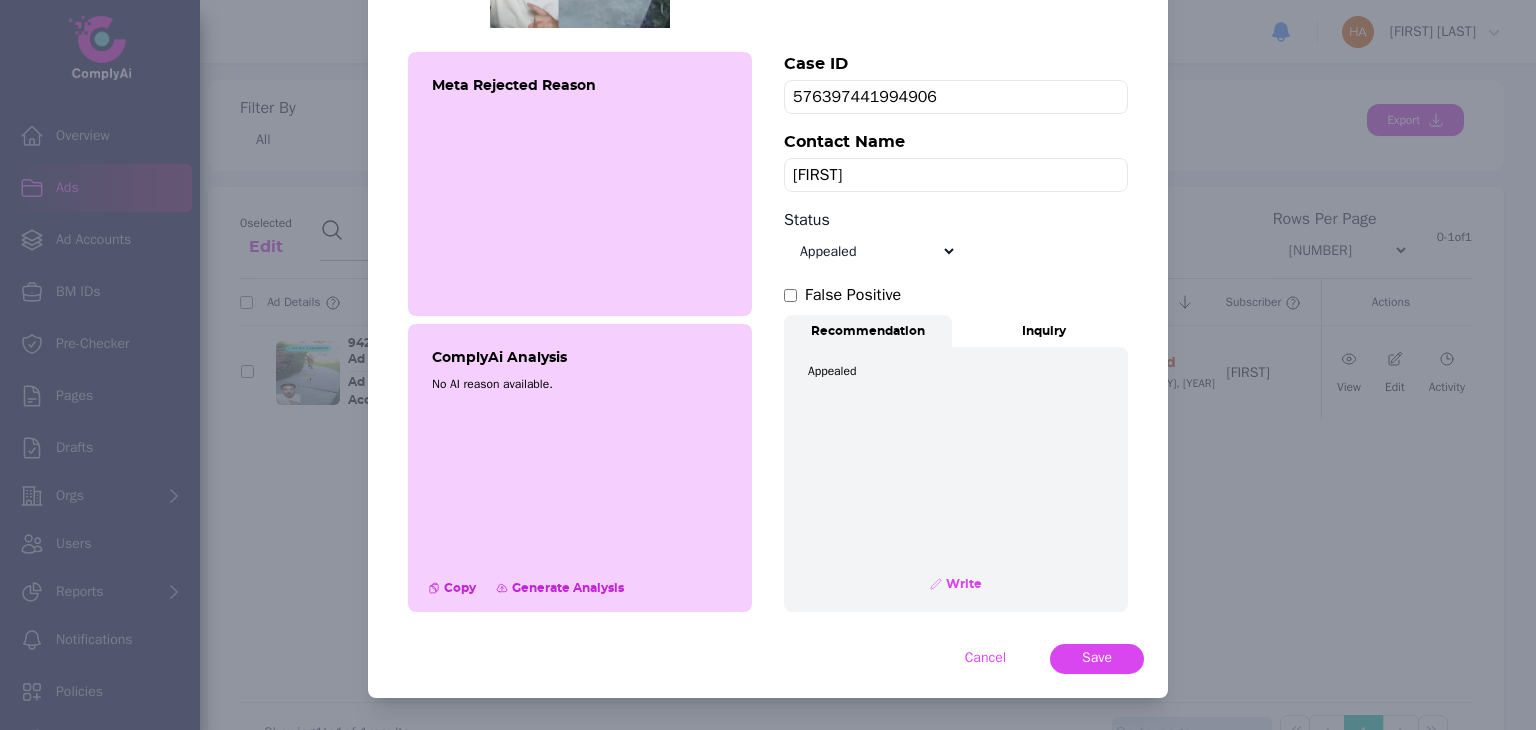 select on "Appeal won" 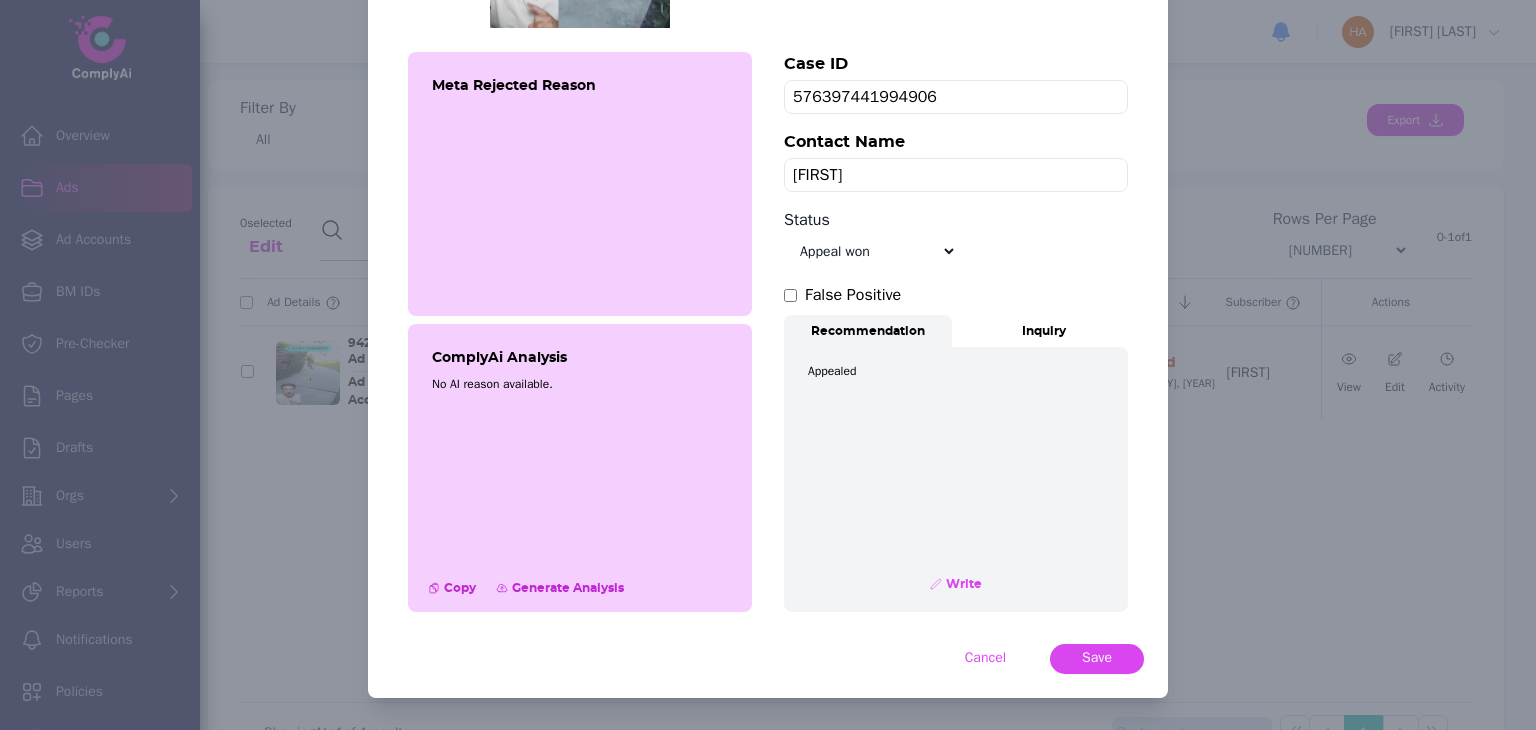 click on "Select status Appealed Edit required Appeal won In review Pending status Open Closed Rejected archive" at bounding box center (870, 251) 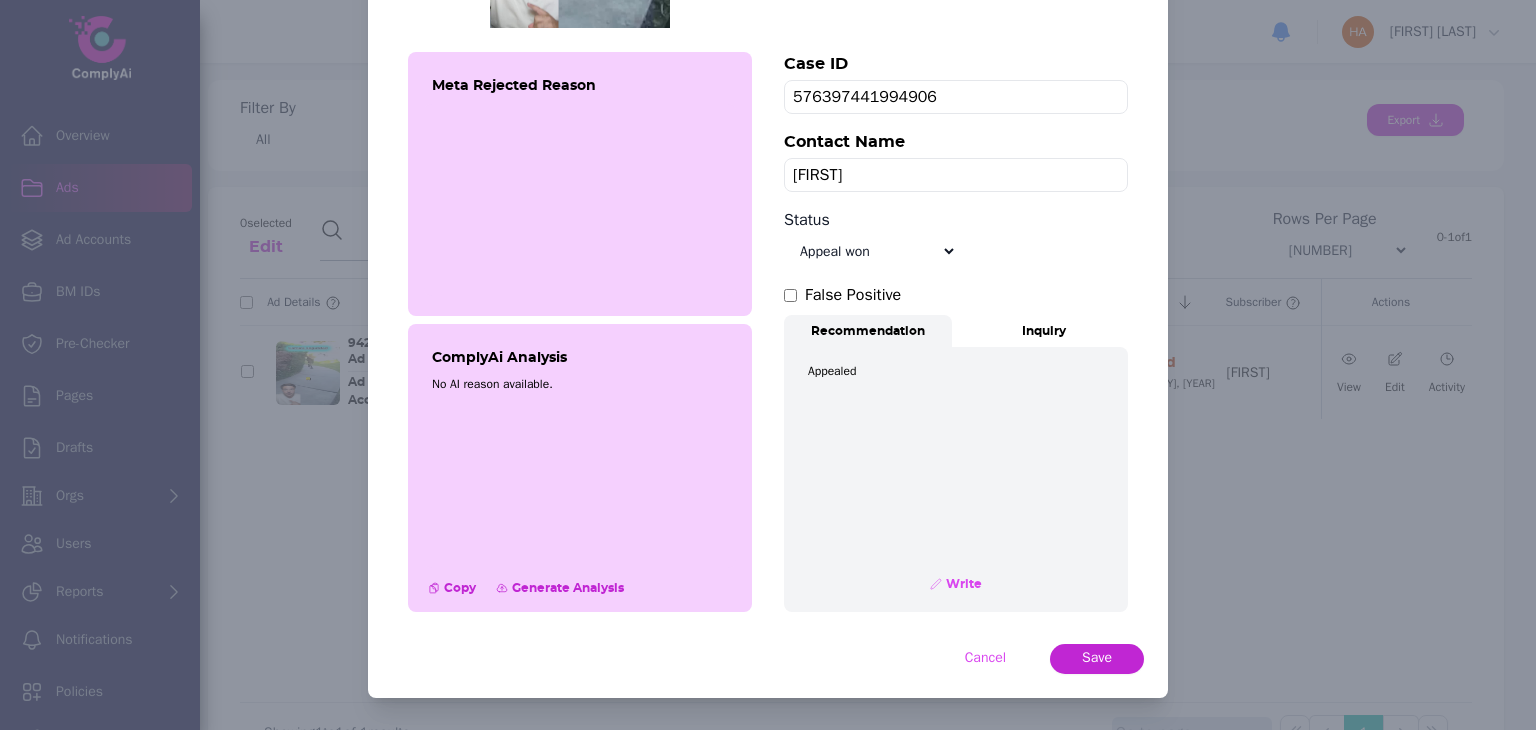click on "Save" at bounding box center (1097, 658) 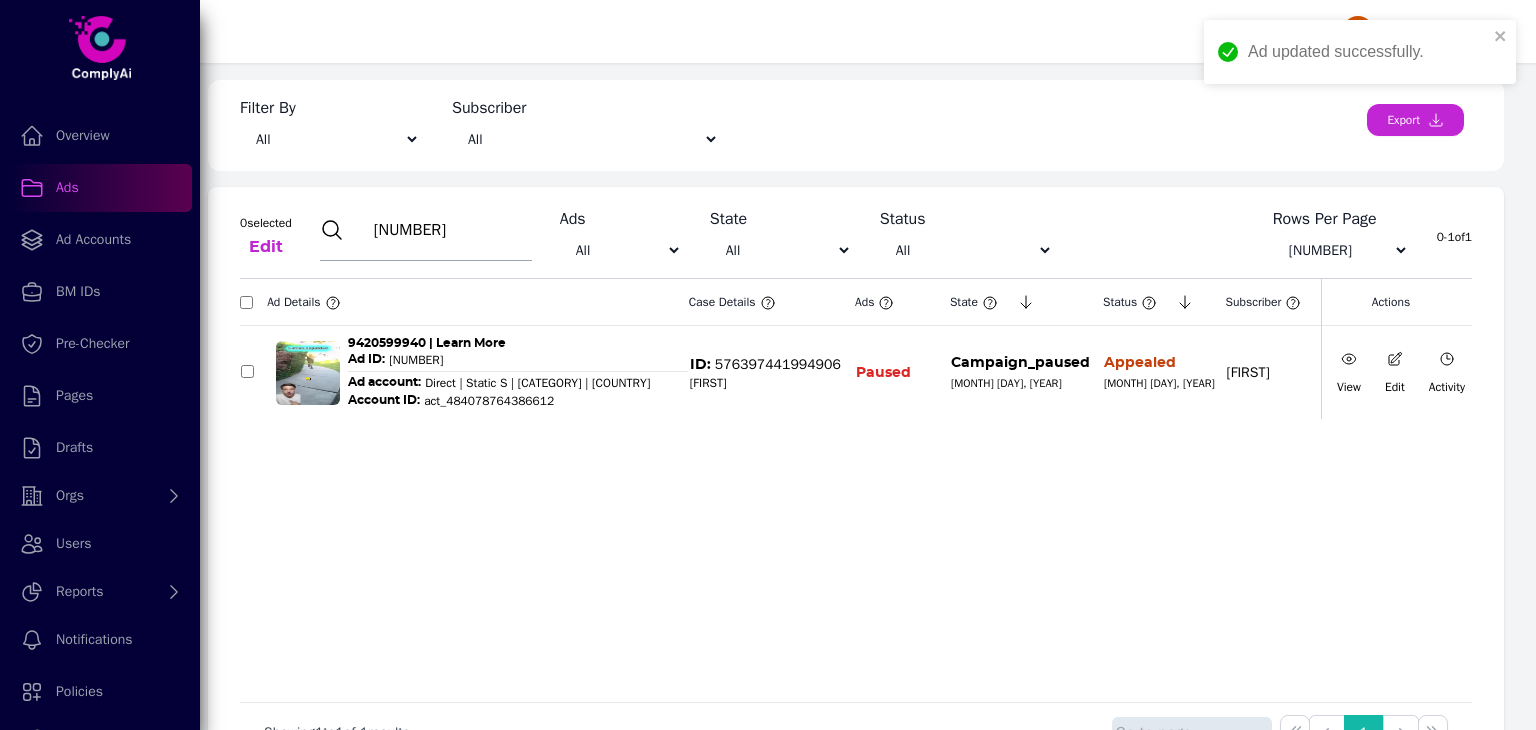 click on "[NUMBER]" at bounding box center [450, 230] 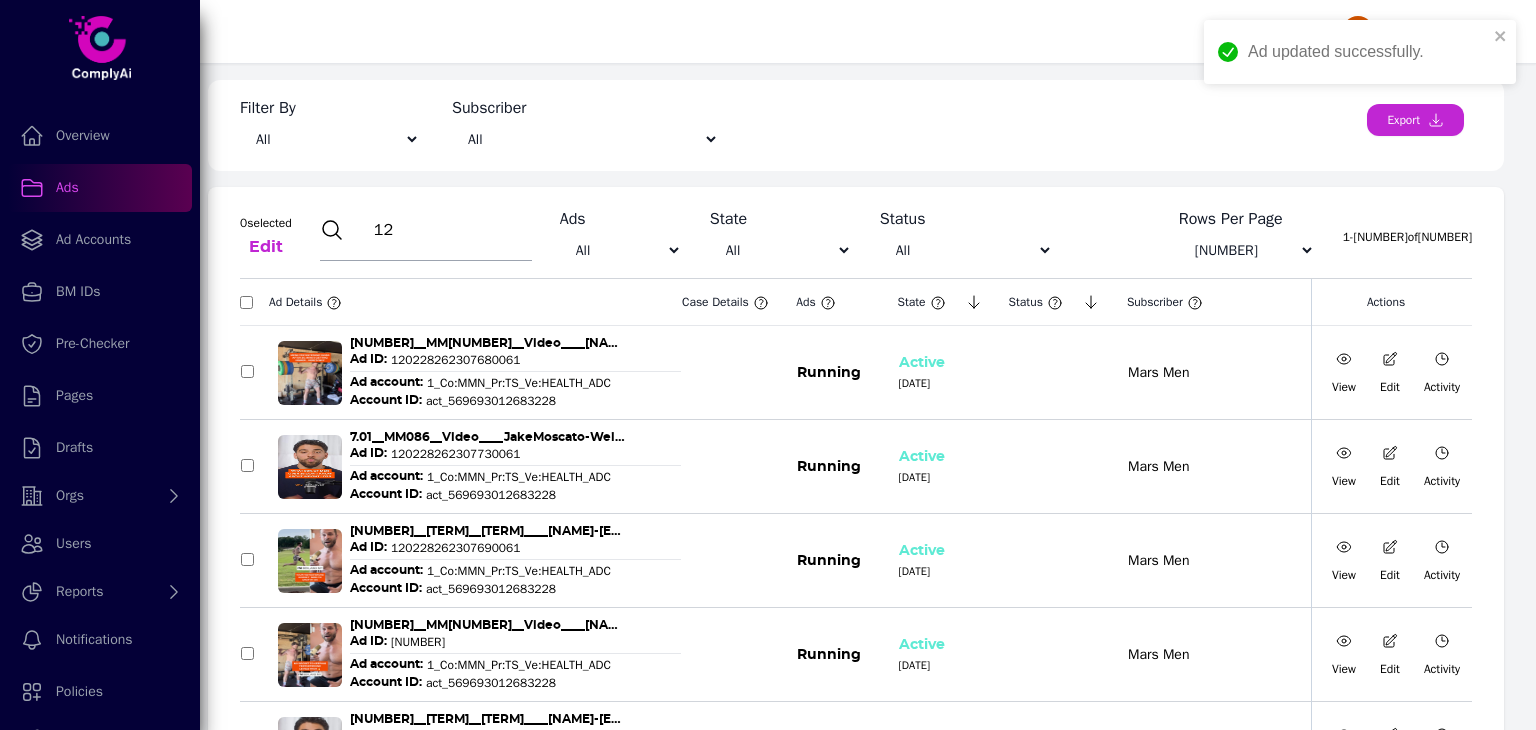 type on "1" 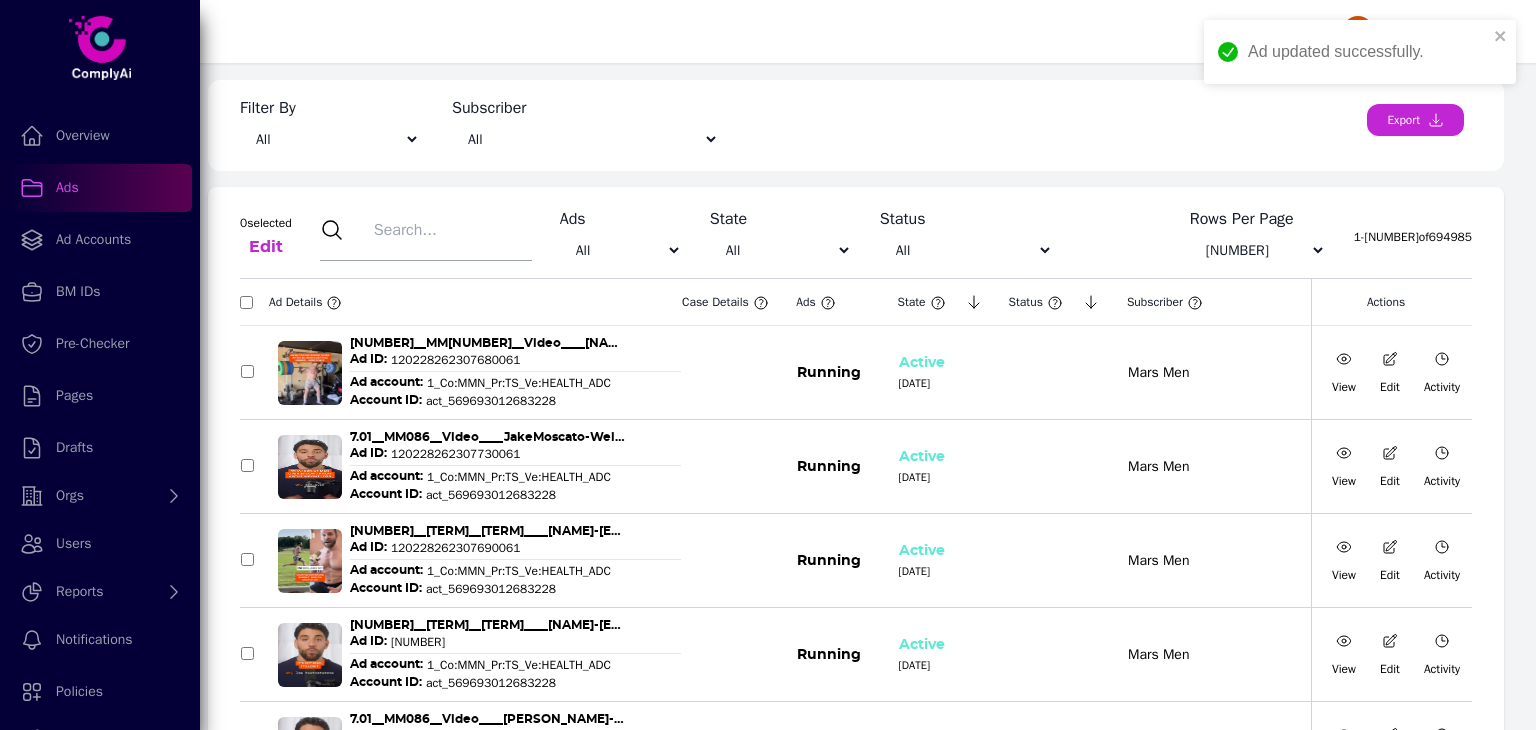paste on "[NUMBER]" 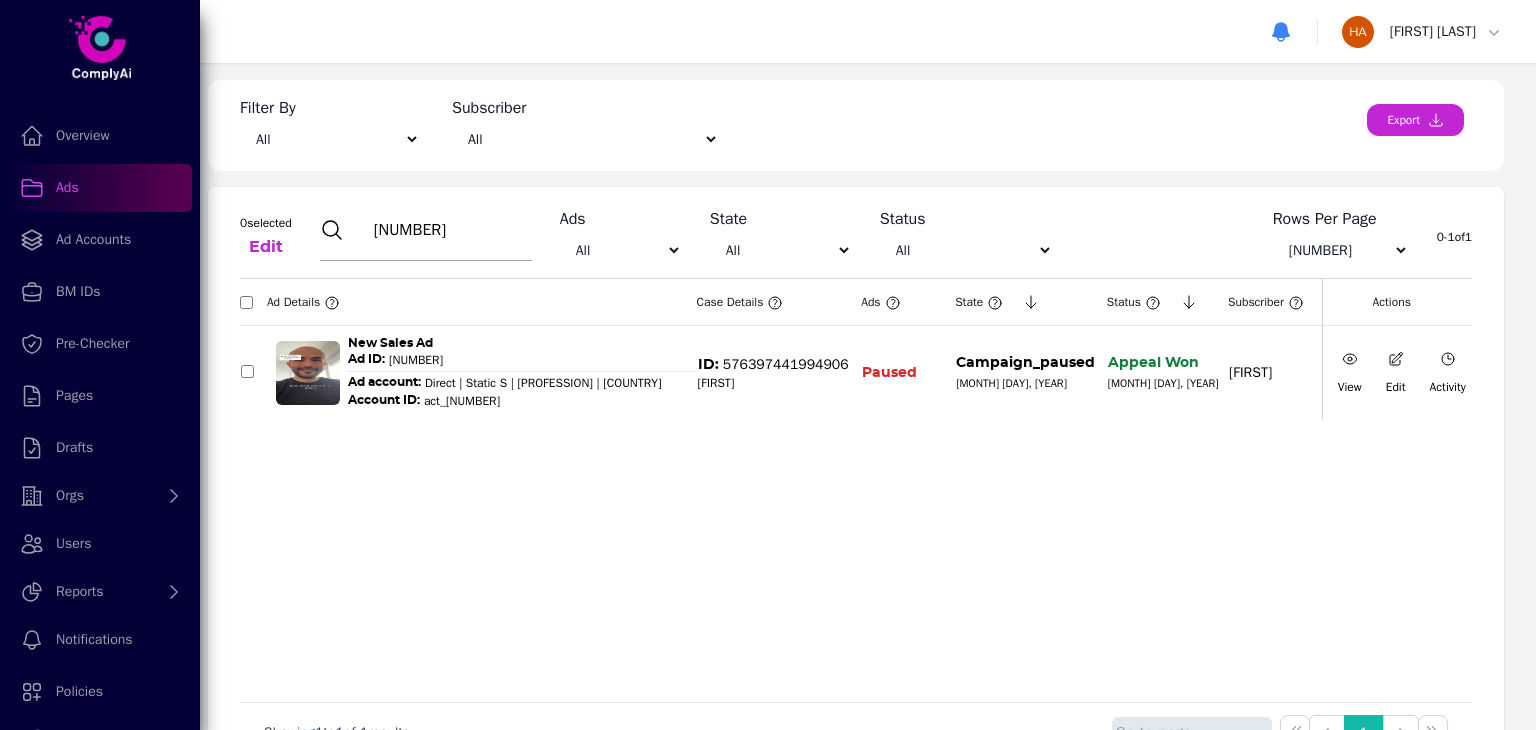 click at bounding box center (1350, 359) 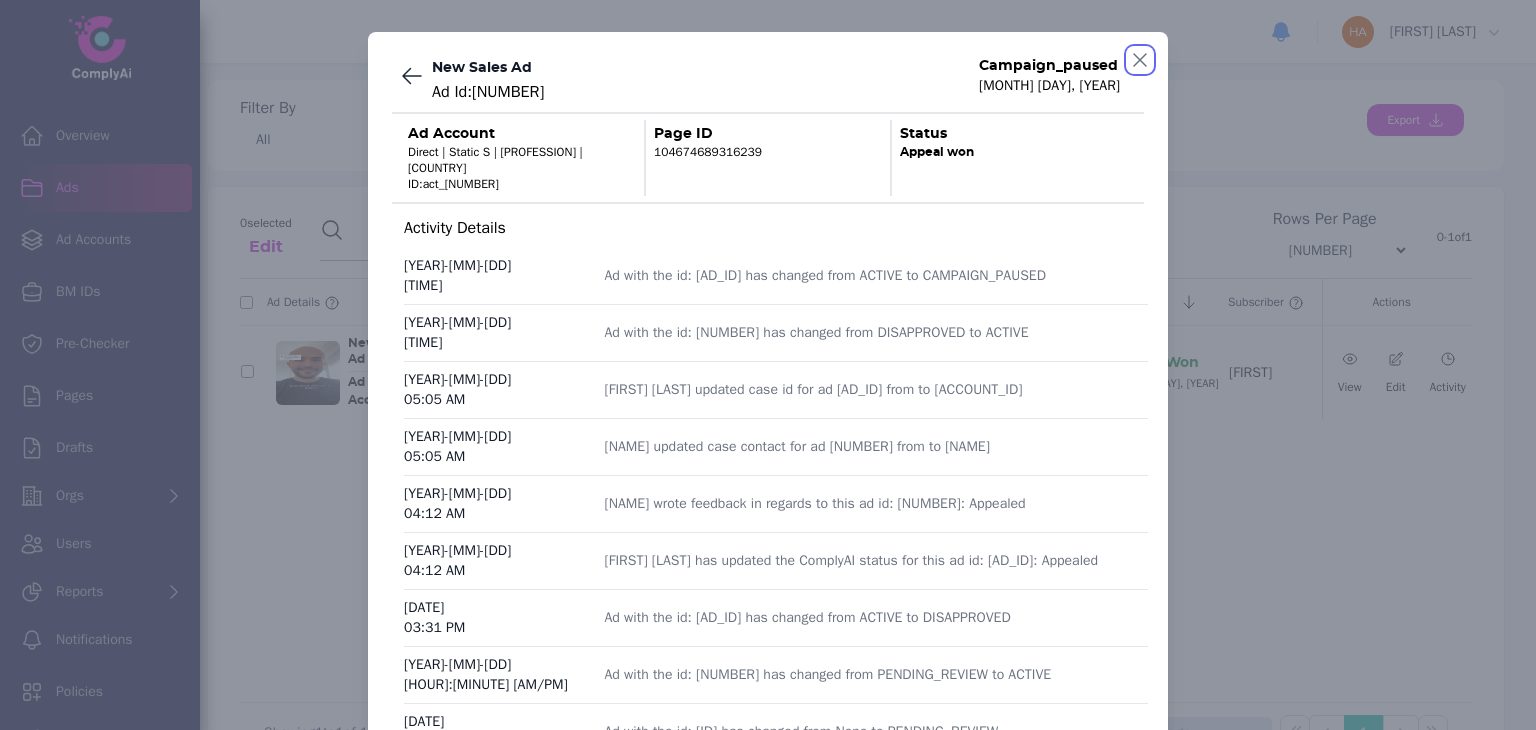 click at bounding box center (1140, 60) 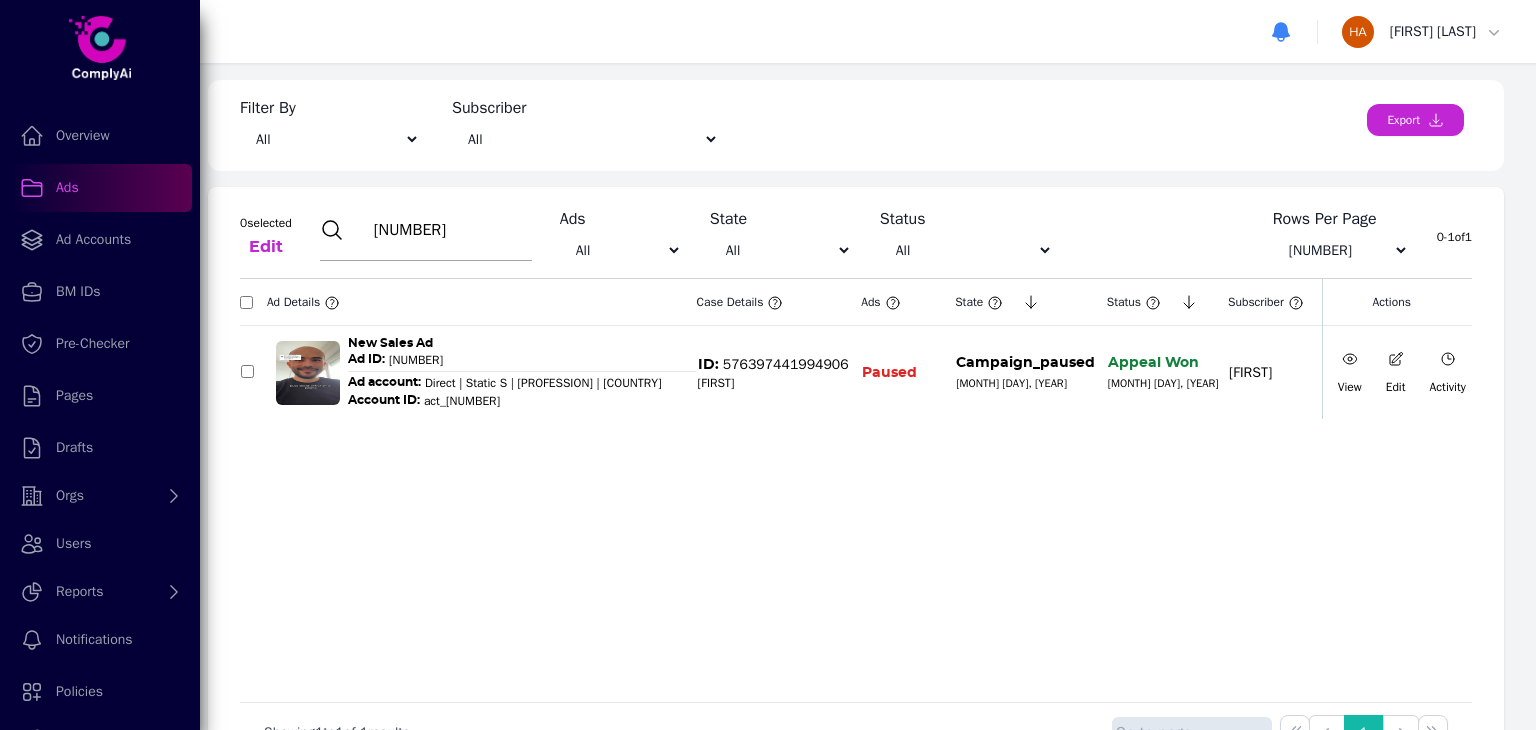 click on "[NUMBER]" at bounding box center (450, 230) 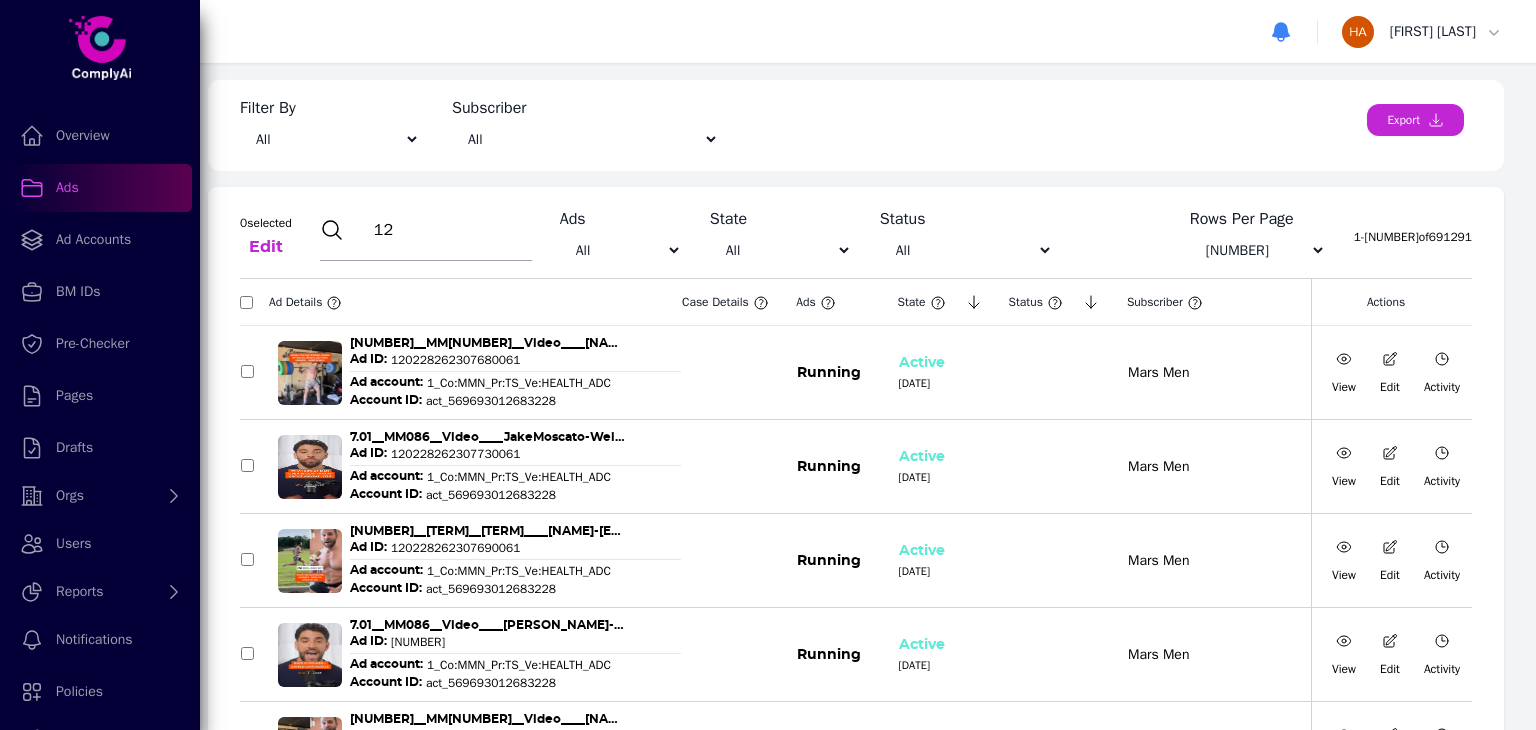 type on "1" 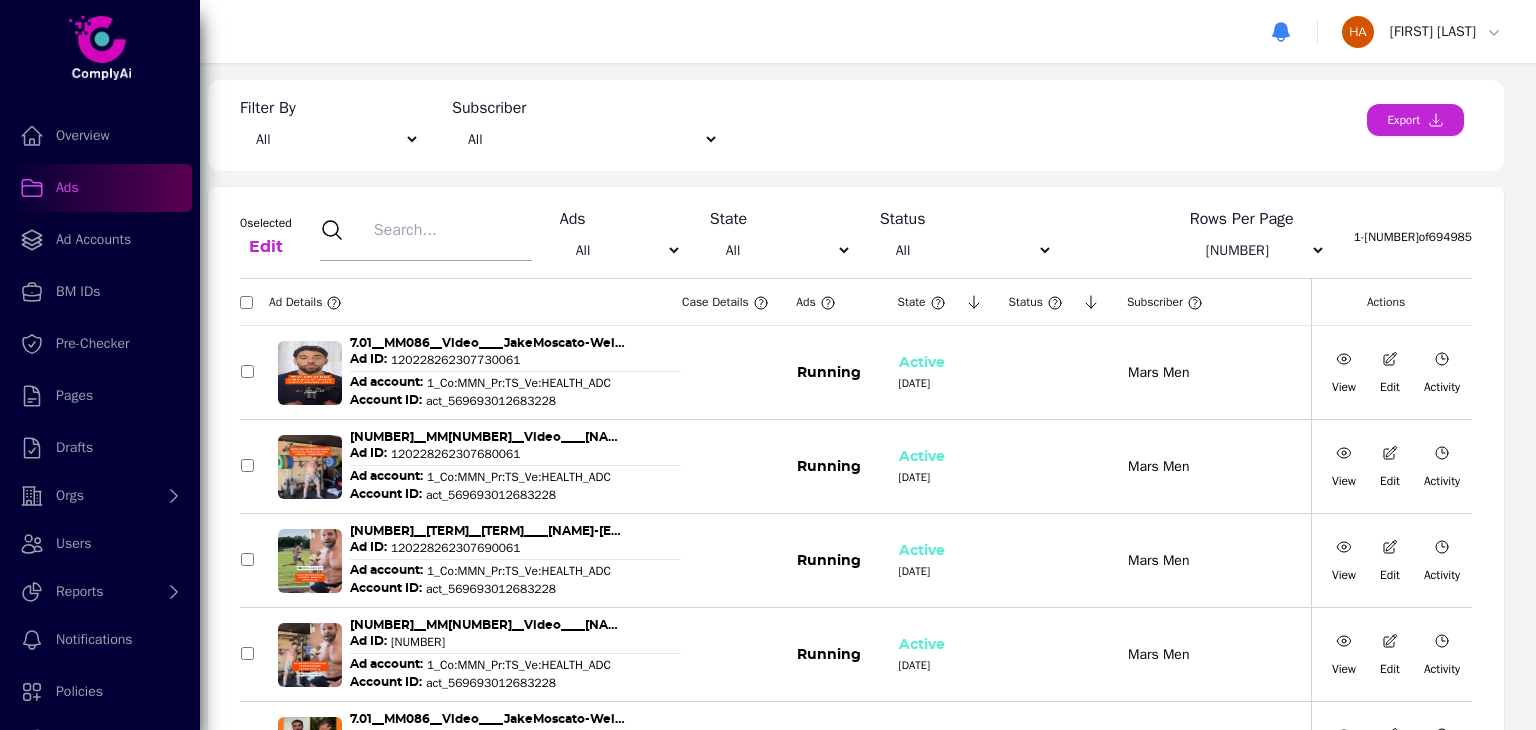 paste on "120228098376200581" 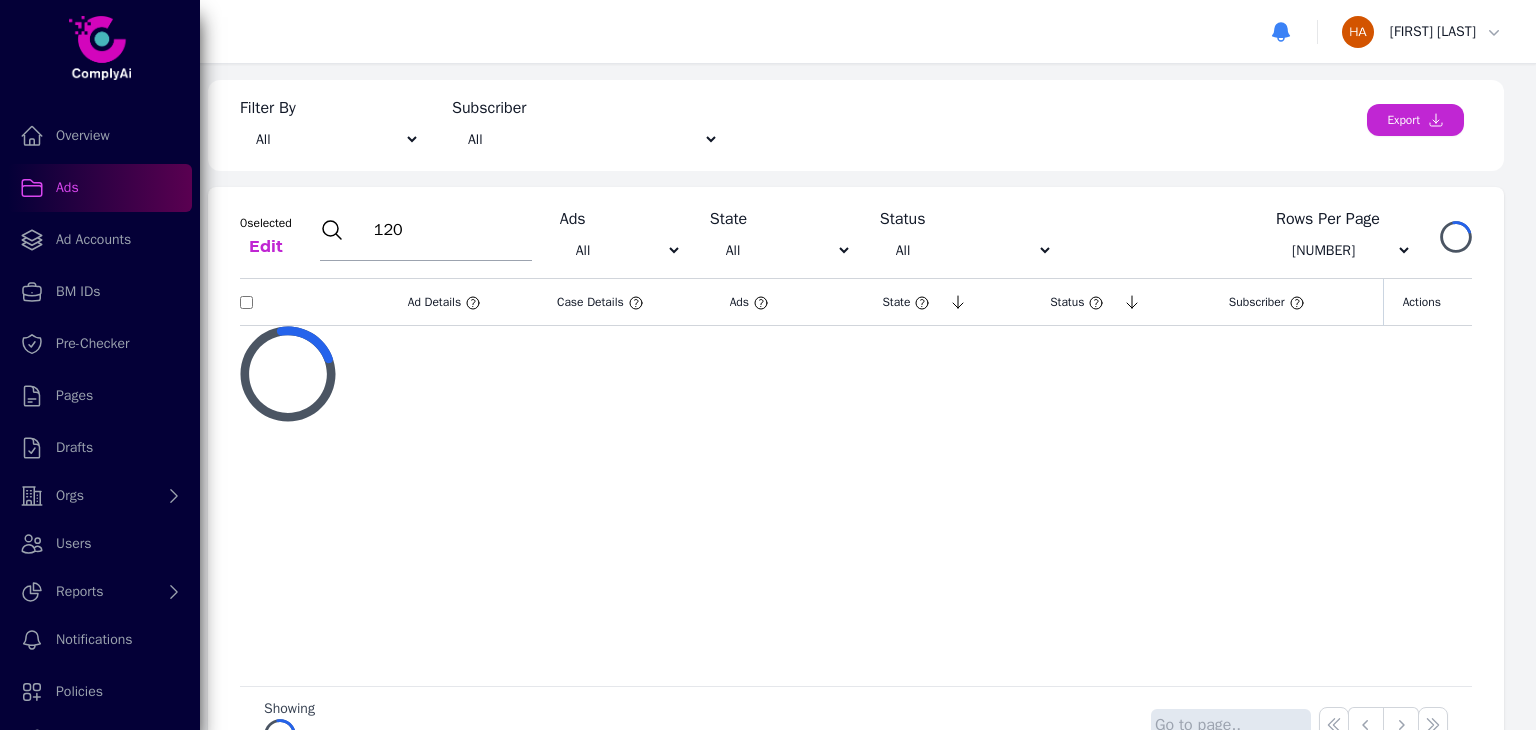 type on "12" 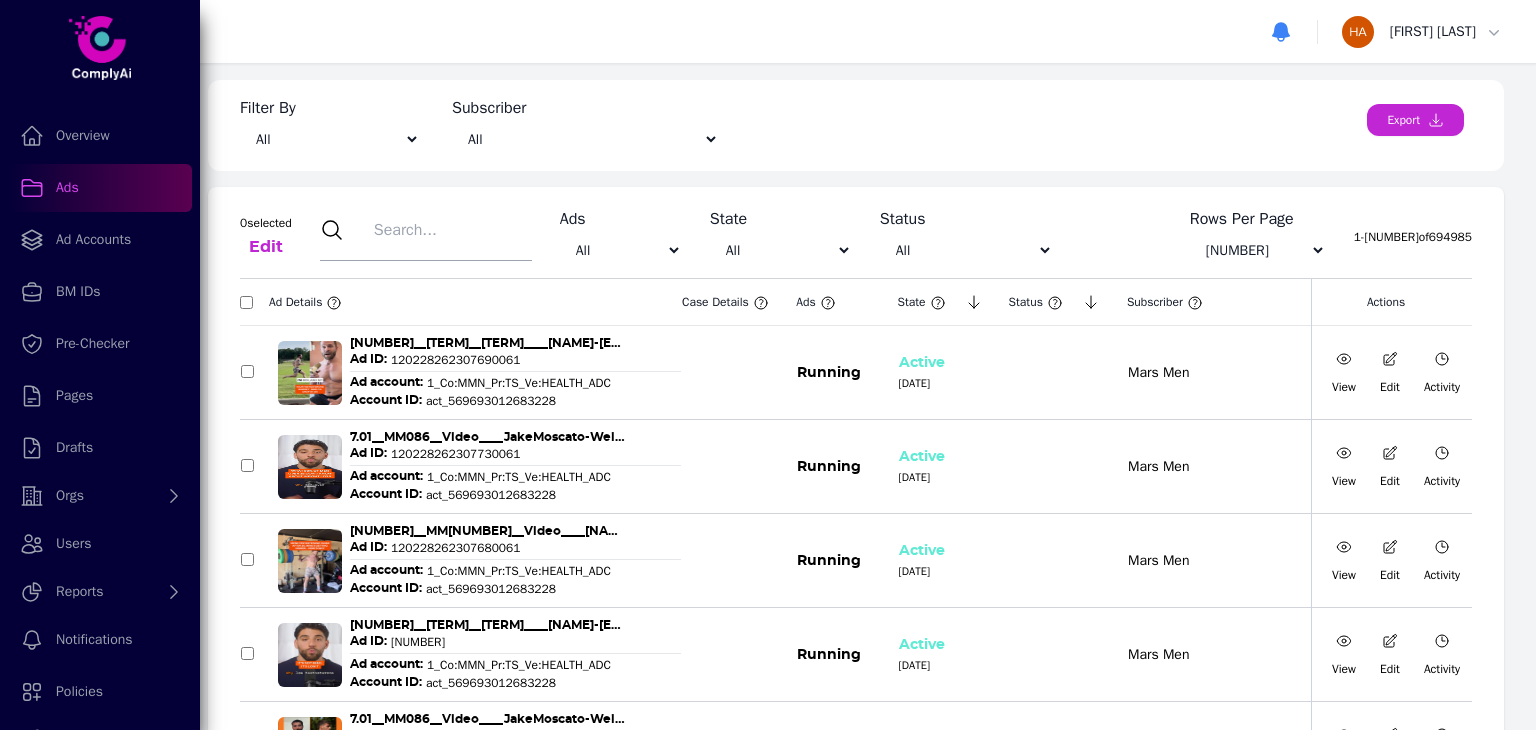 paste on "[NUMBER]" 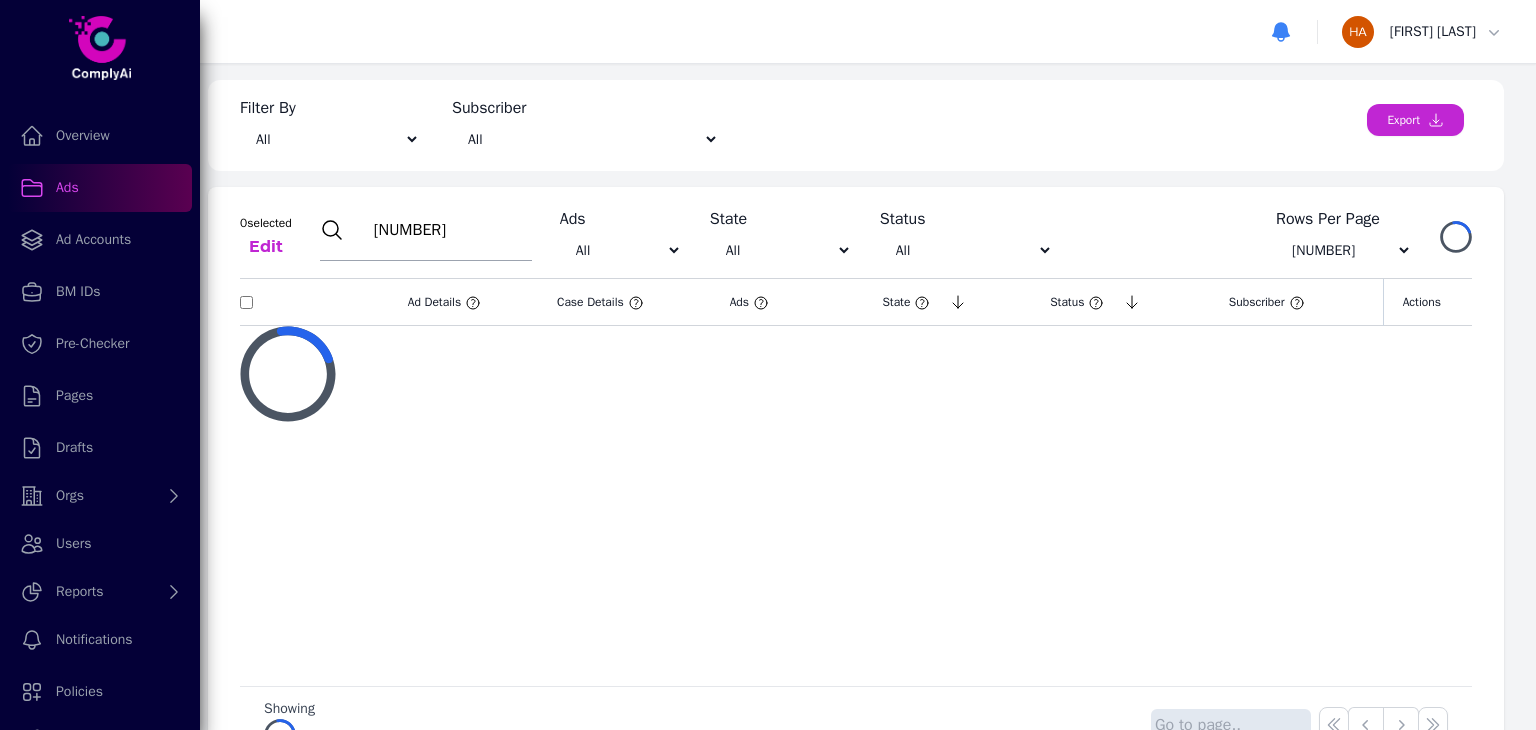 type on "[NUMBER]" 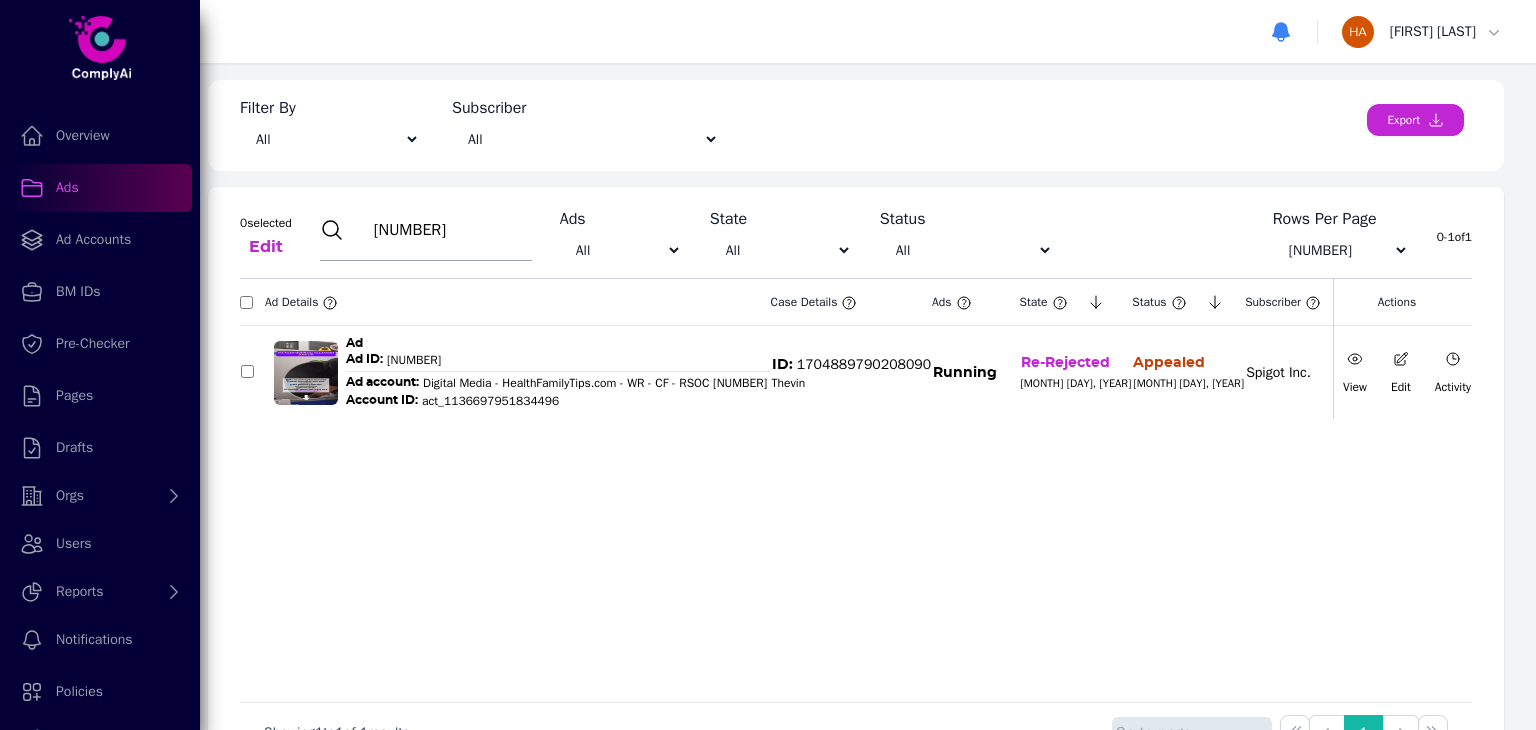 click at bounding box center (1355, 359) 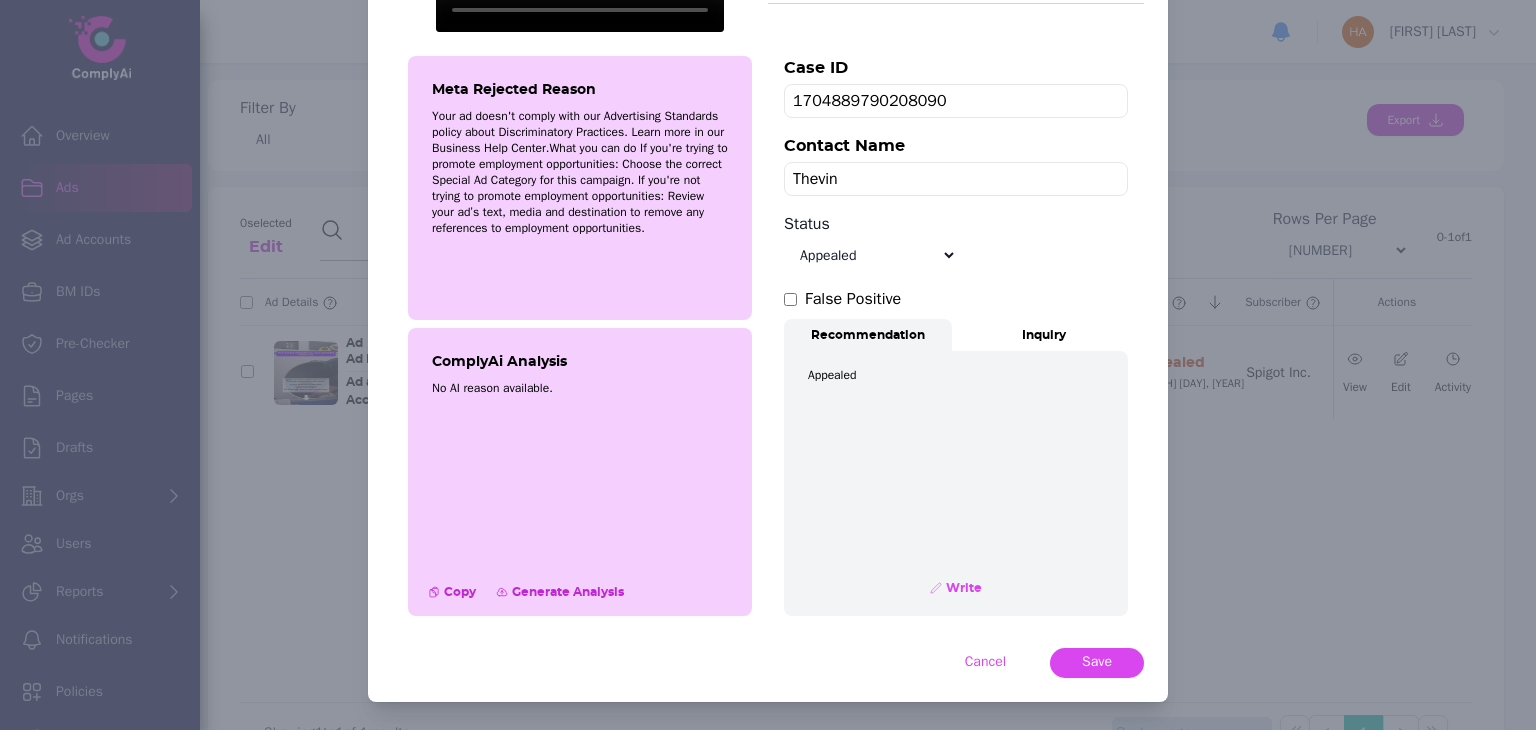 scroll, scrollTop: 602, scrollLeft: 0, axis: vertical 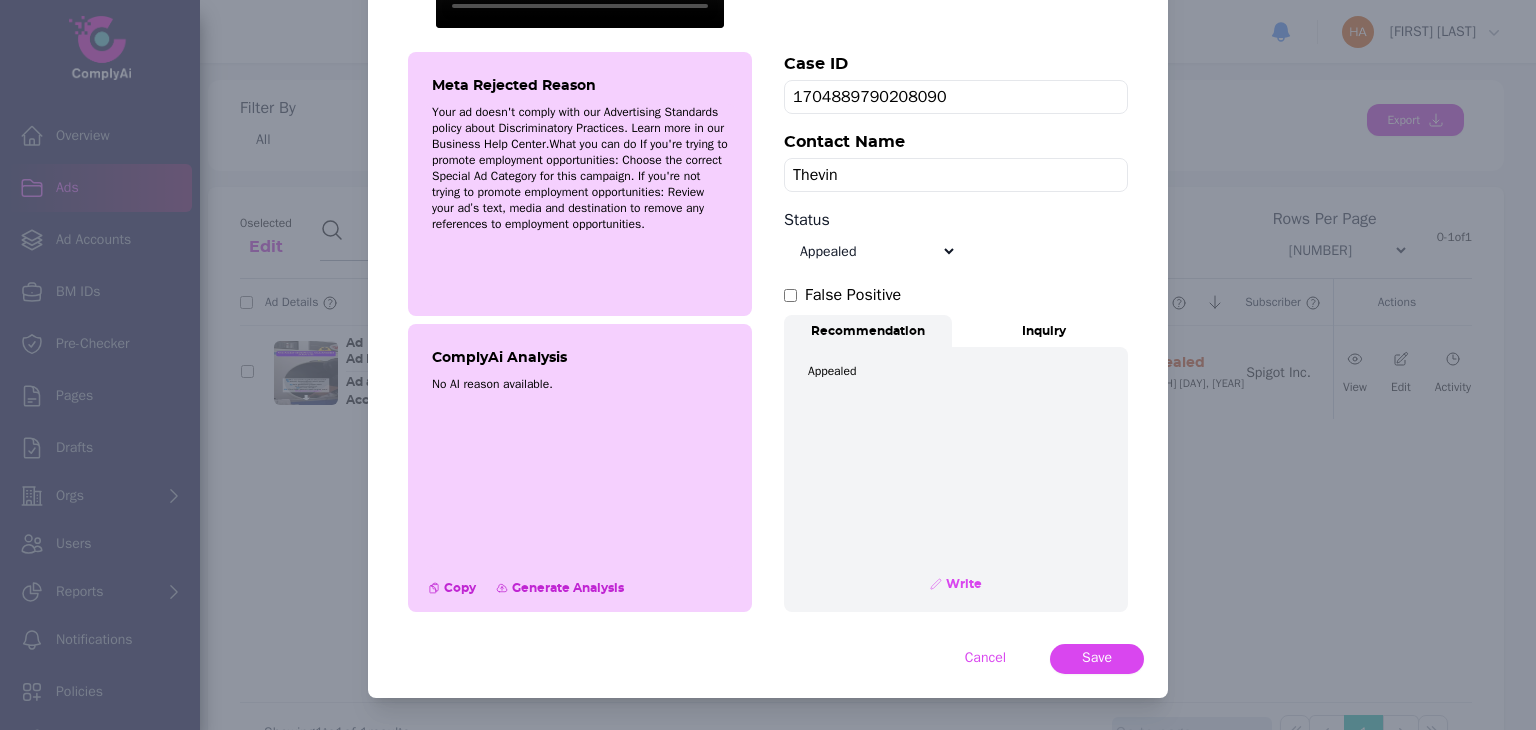 click on "Select status Appealed Edit required Appeal won In review Pending status Open Closed Rejected archive" at bounding box center [870, 251] 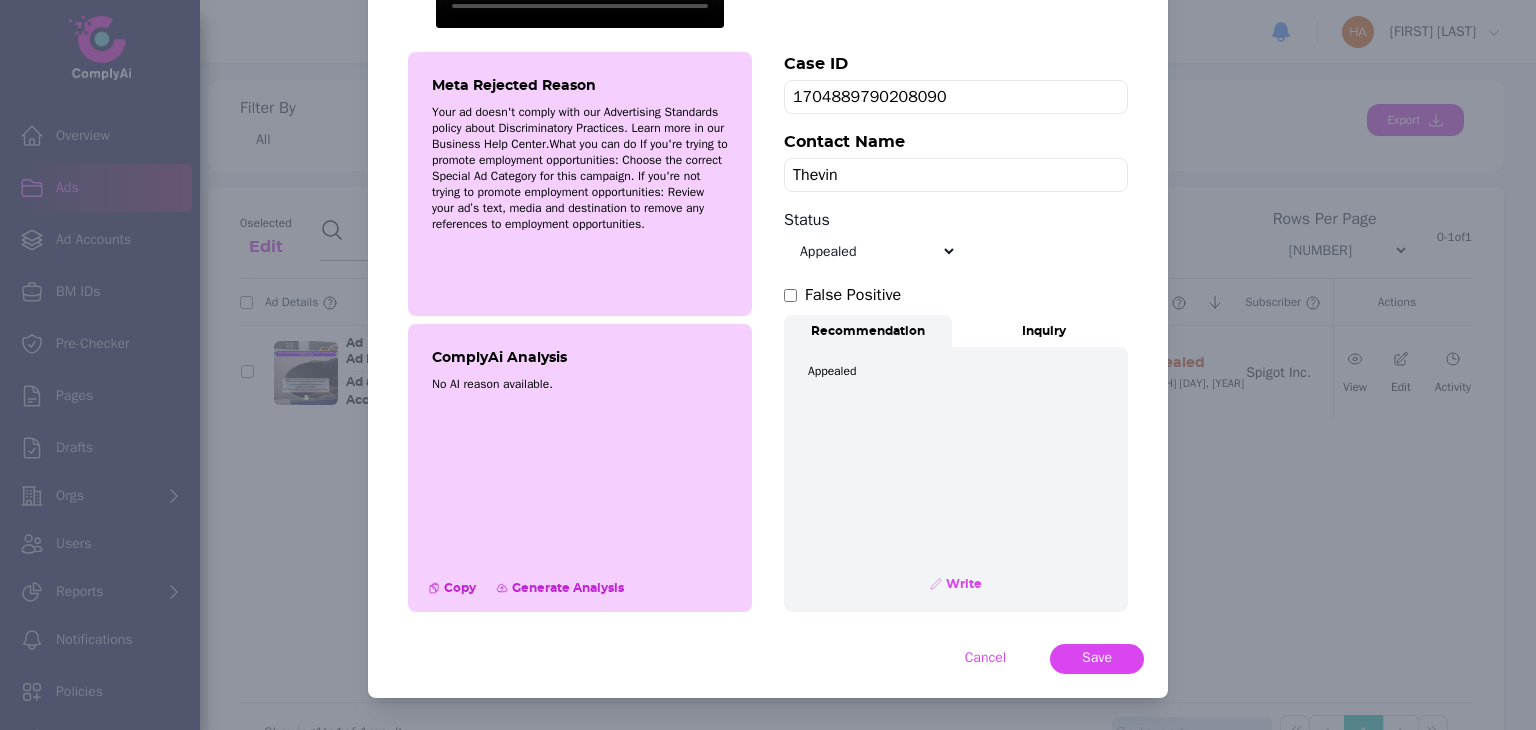 select on "Edit required" 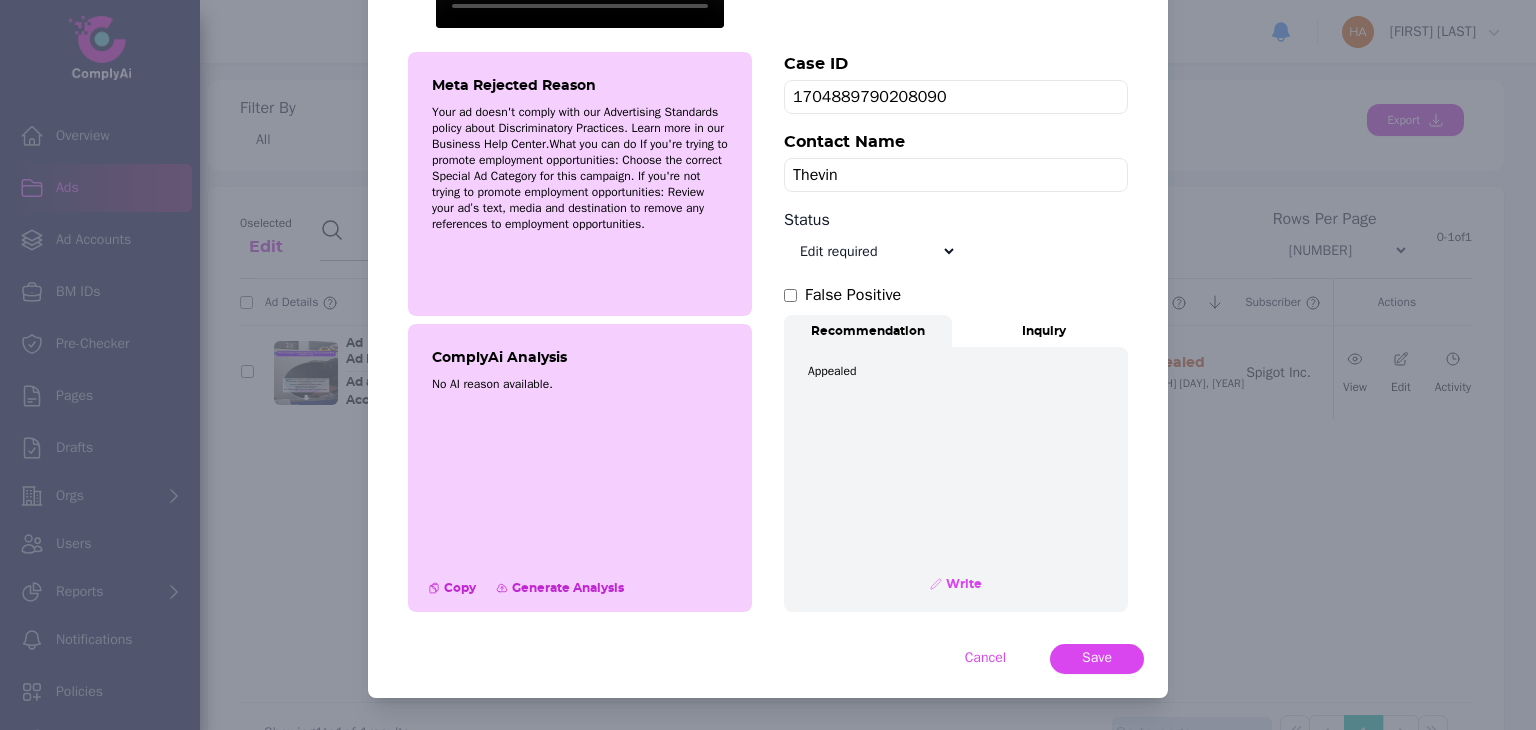 click on "Select status Appealed Edit required Appeal won In review Pending status Open Closed Rejected archive" at bounding box center [870, 251] 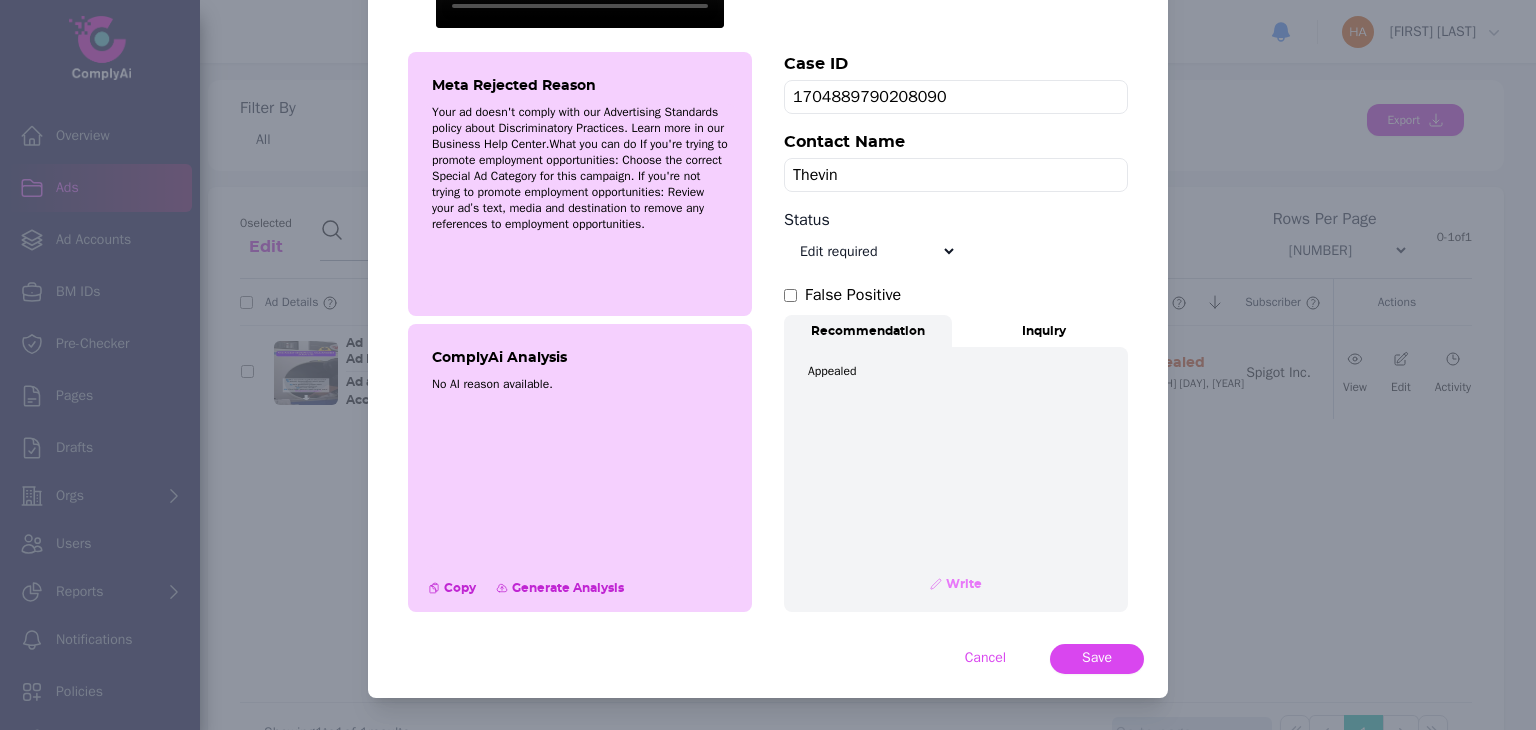 click on "Write" at bounding box center (956, 584) 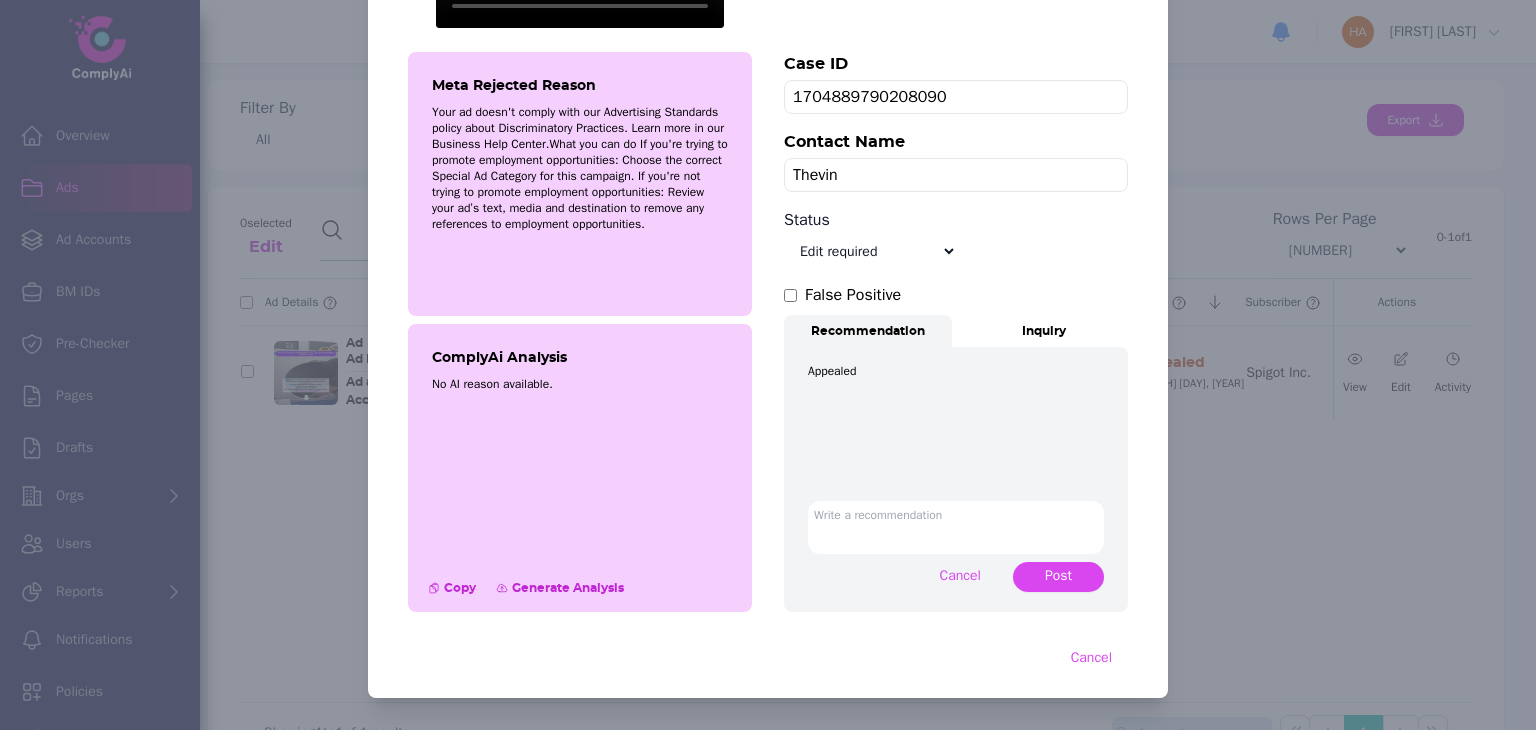 click at bounding box center [956, 527] 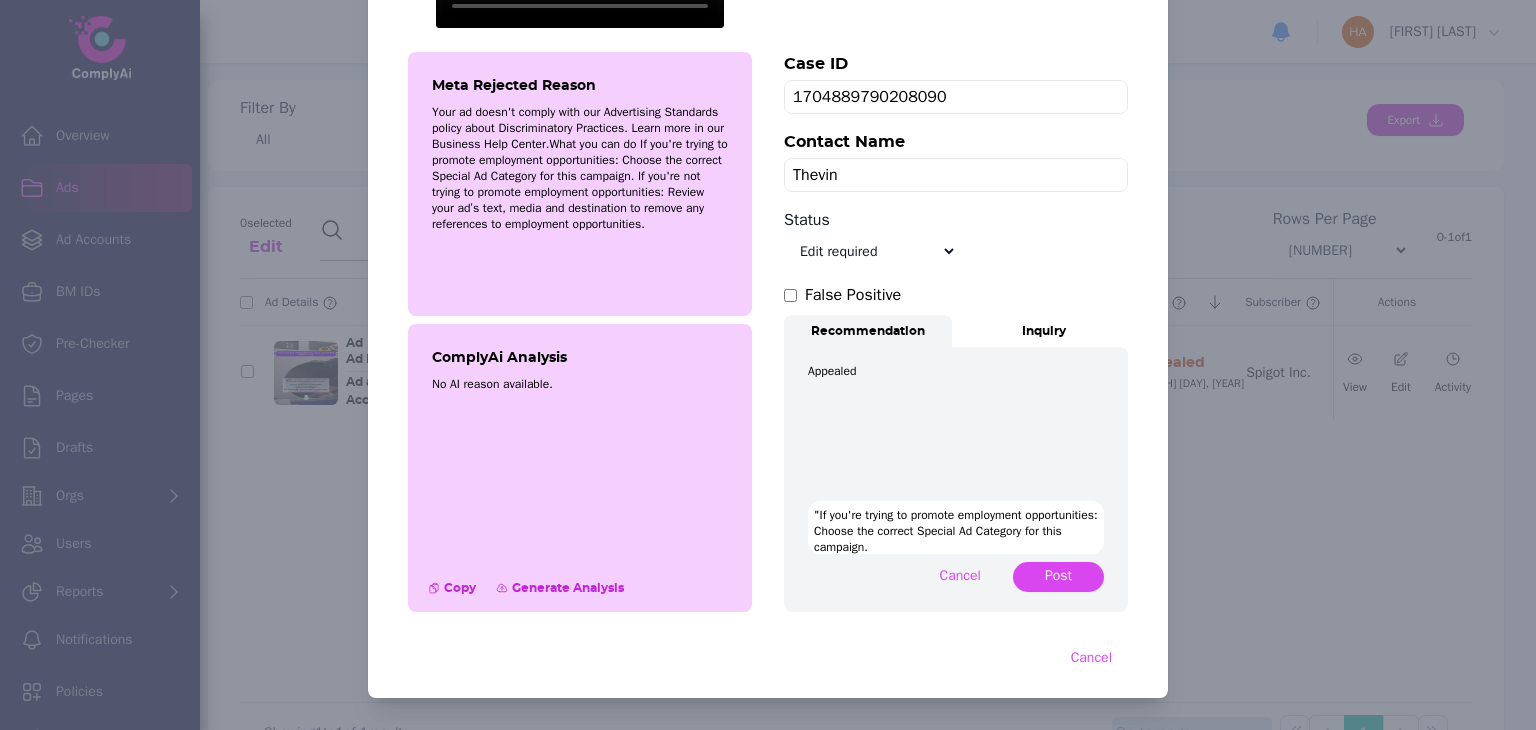 scroll, scrollTop: 98, scrollLeft: 0, axis: vertical 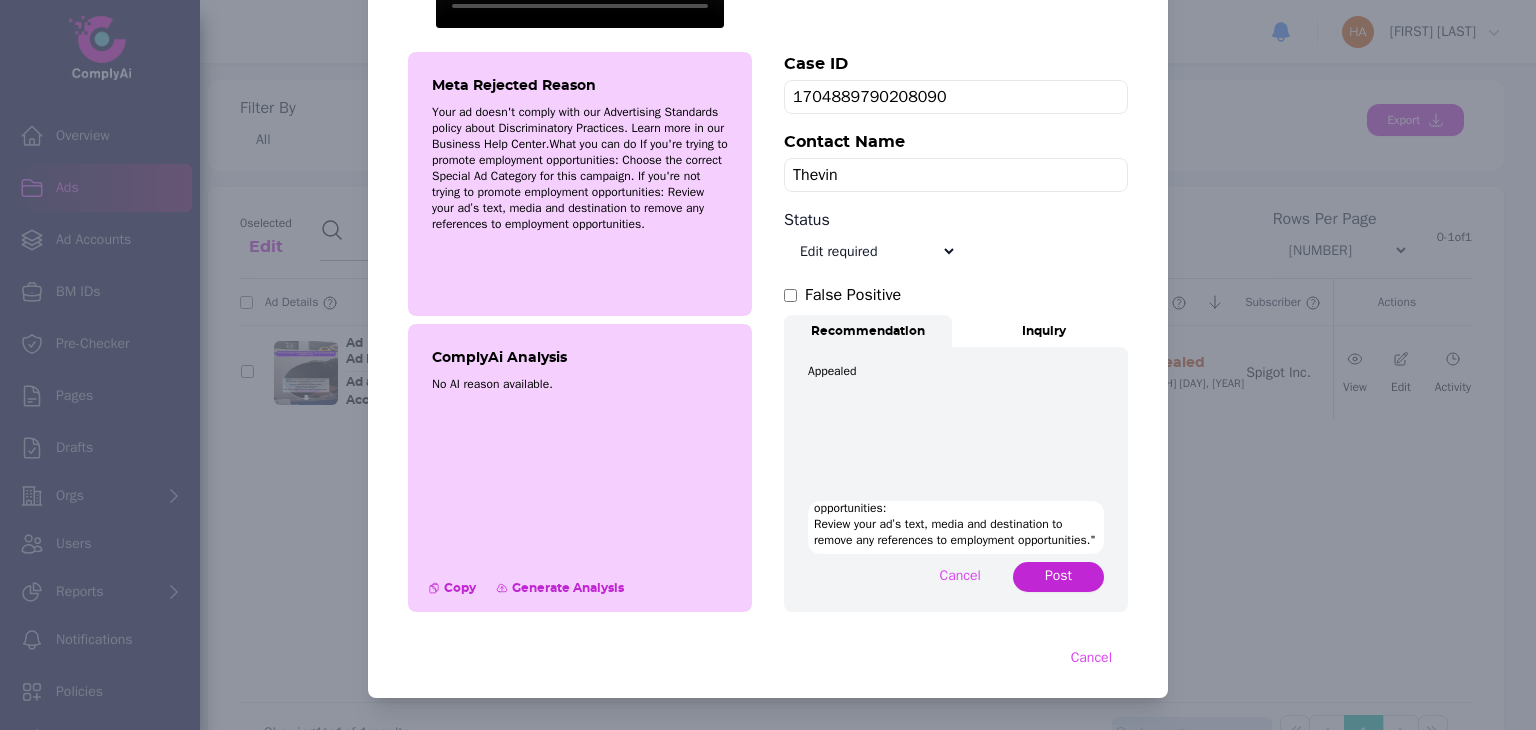 type on ""If you're trying to promote employment opportunities:
Choose the correct Special Ad Category for this campaign.
If you're not trying to promote employment opportunities:
Review your ad’s text, media and destination to remove any references to employment opportunities."" 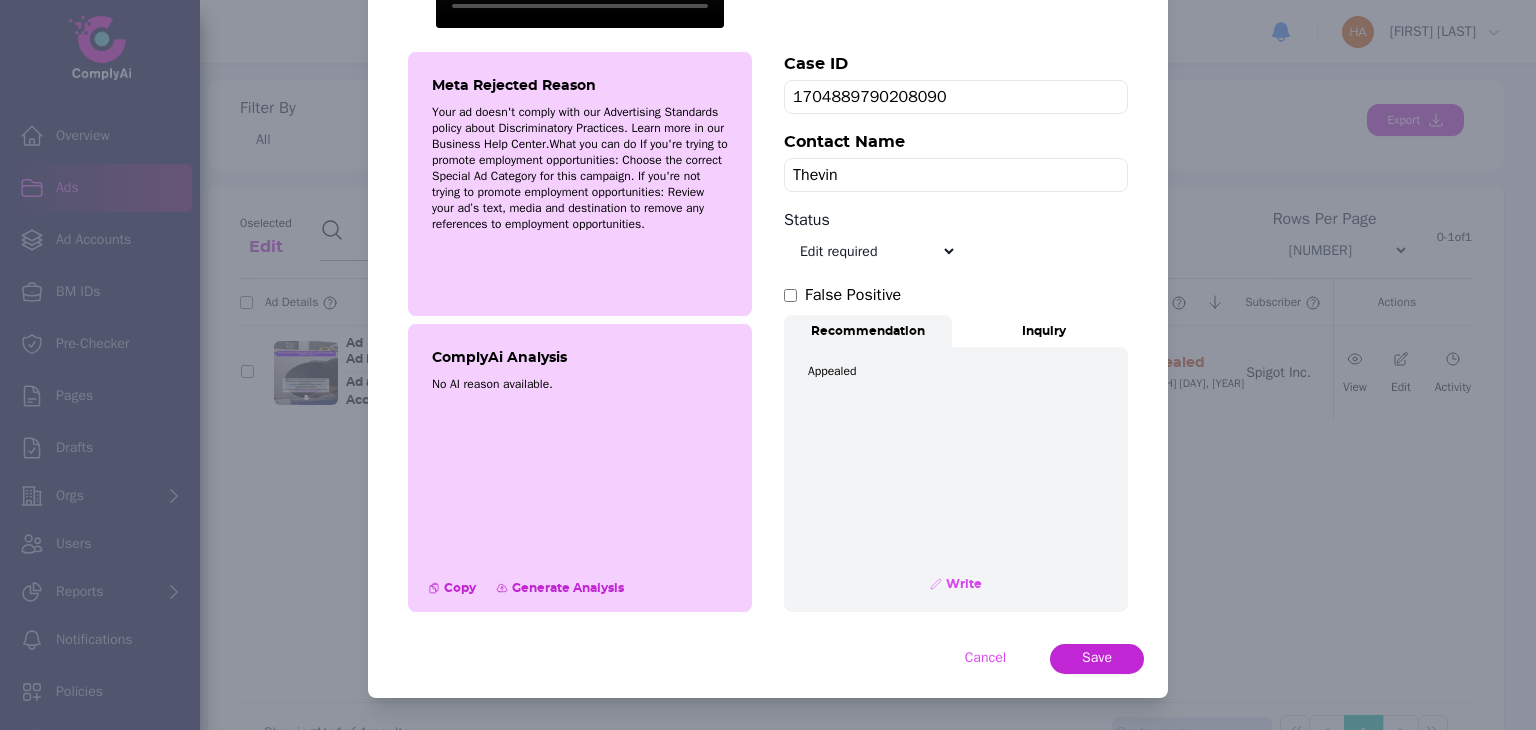 click on "Save" at bounding box center (1097, 658) 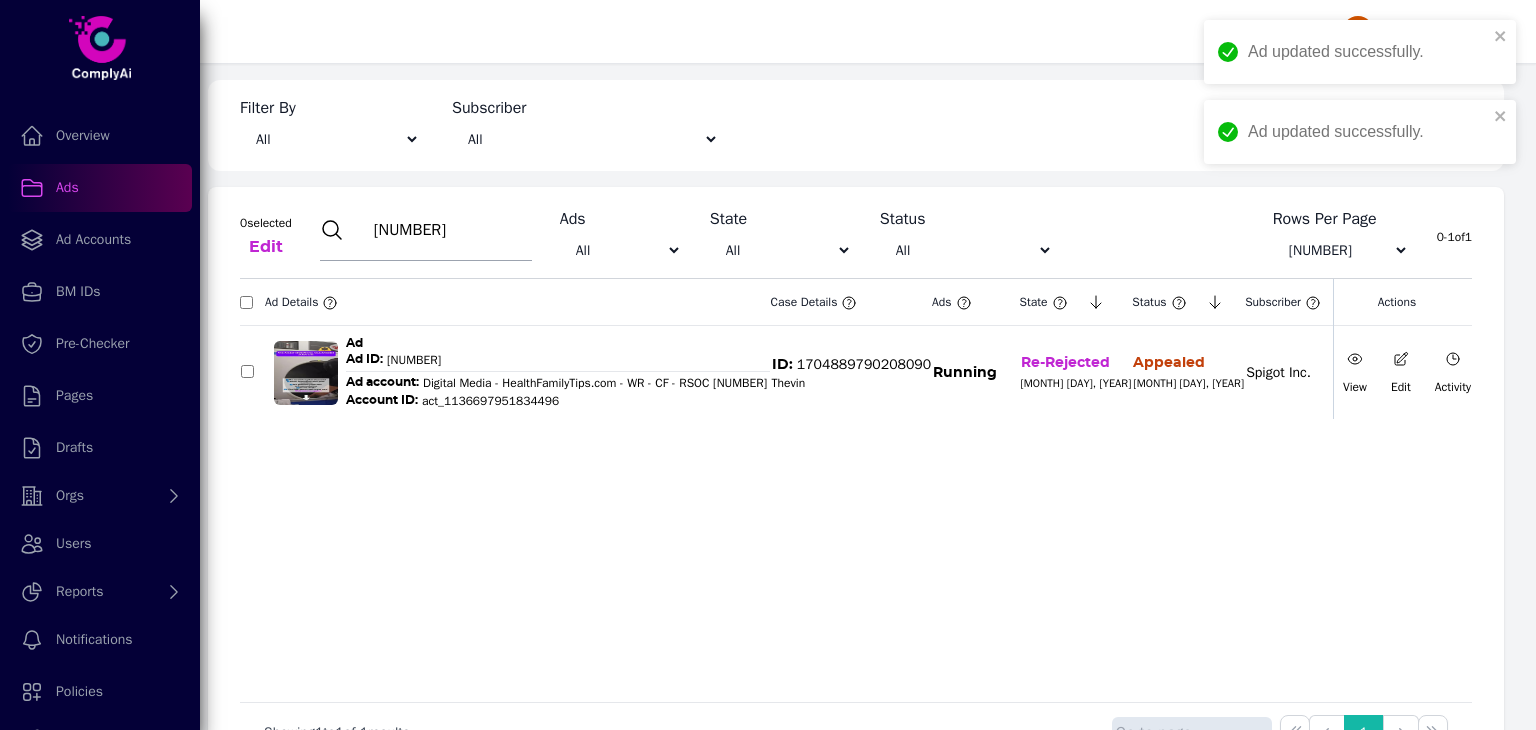 click on "[NUMBER]" at bounding box center [450, 230] 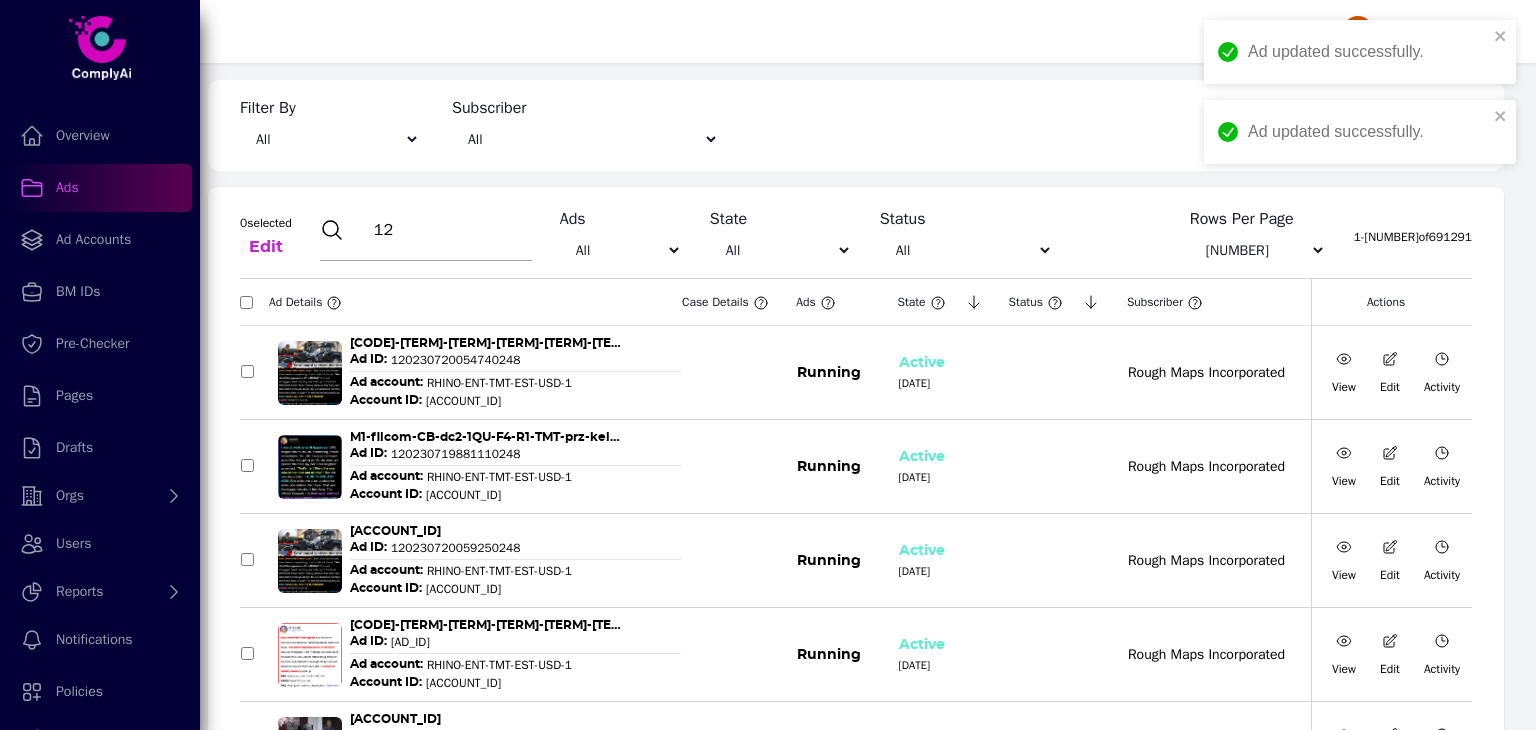 type on "1" 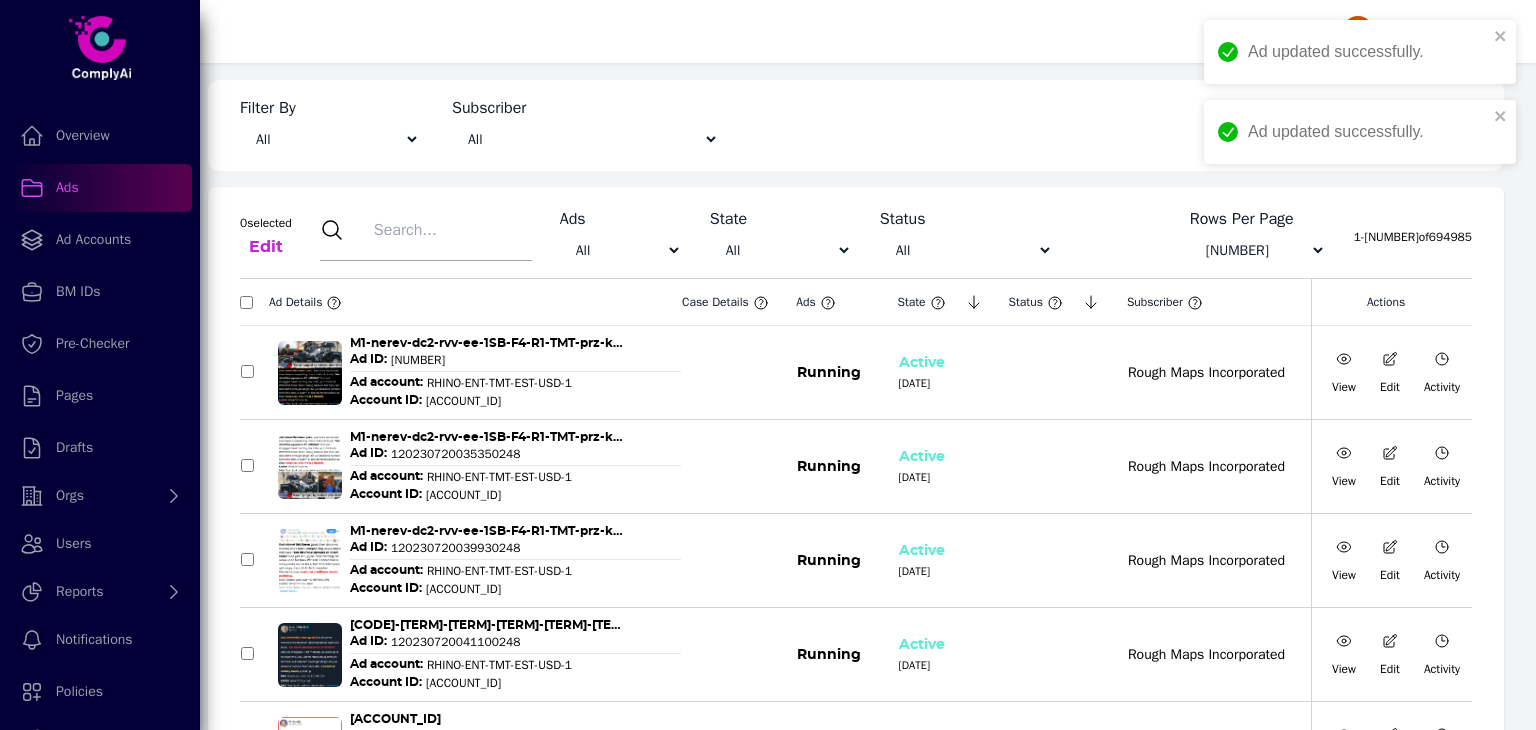 paste on "120226667999170497" 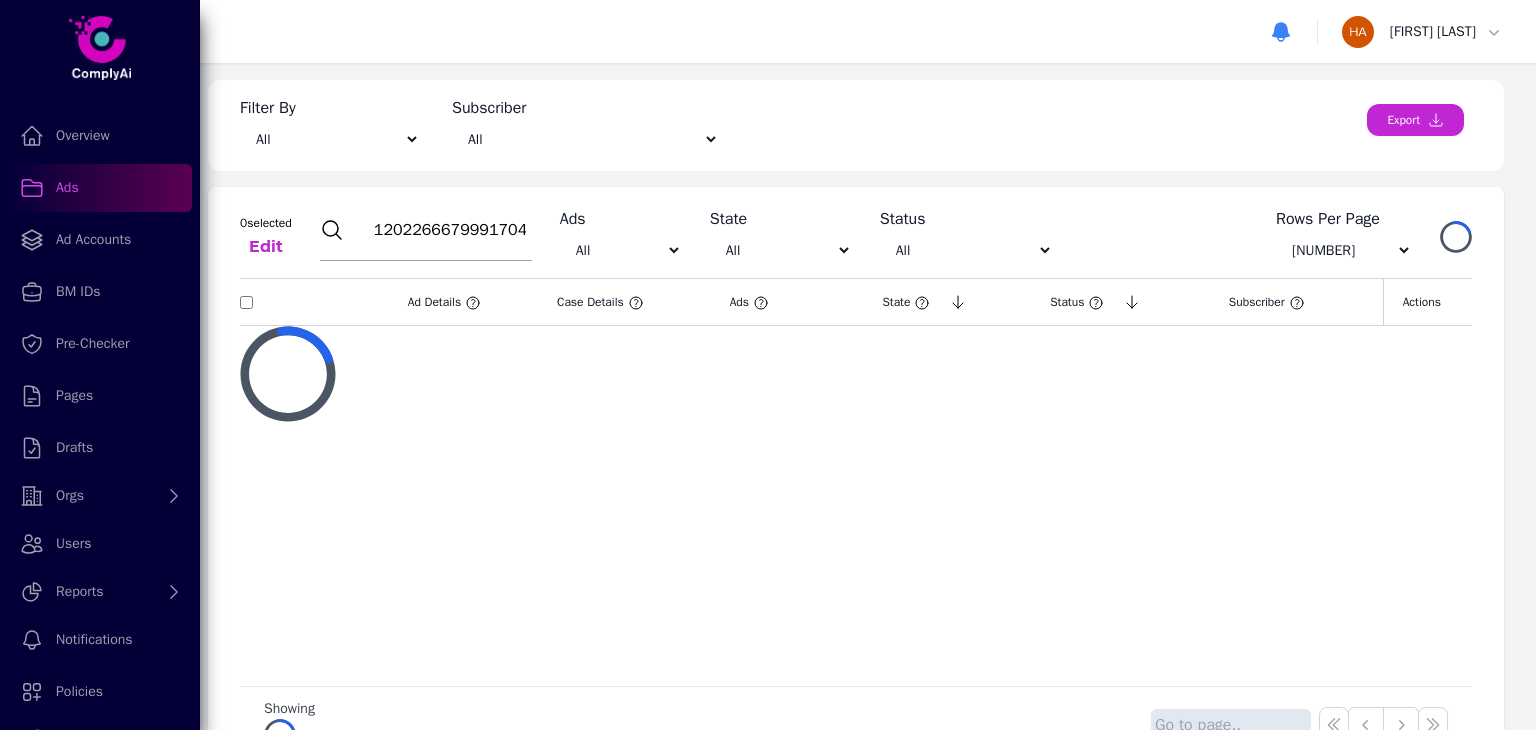 type on "120226667999170497" 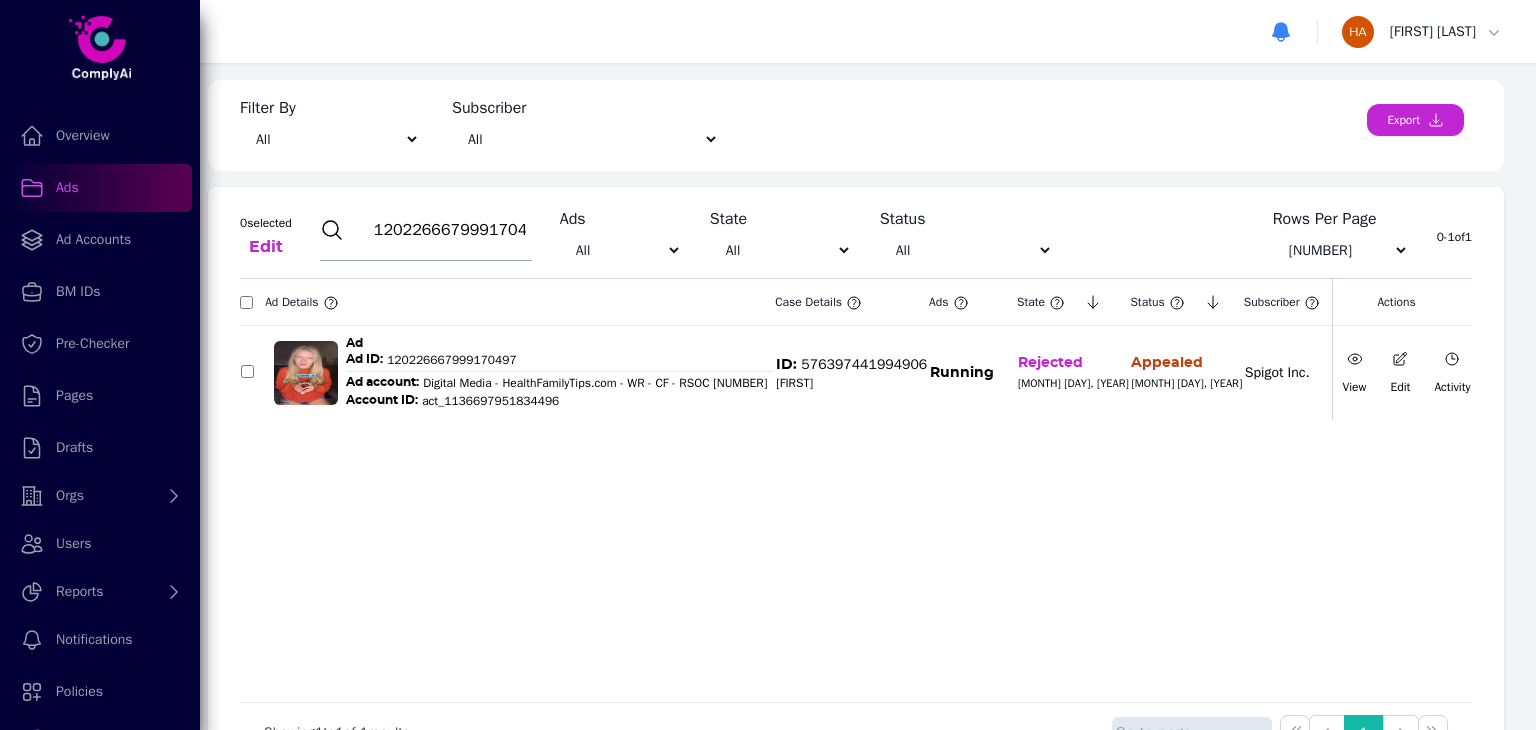 click at bounding box center [1355, 359] 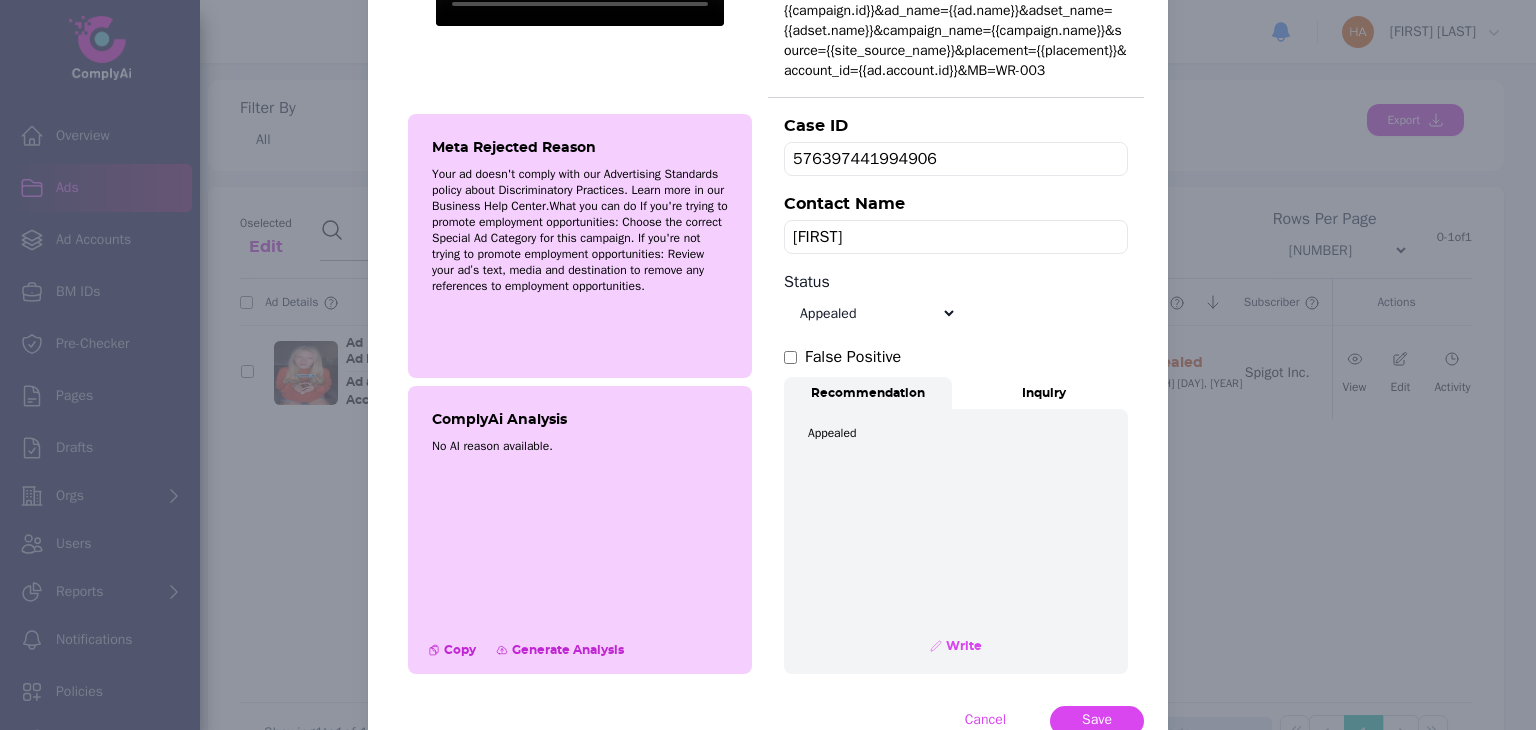 scroll, scrollTop: 547, scrollLeft: 0, axis: vertical 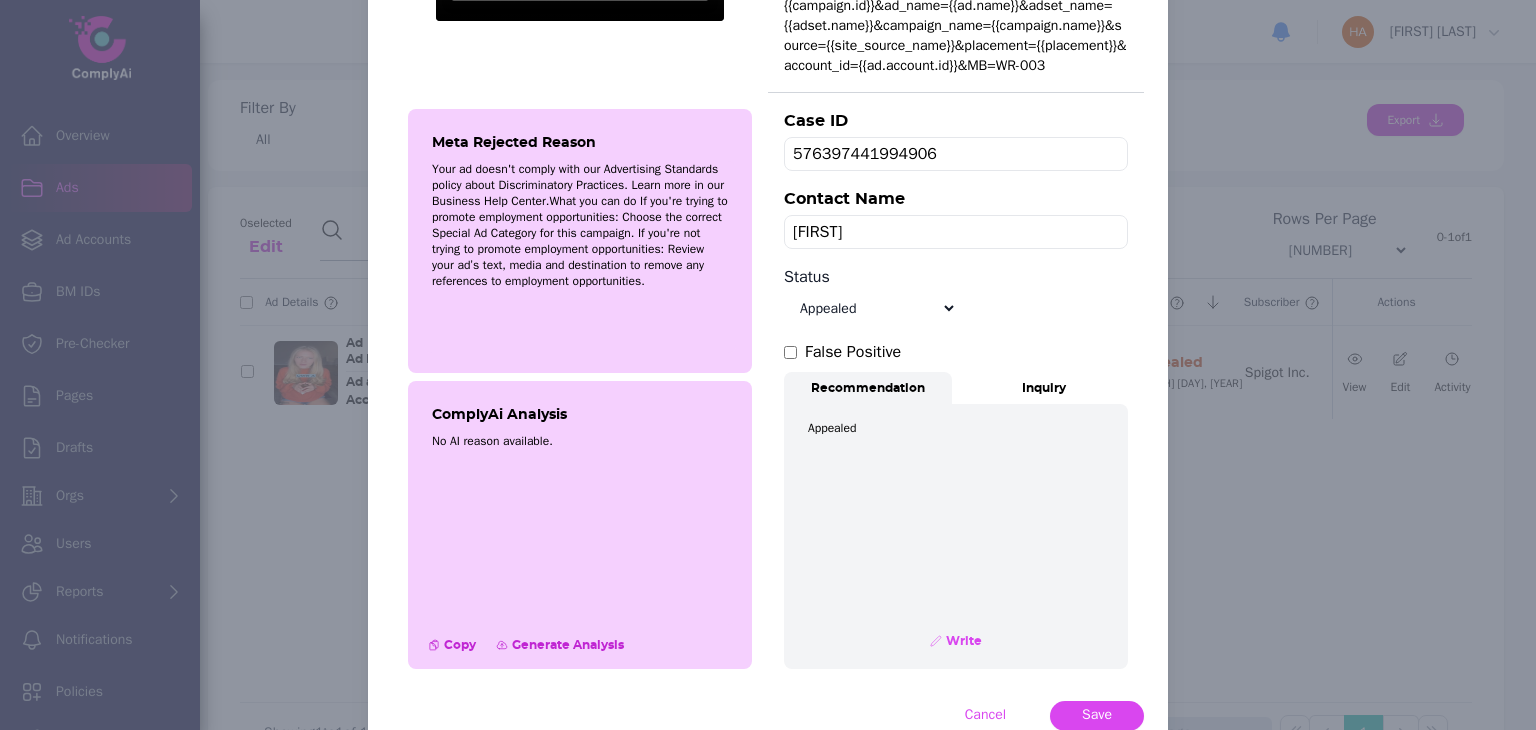 click on "Select status Appealed Edit required Appeal won In review Pending status Open Closed Rejected archive" at bounding box center [870, 308] 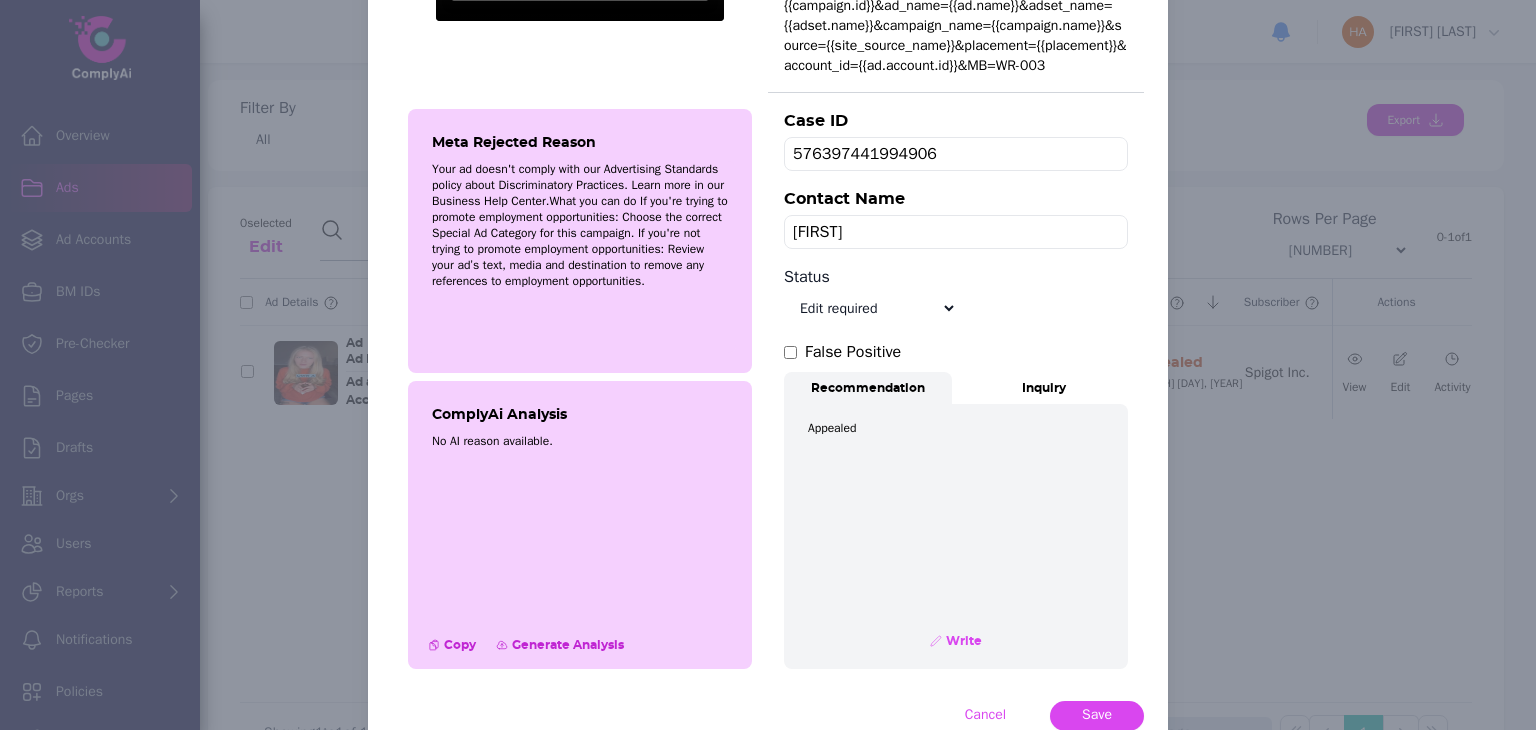 click on "Select status Appealed Edit required Appeal won In review Pending status Open Closed Rejected archive" at bounding box center [870, 308] 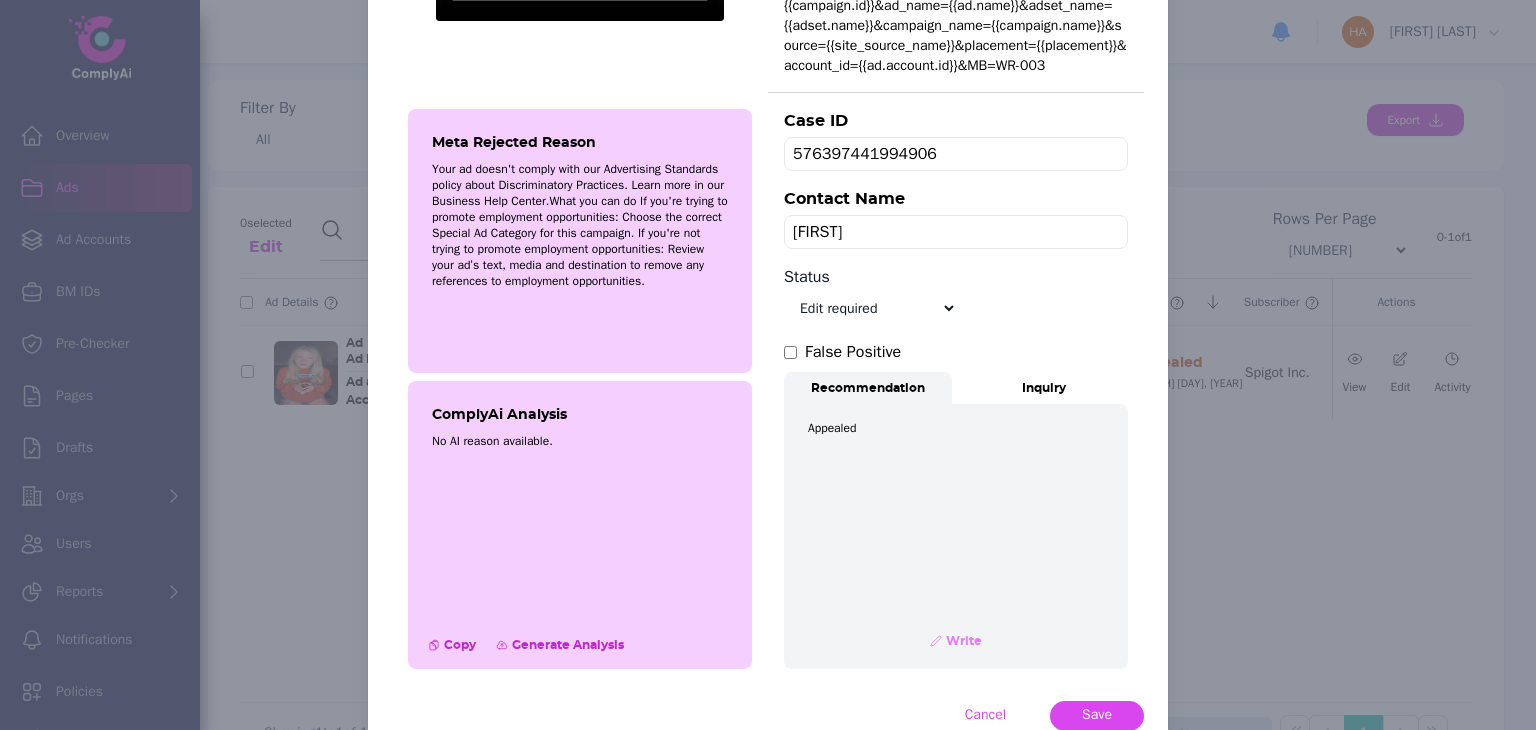 click on "Write" at bounding box center (962, 641) 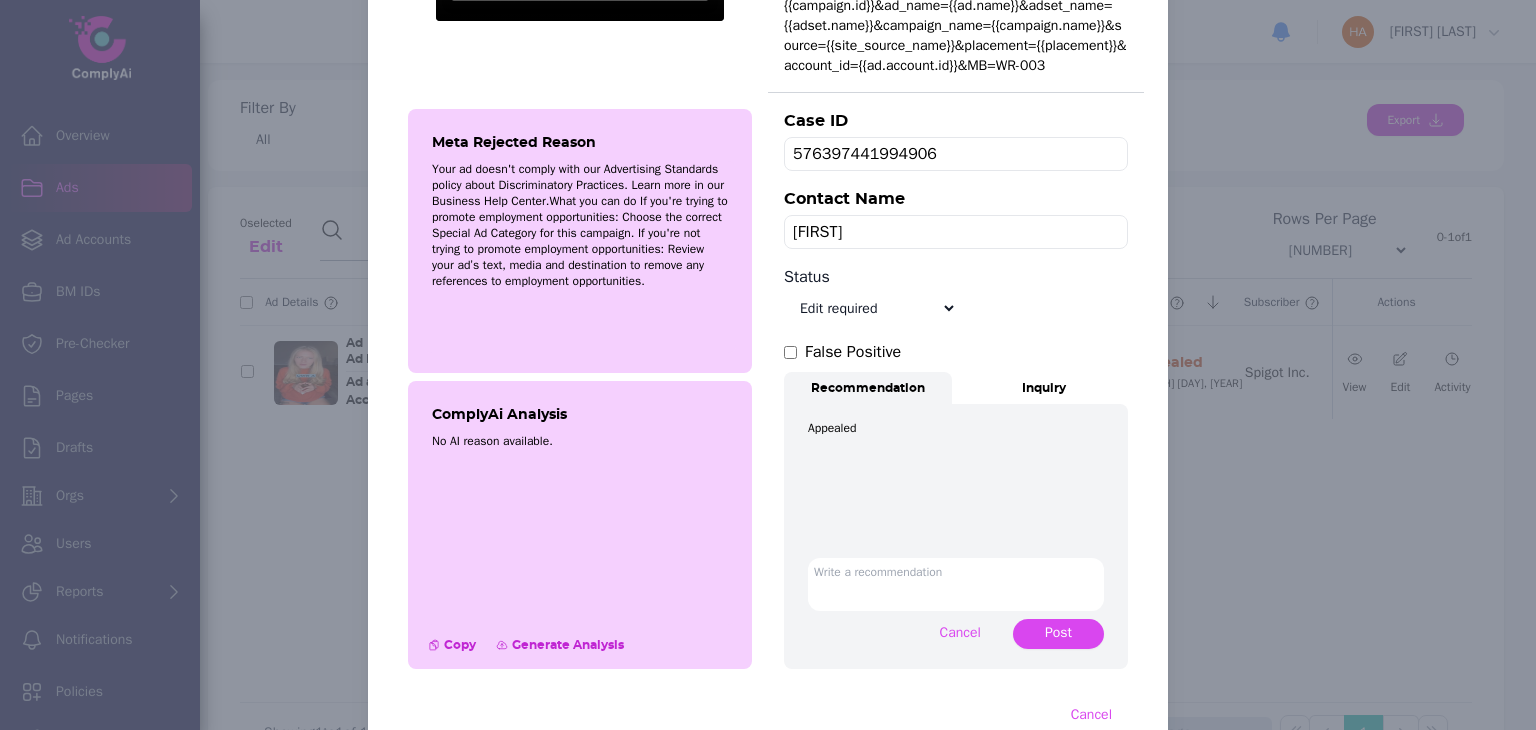 click at bounding box center (956, 584) 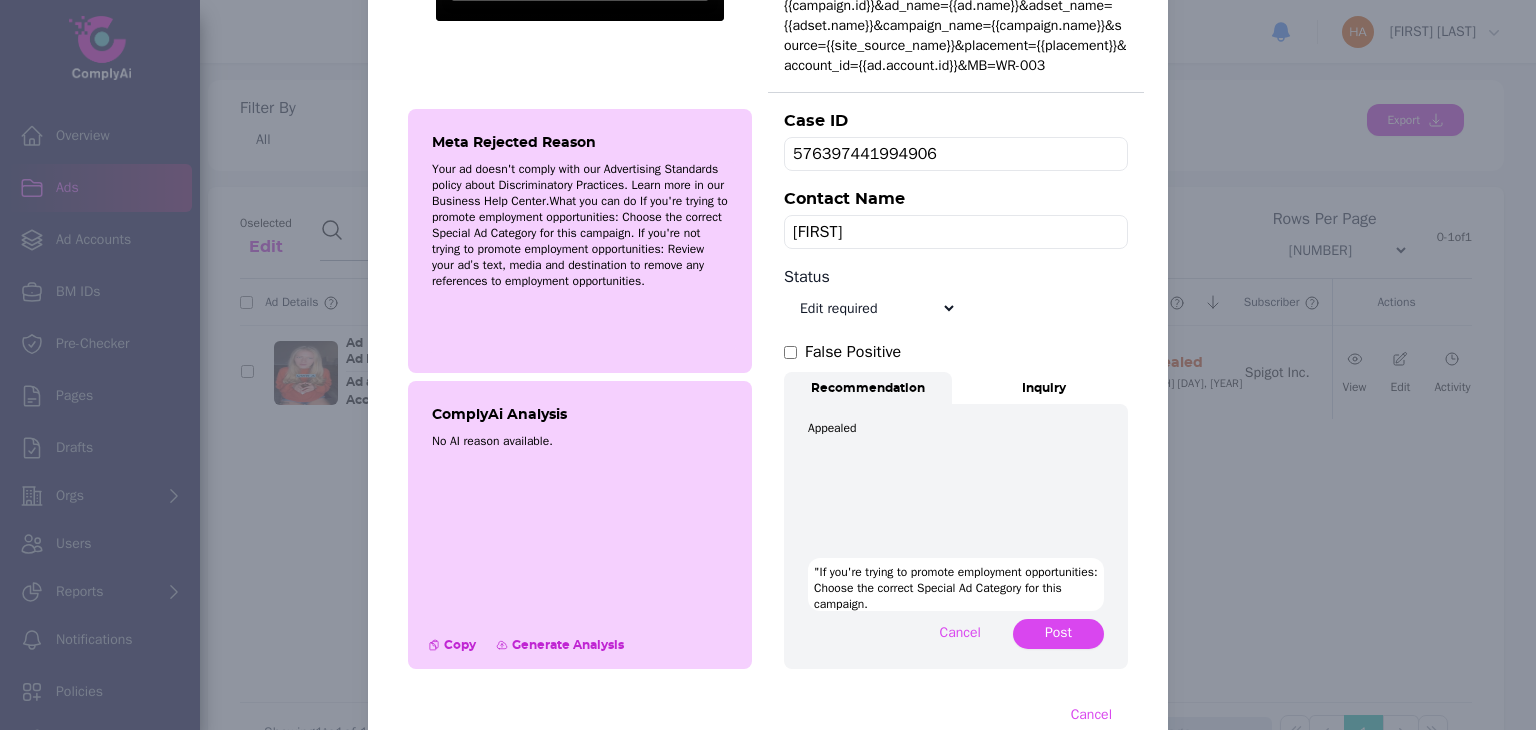 scroll, scrollTop: 103, scrollLeft: 0, axis: vertical 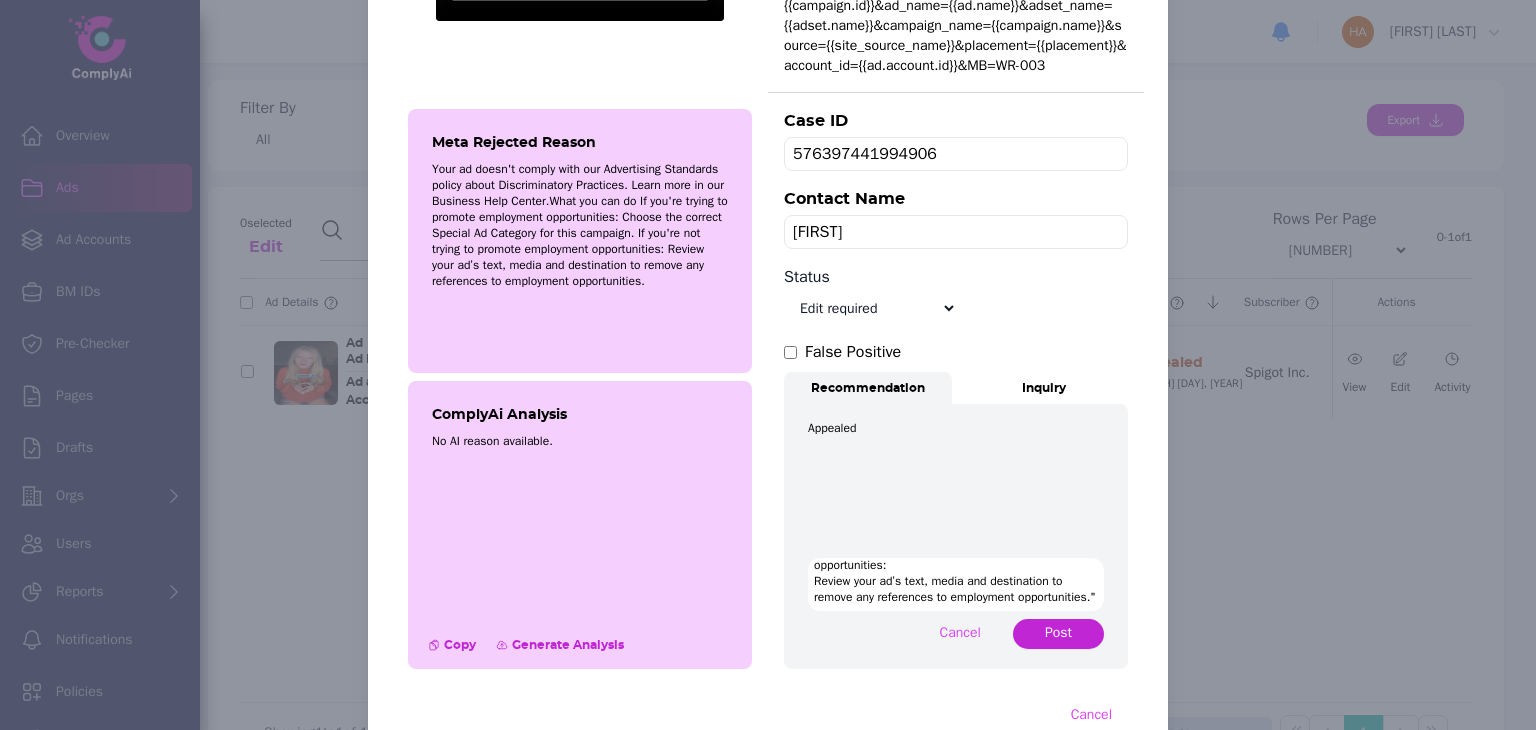 type on ""If you're trying to promote employment opportunities:
Choose the correct Special Ad Category for this campaign.
If you're not trying to promote employment opportunities:
Review your ad’s text, media and destination to remove any references to employment opportunities."" 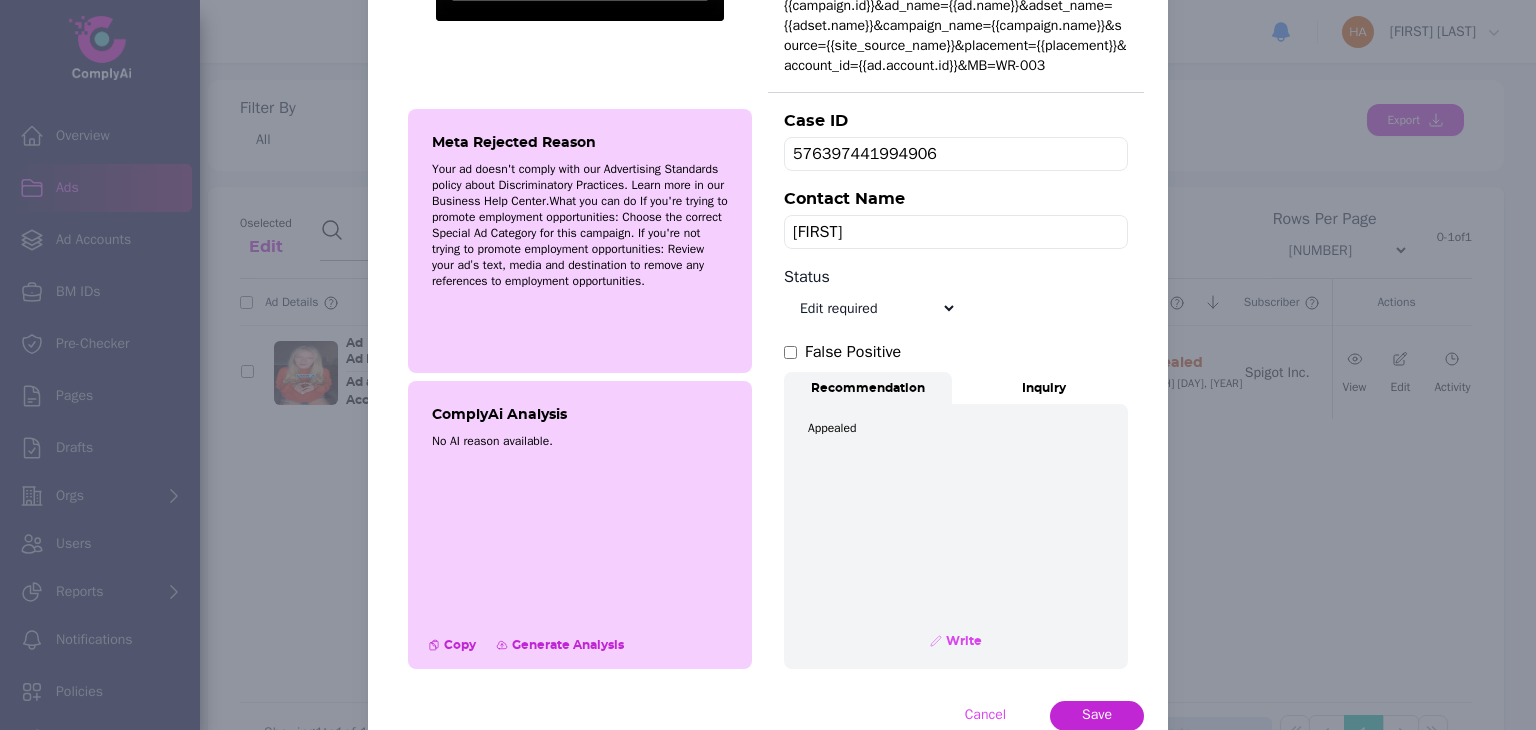 click on "Save" at bounding box center [1097, 715] 